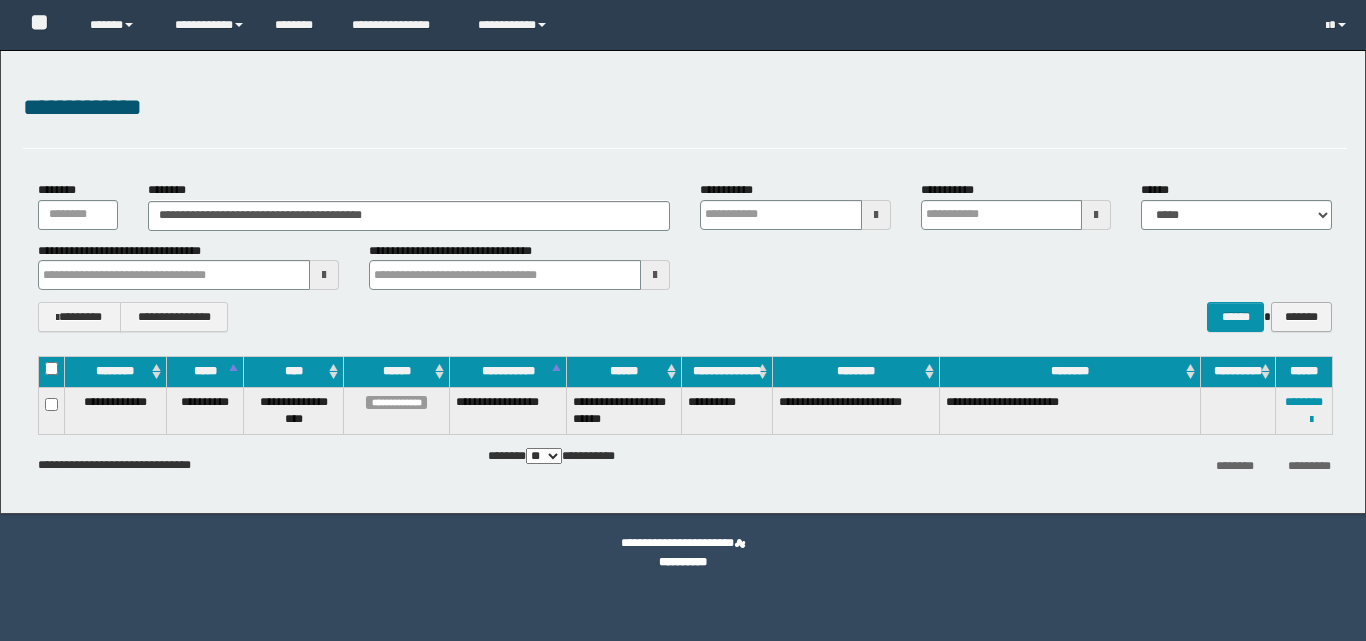 scroll, scrollTop: 0, scrollLeft: 0, axis: both 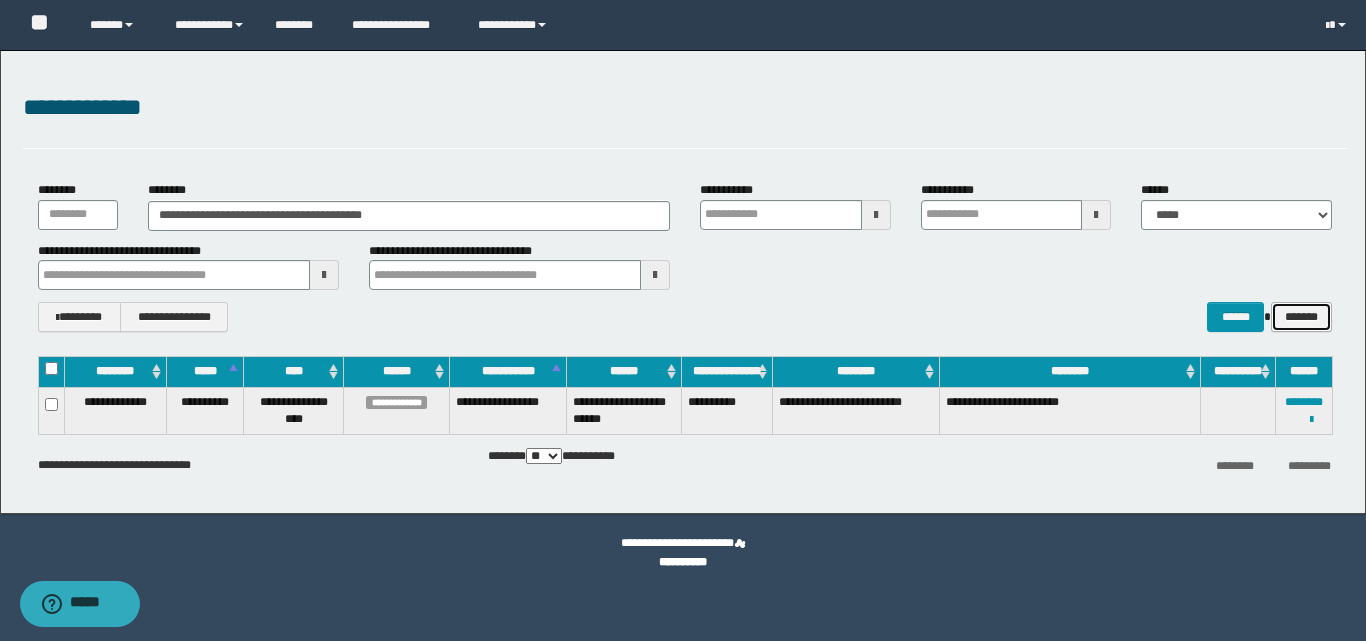 drag, startPoint x: 1312, startPoint y: 322, endPoint x: 1095, endPoint y: 322, distance: 217 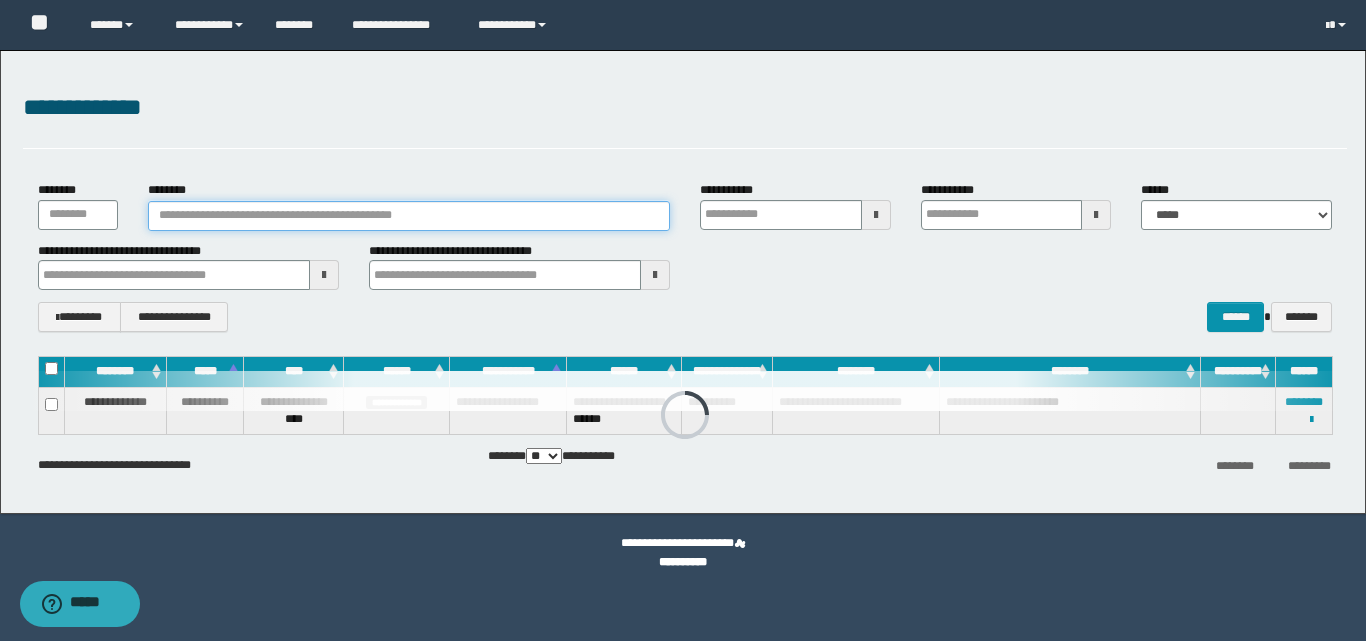 click on "********" at bounding box center [409, 216] 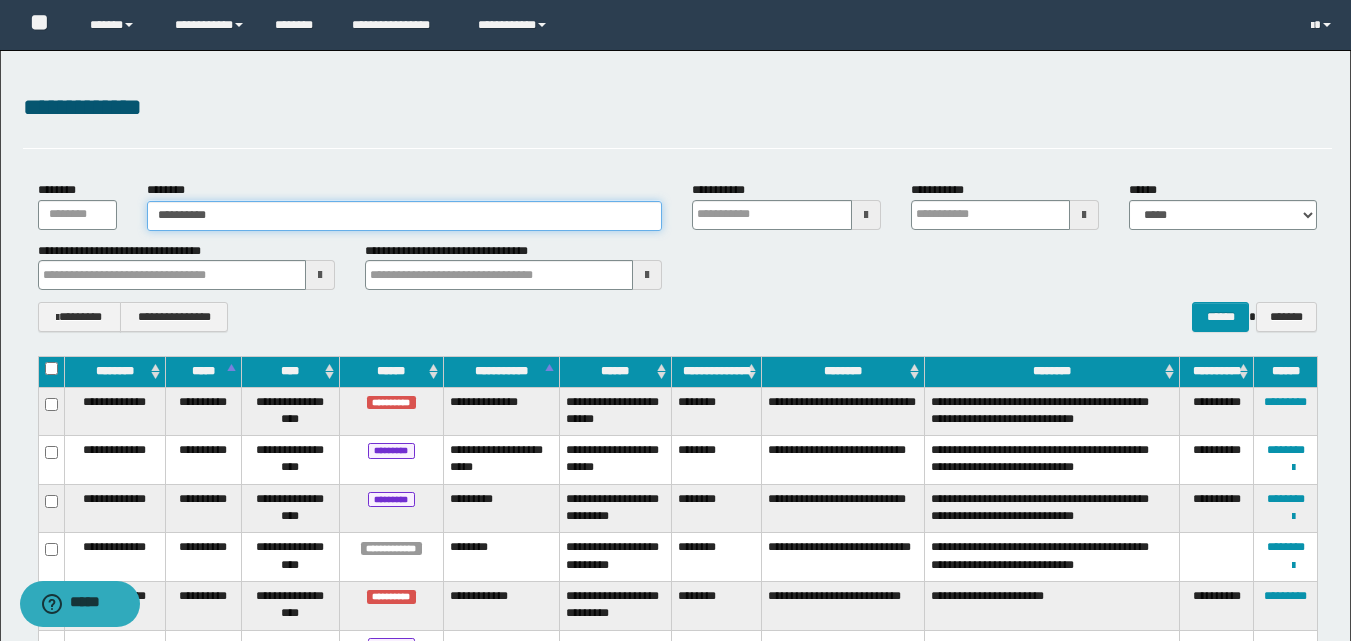 type on "**********" 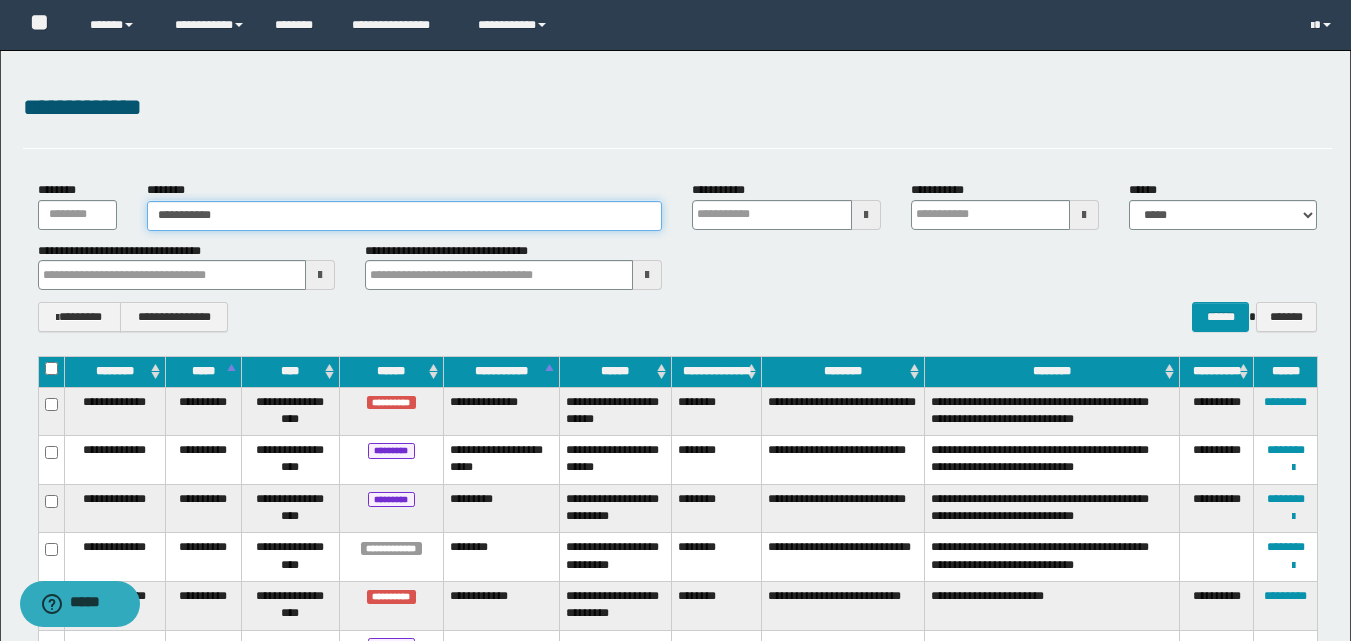 type on "**********" 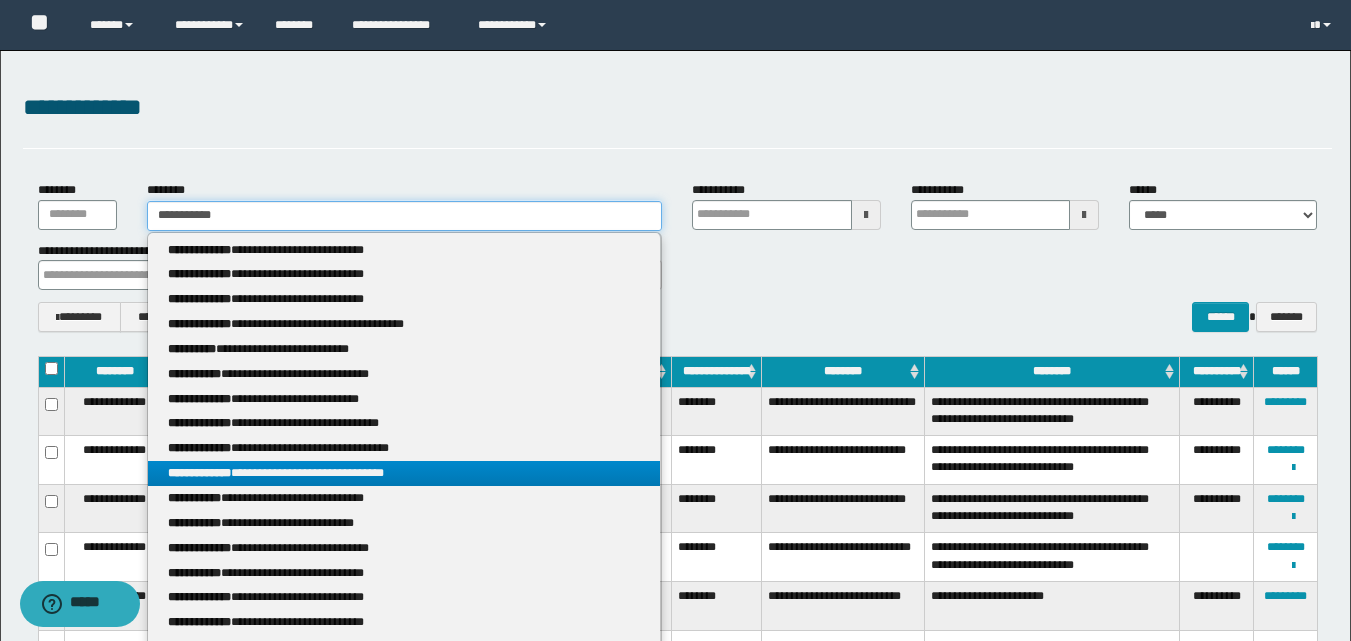 type on "**********" 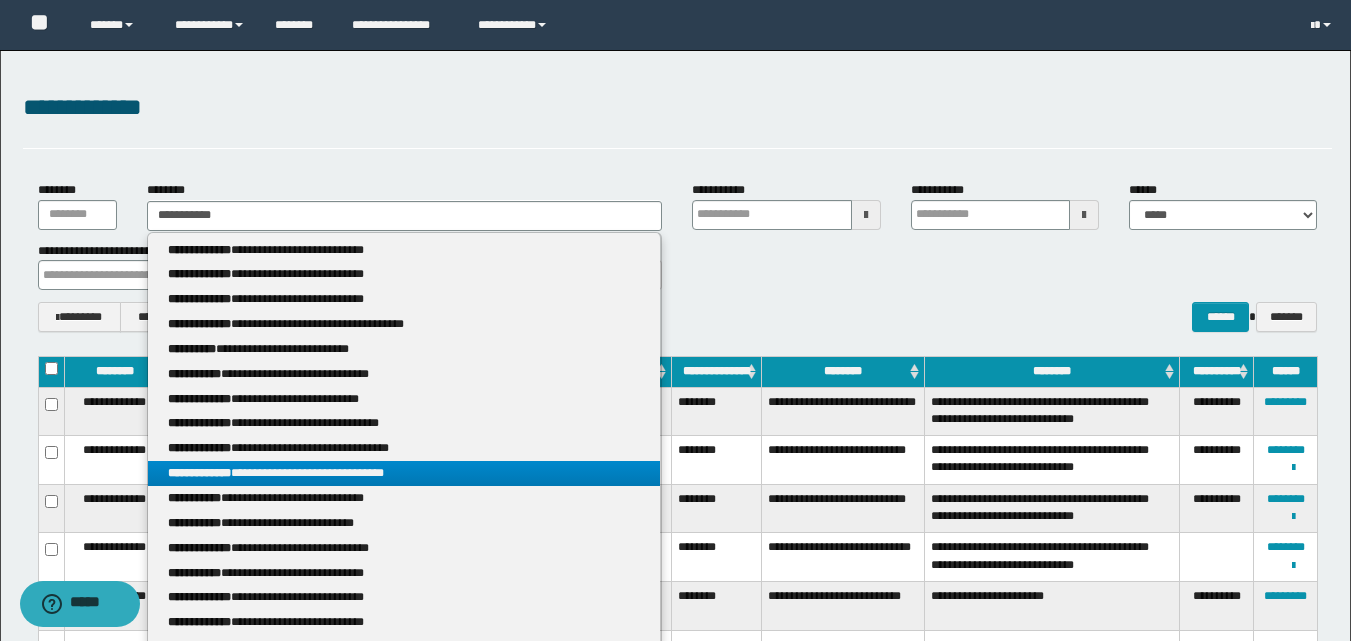 click on "**********" at bounding box center (404, 473) 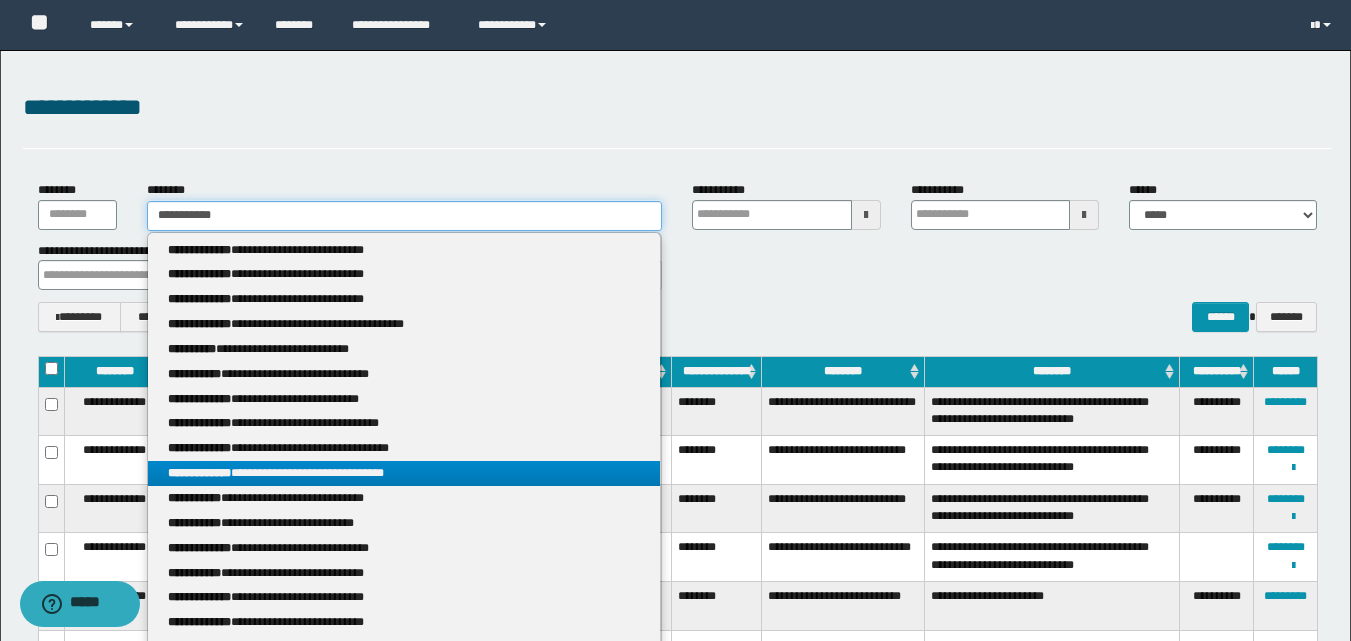 type 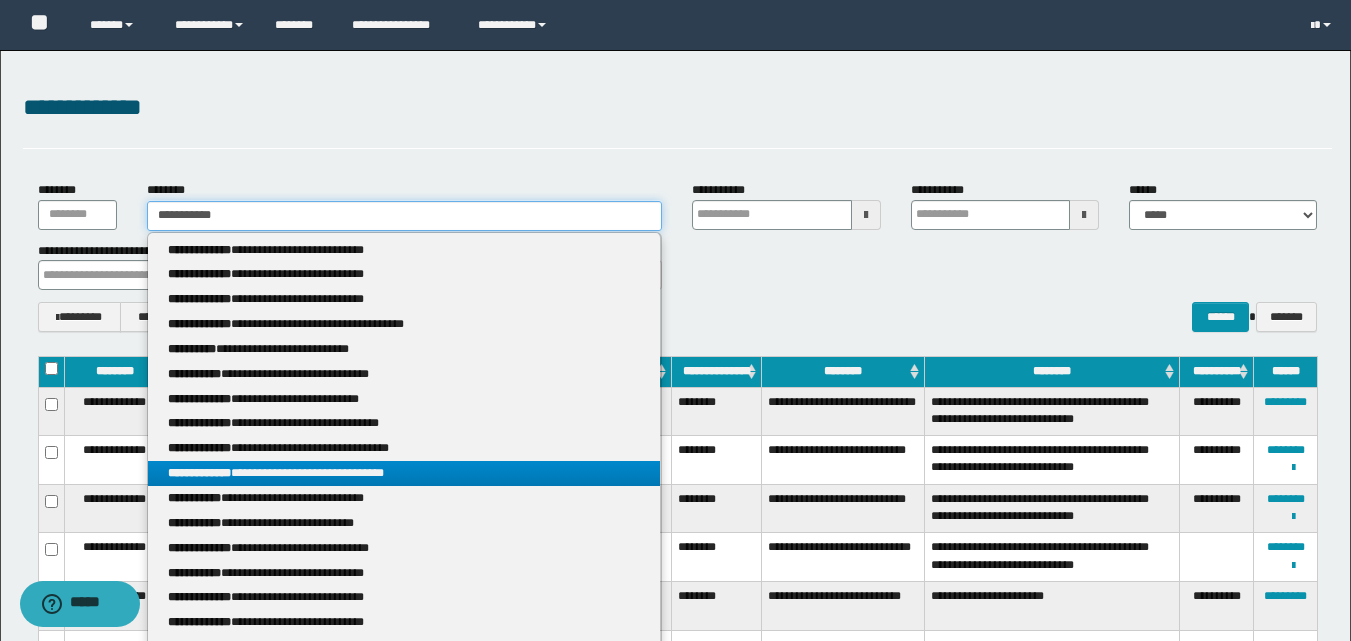 type on "**********" 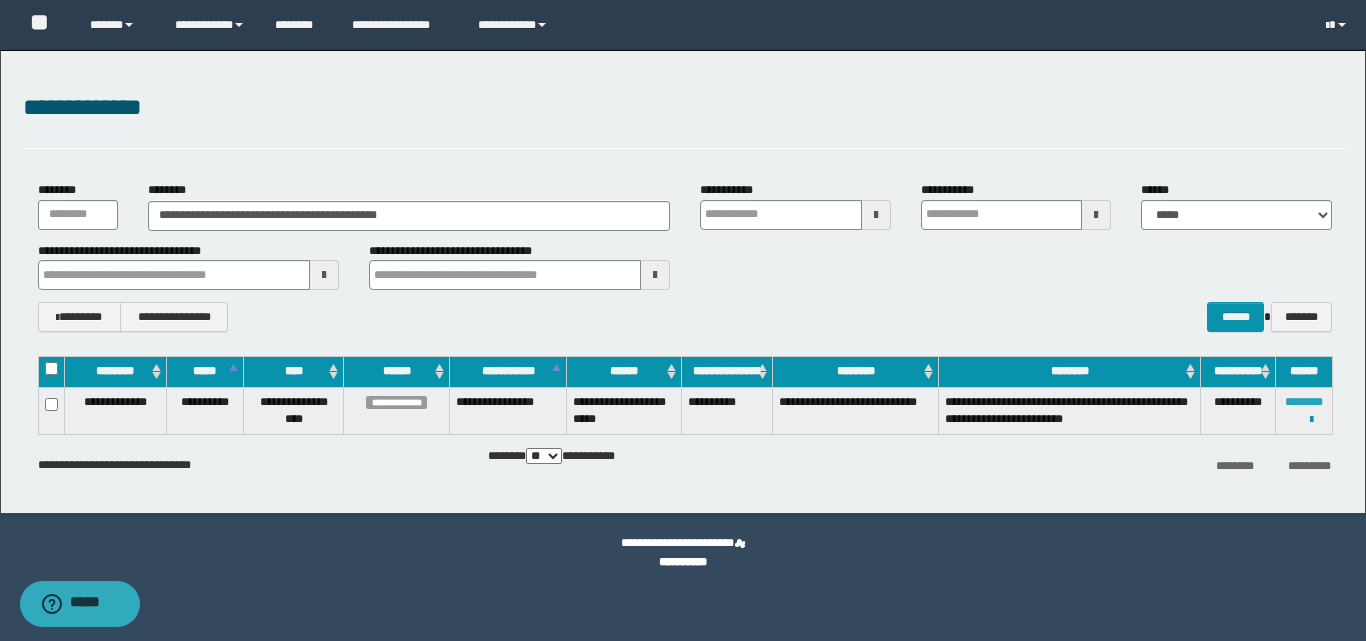 click on "********" at bounding box center [1304, 402] 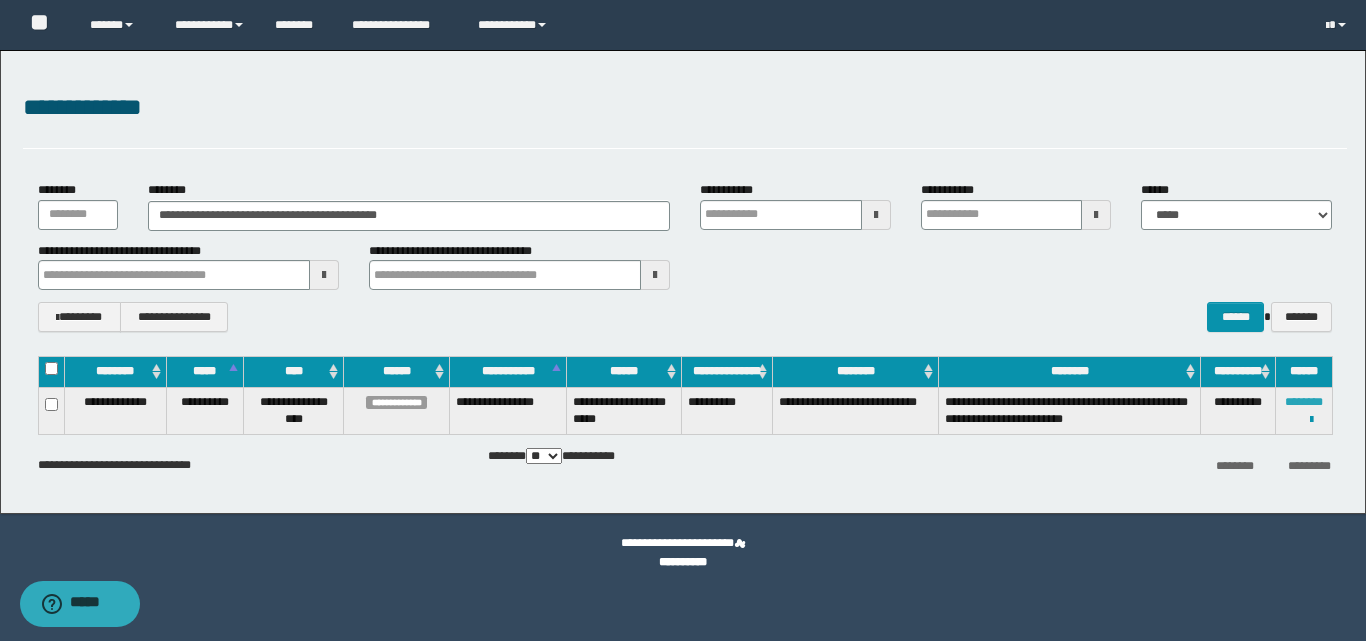 click on "********" at bounding box center [1304, 402] 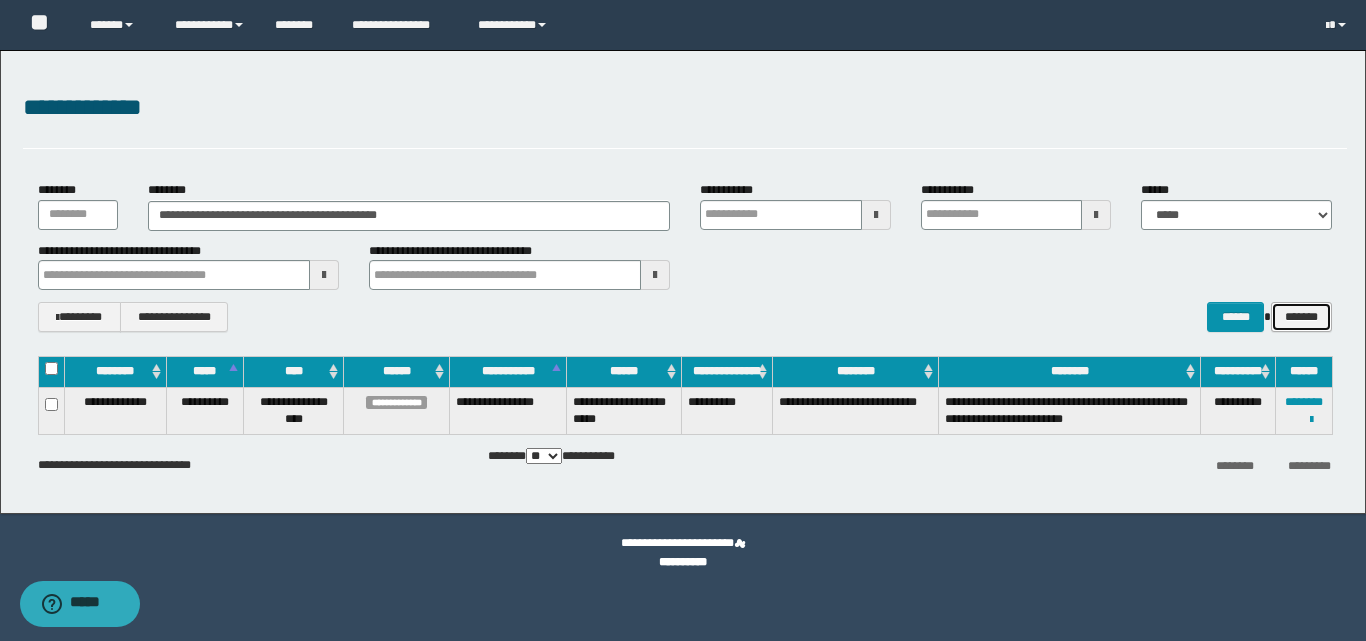 click on "*******" at bounding box center (1301, 317) 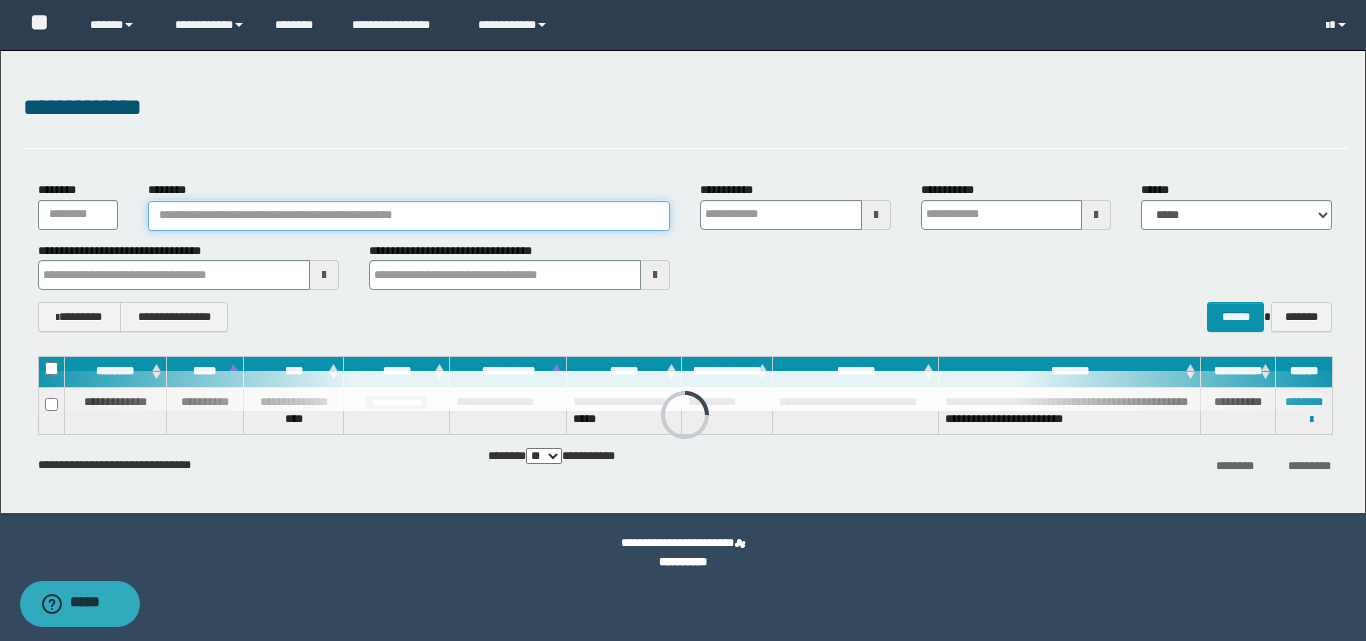 click on "********" at bounding box center (409, 216) 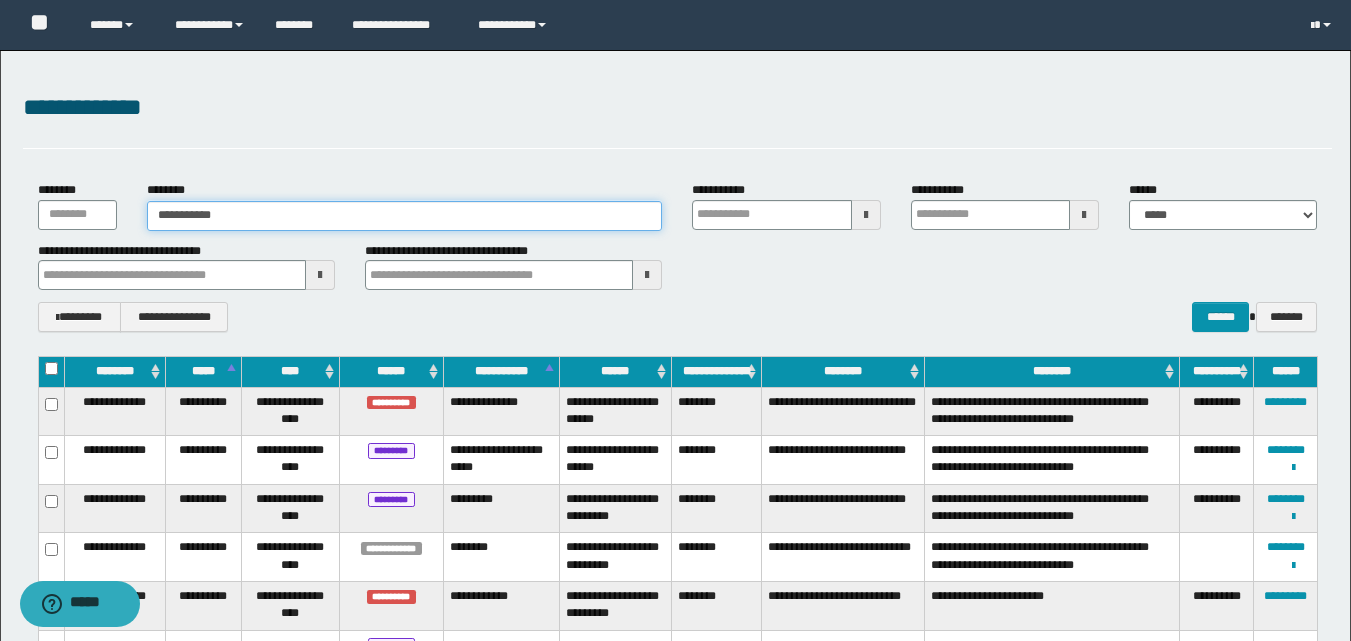 type on "**********" 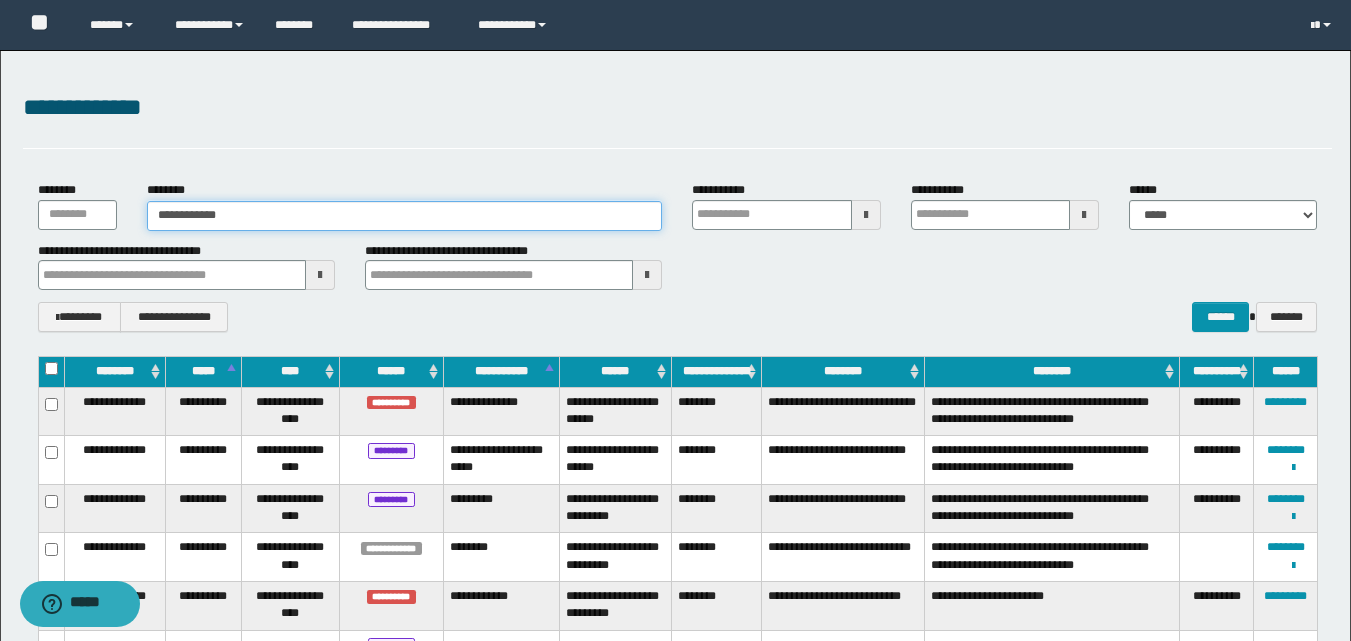 type on "**********" 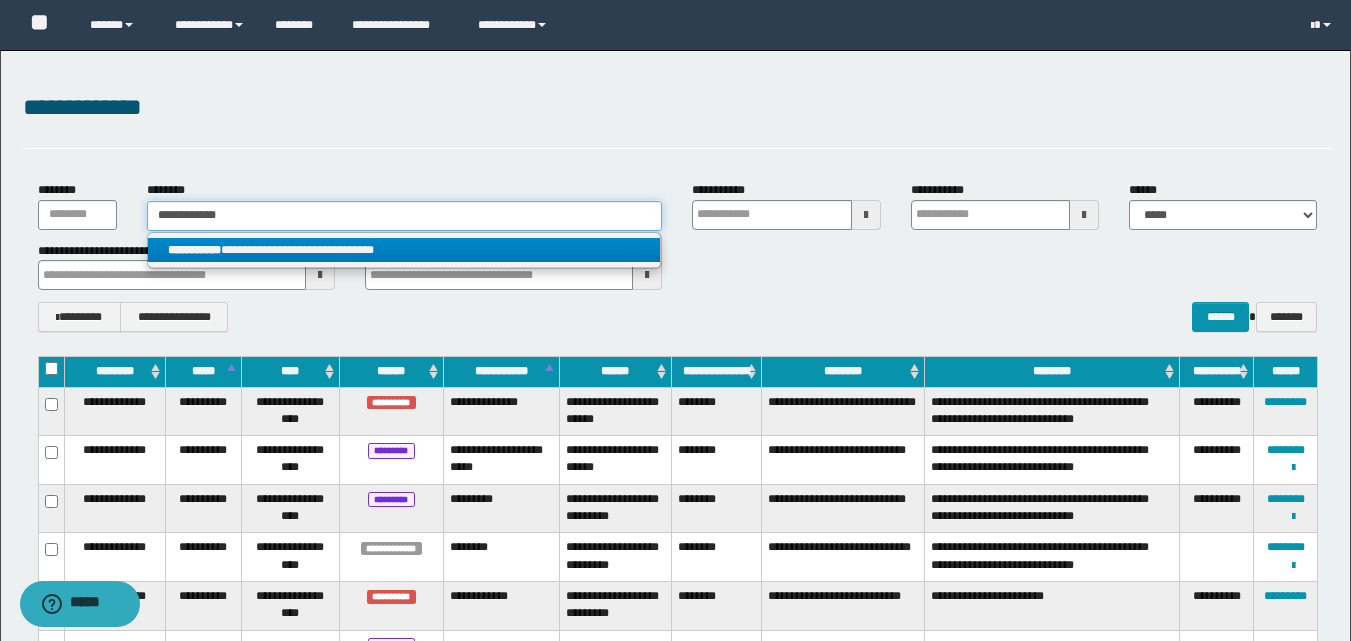 type on "**********" 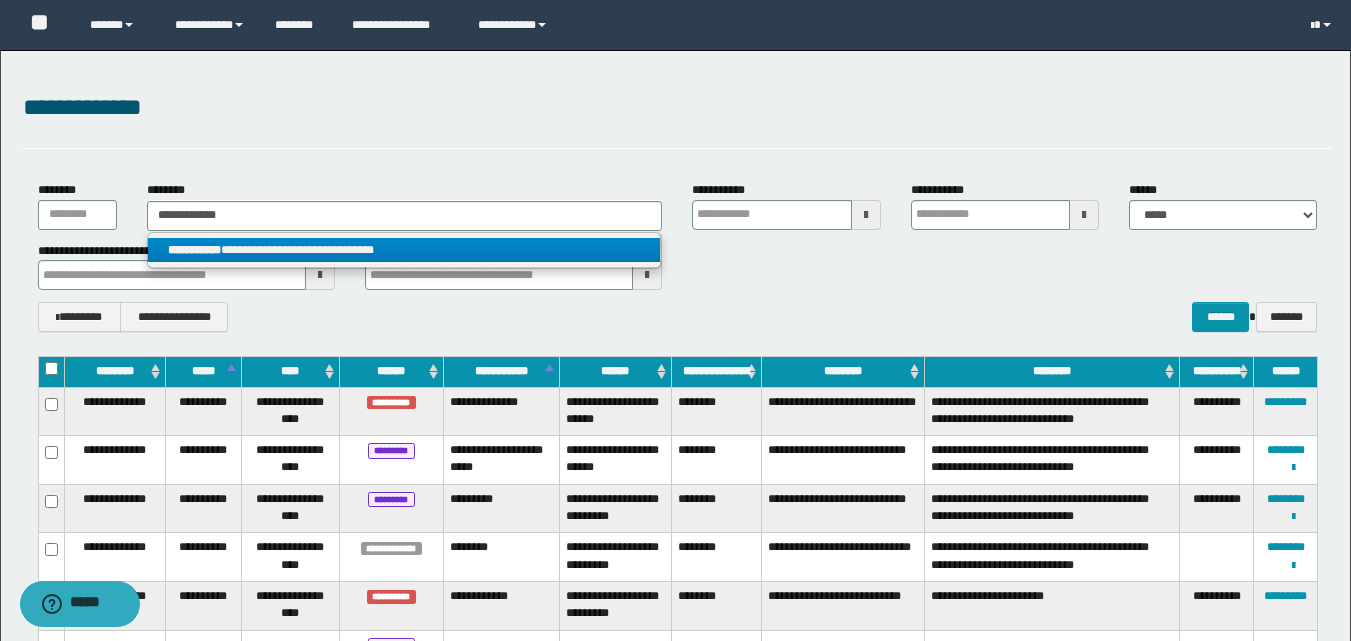 click on "**********" at bounding box center (404, 250) 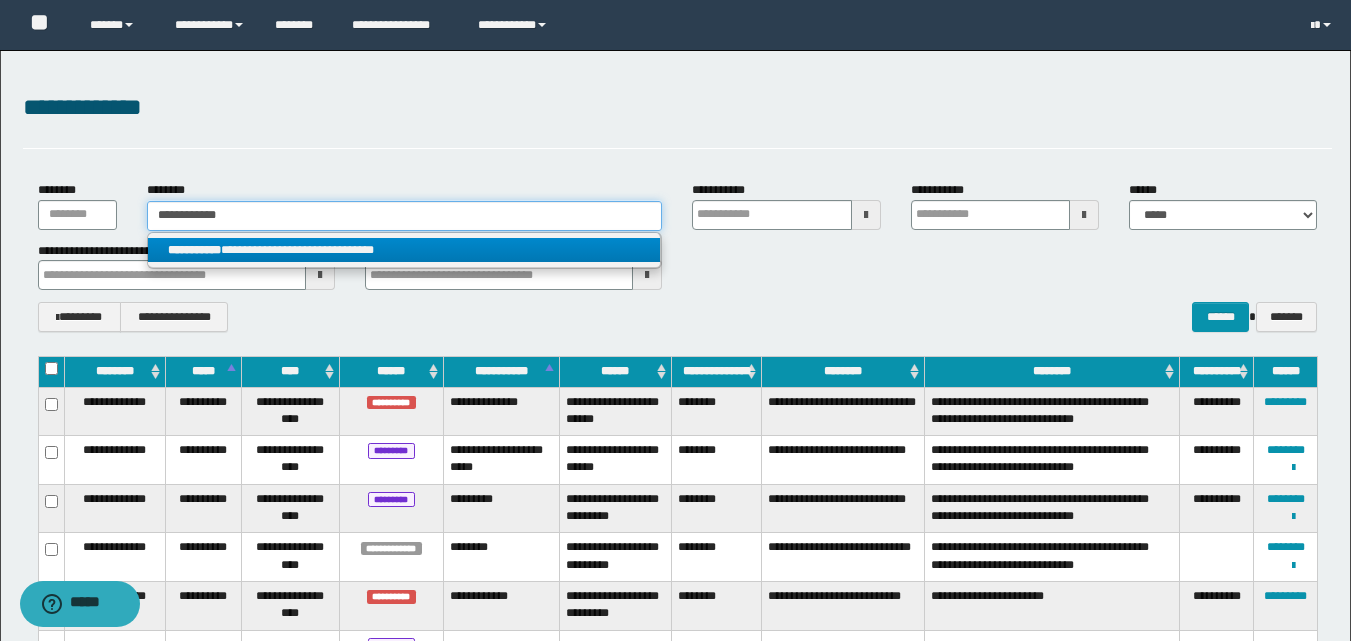 type 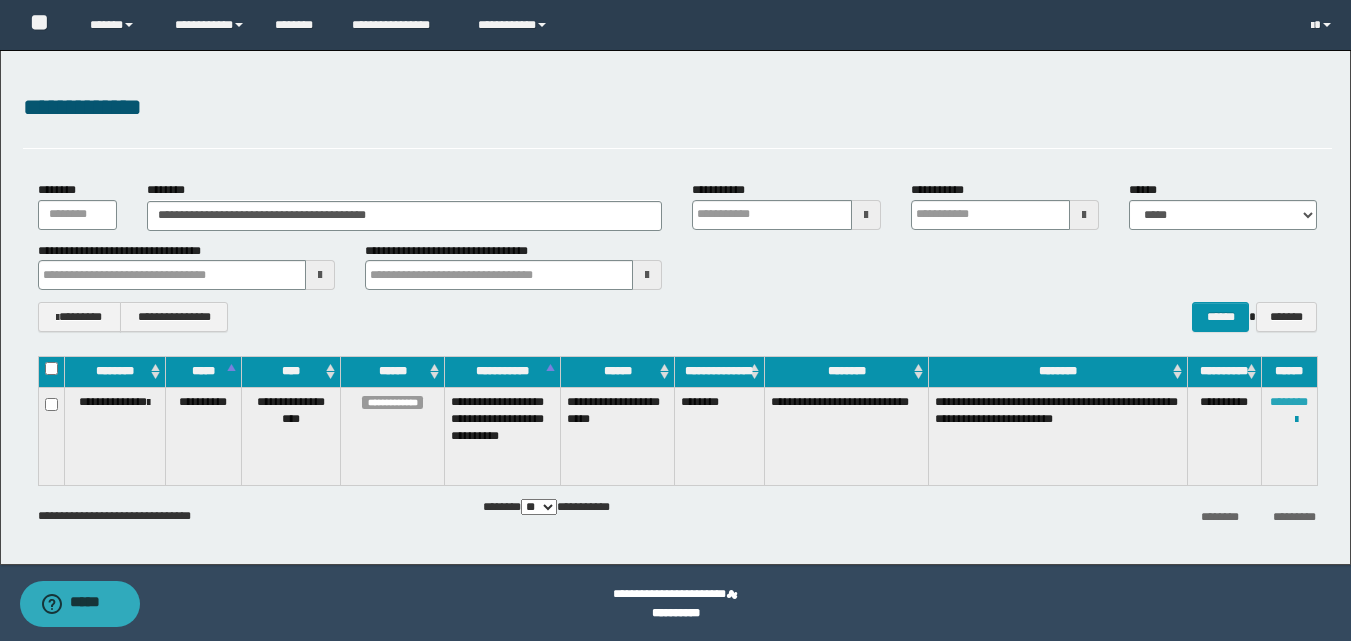 click on "********" at bounding box center [1289, 402] 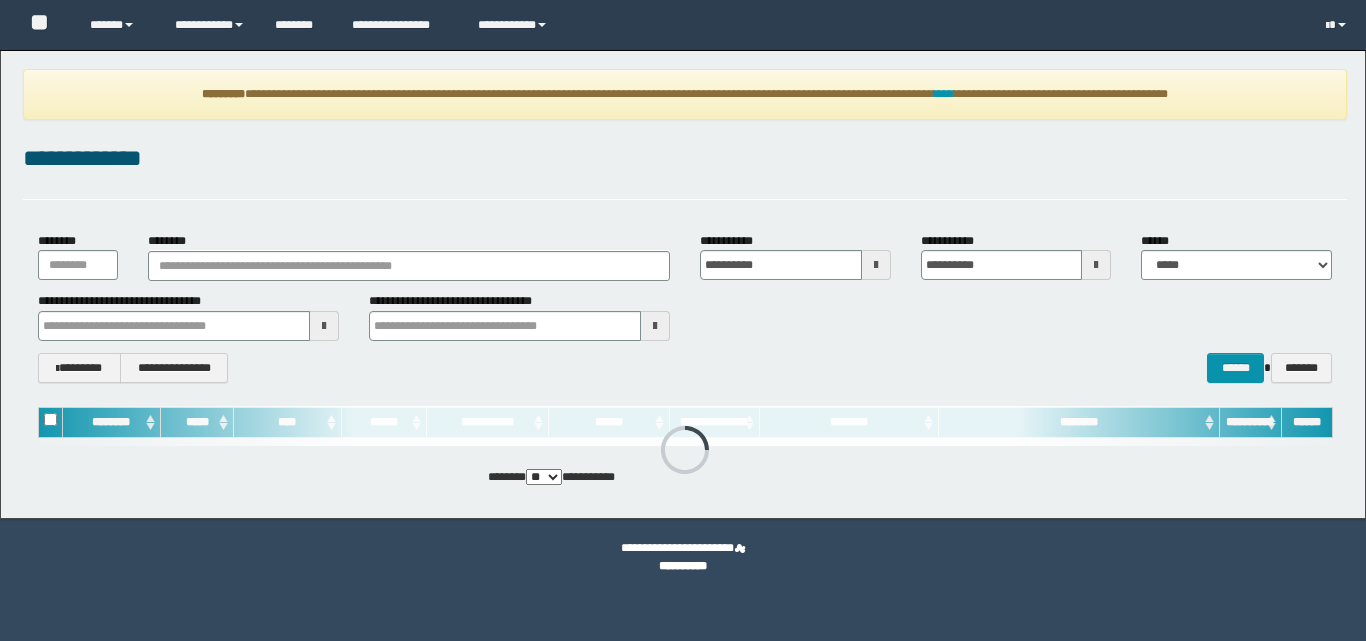 scroll, scrollTop: 0, scrollLeft: 0, axis: both 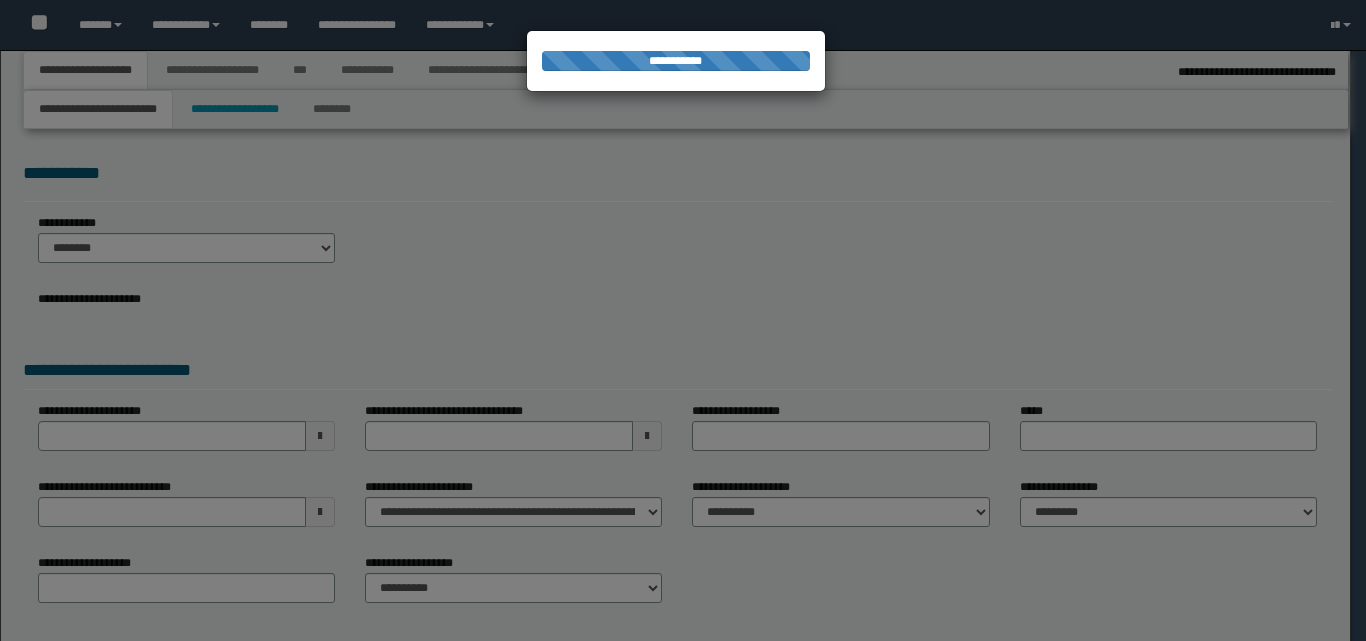 select on "*" 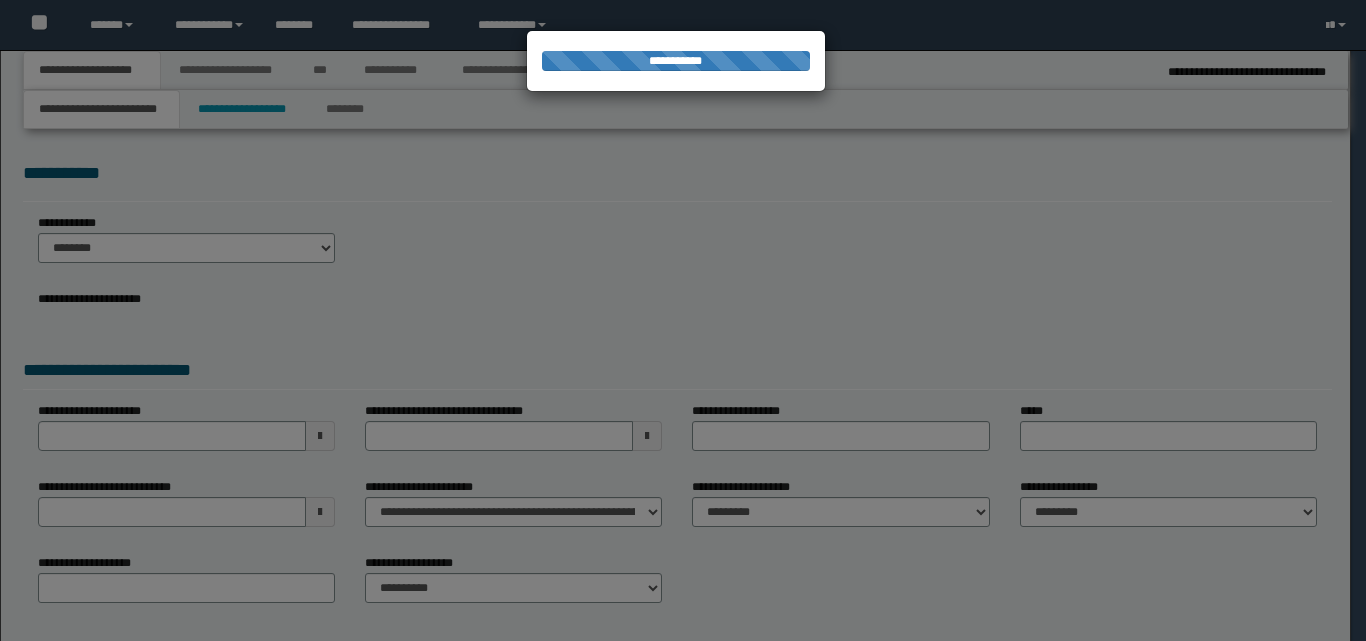 scroll, scrollTop: 0, scrollLeft: 0, axis: both 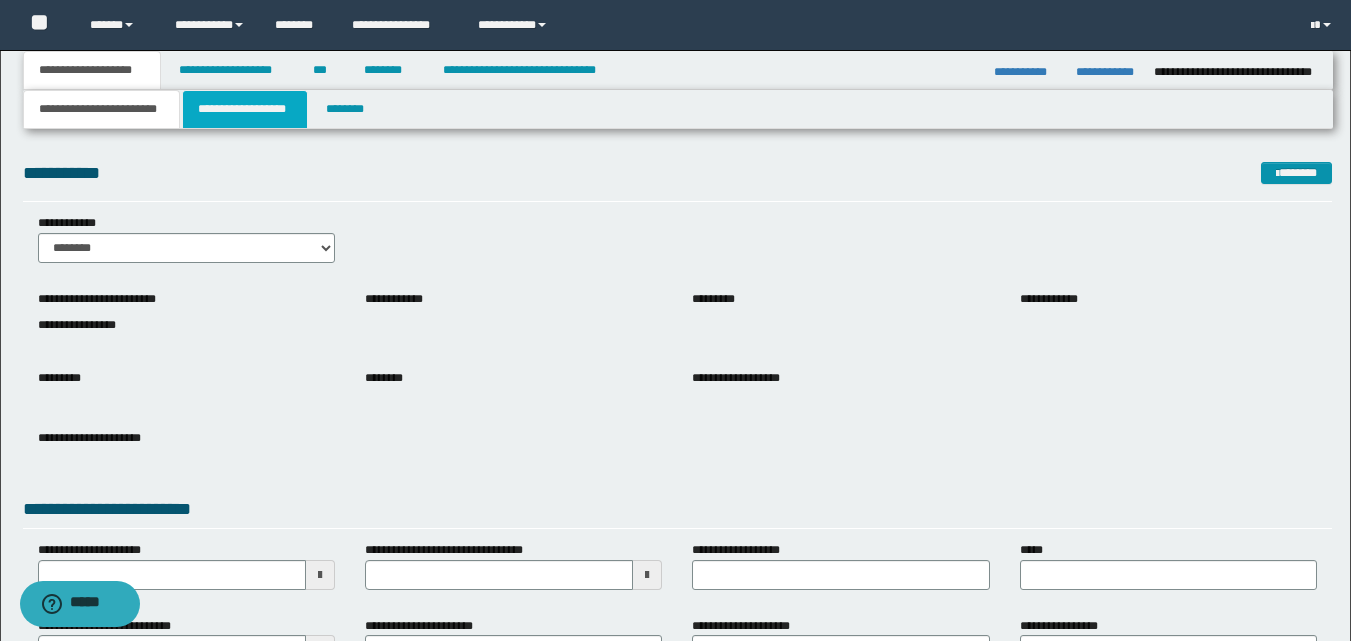 click on "**********" at bounding box center (245, 109) 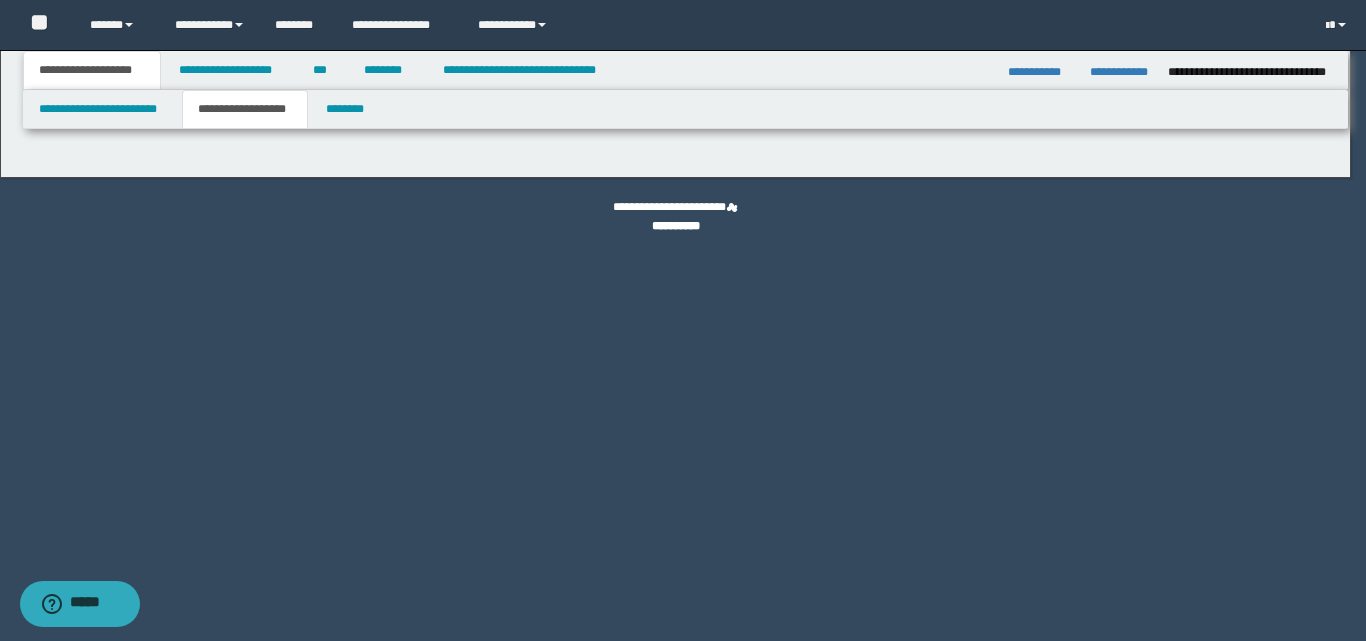 type on "**********" 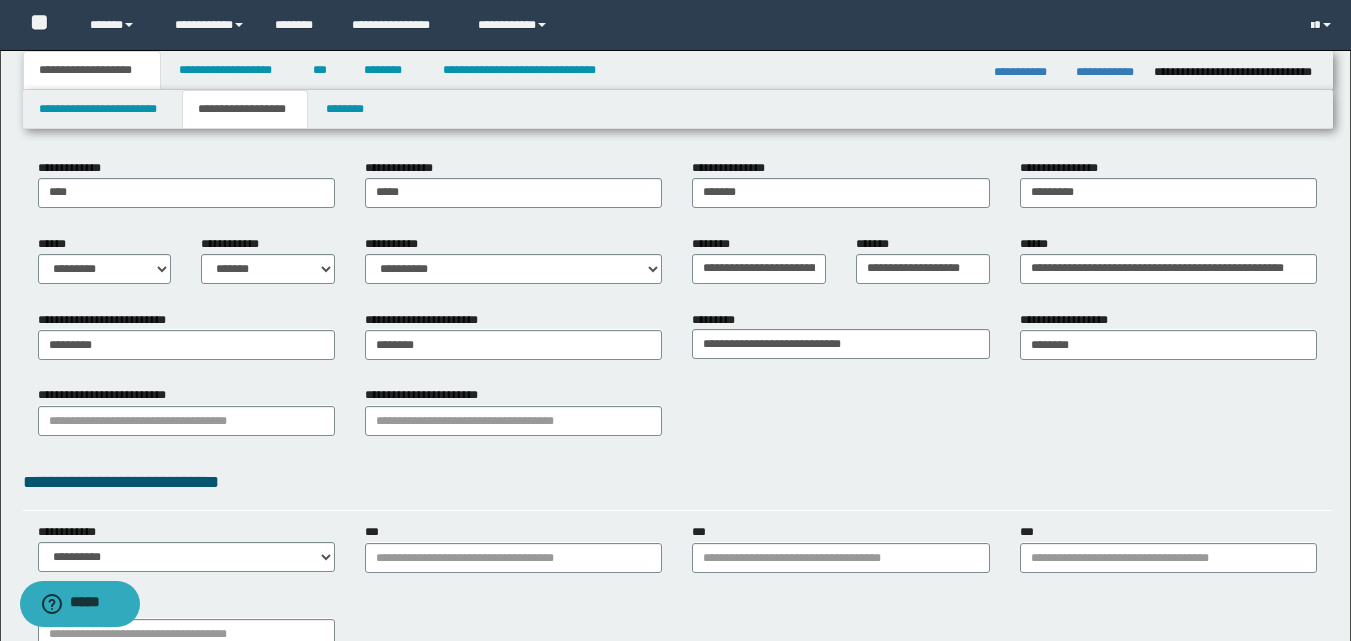 scroll, scrollTop: 200, scrollLeft: 0, axis: vertical 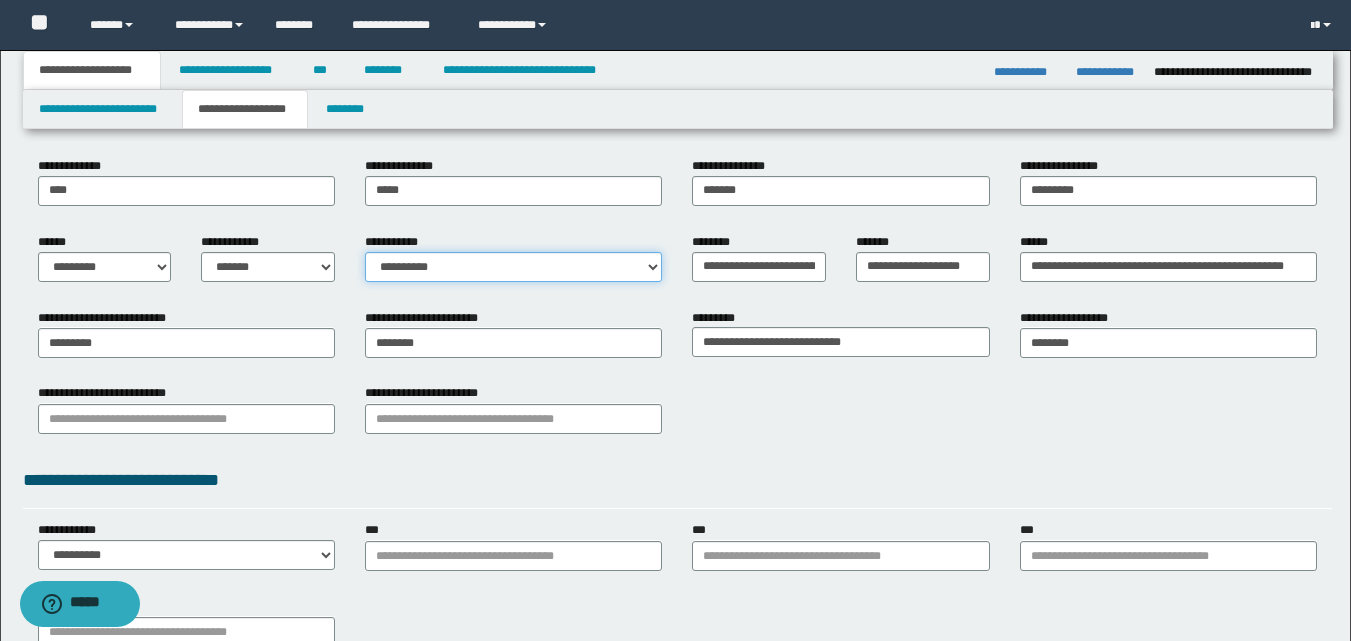 click on "**********" at bounding box center (513, 267) 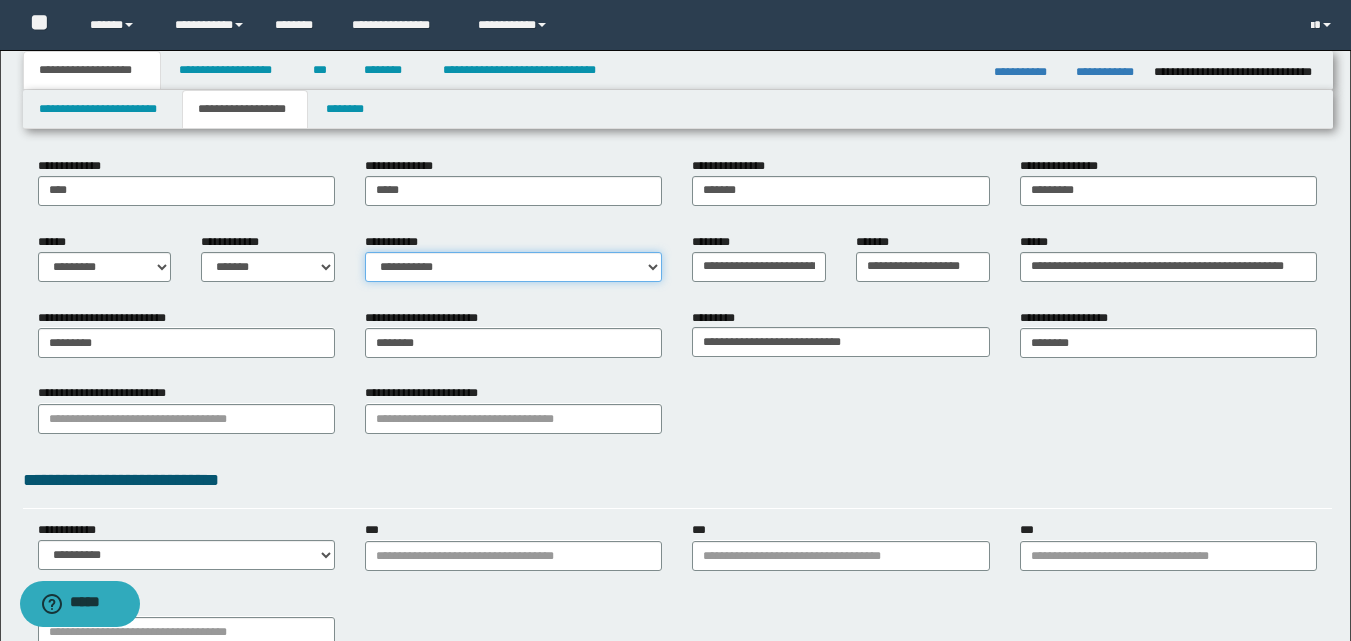click on "**********" at bounding box center [513, 267] 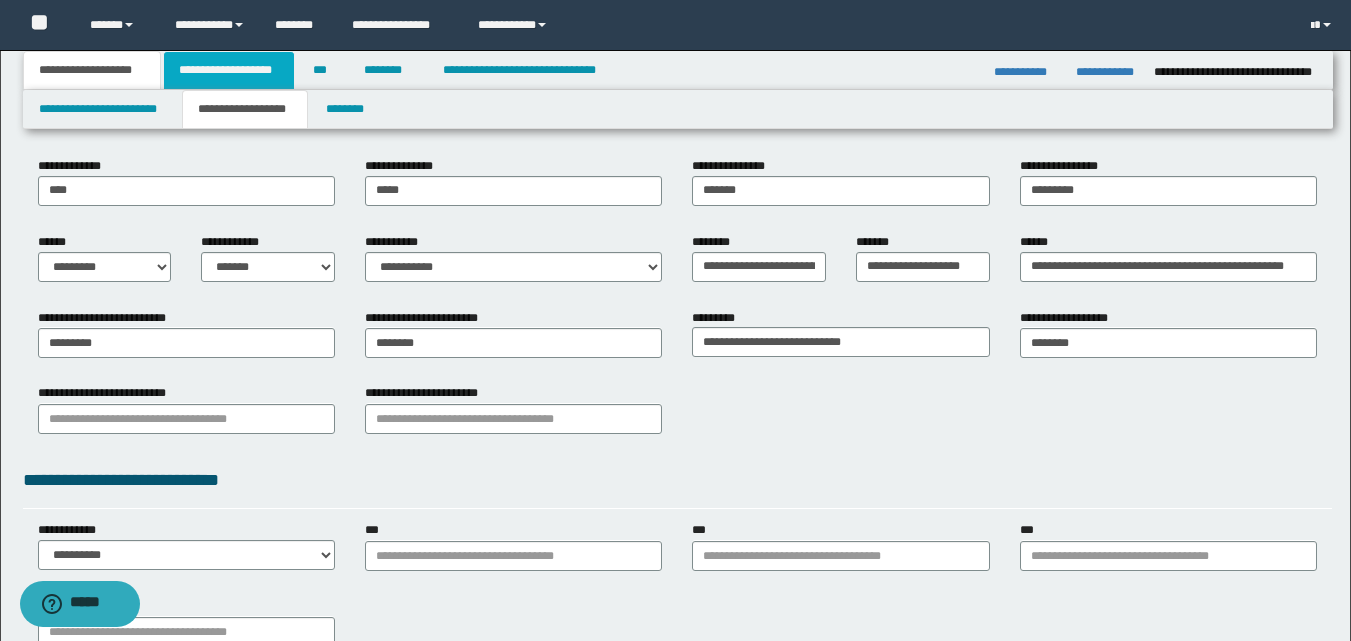 click on "**********" at bounding box center (229, 70) 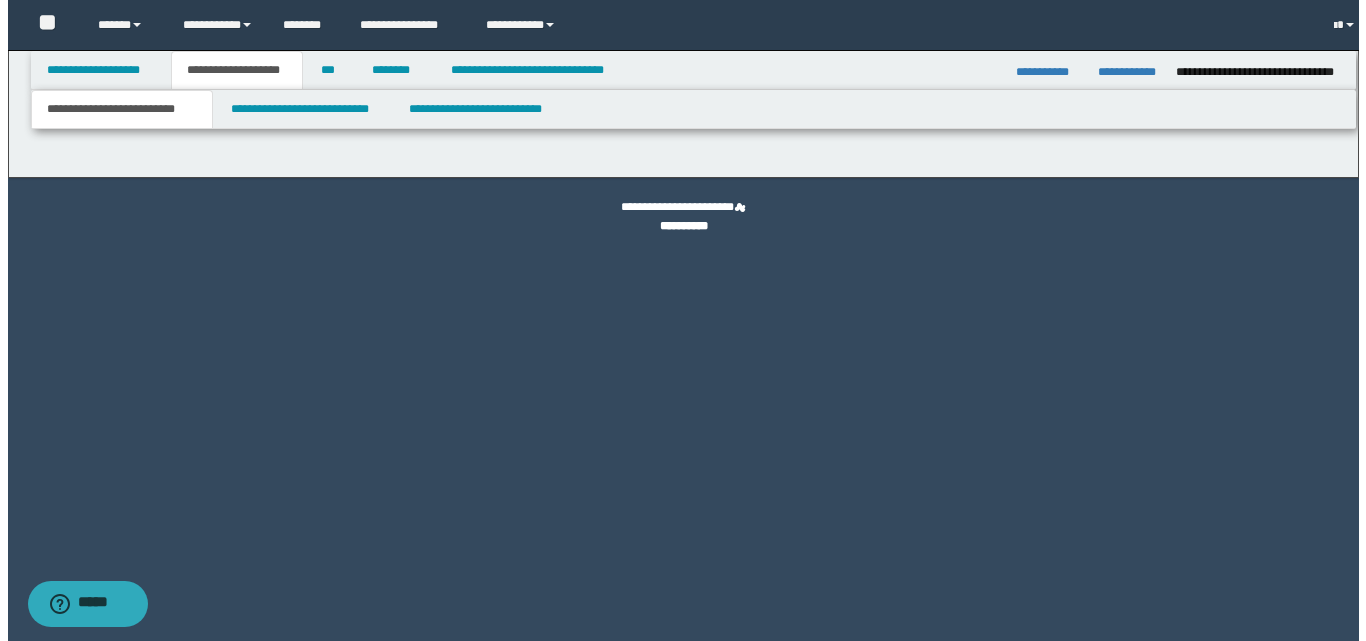 scroll, scrollTop: 0, scrollLeft: 0, axis: both 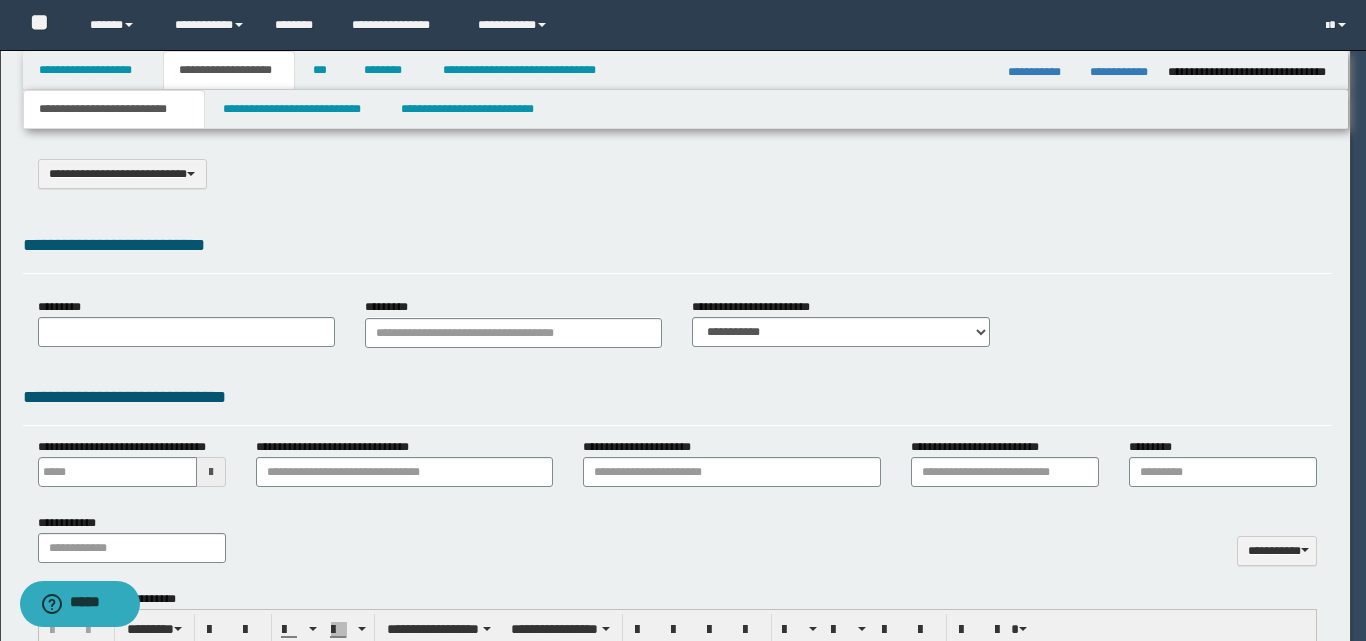select on "*" 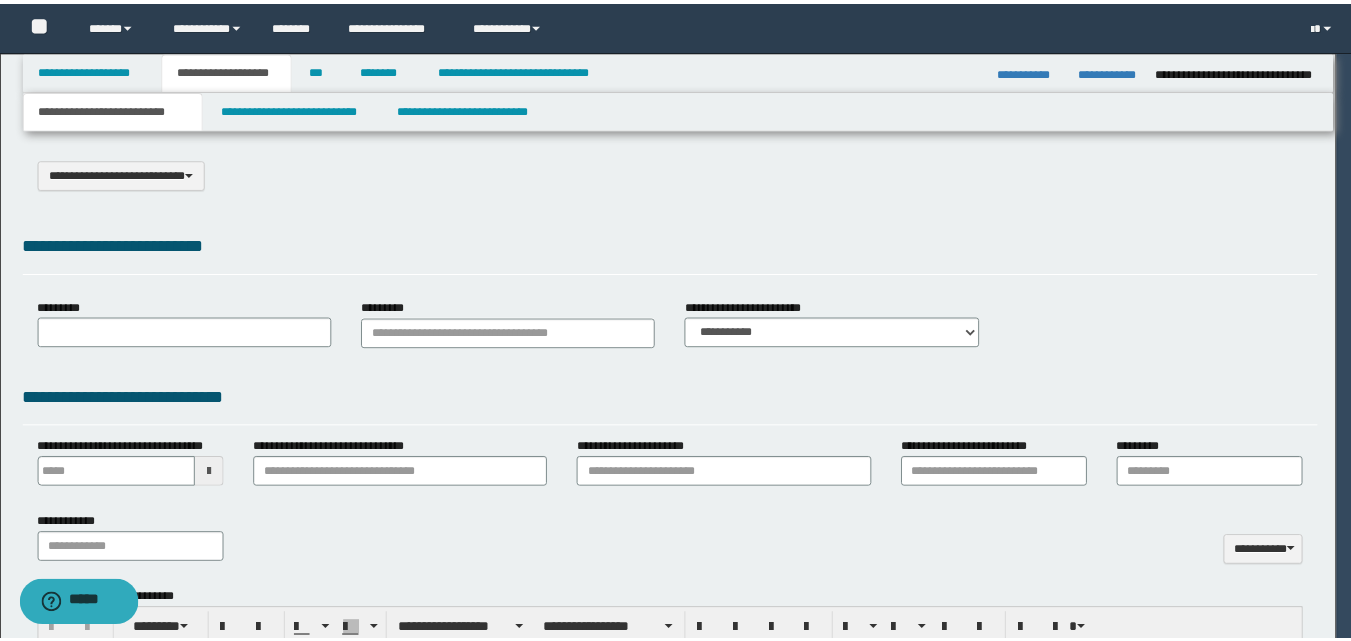 scroll, scrollTop: 0, scrollLeft: 0, axis: both 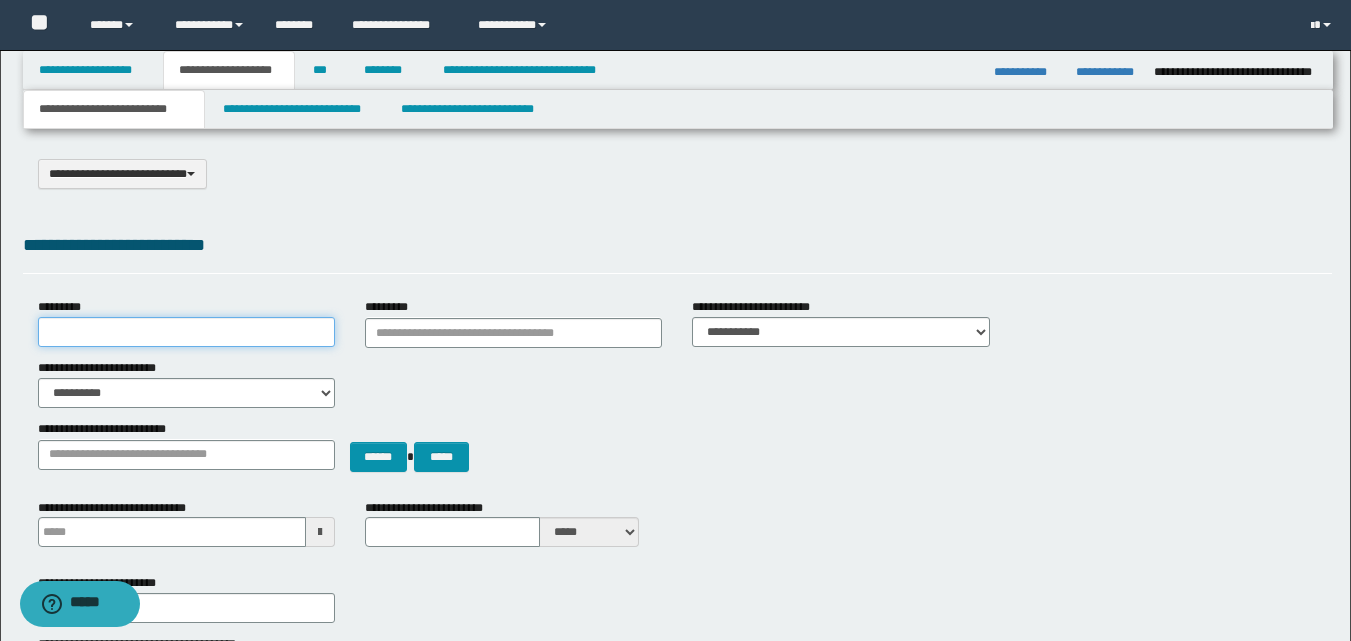click on "*********" at bounding box center (186, 332) 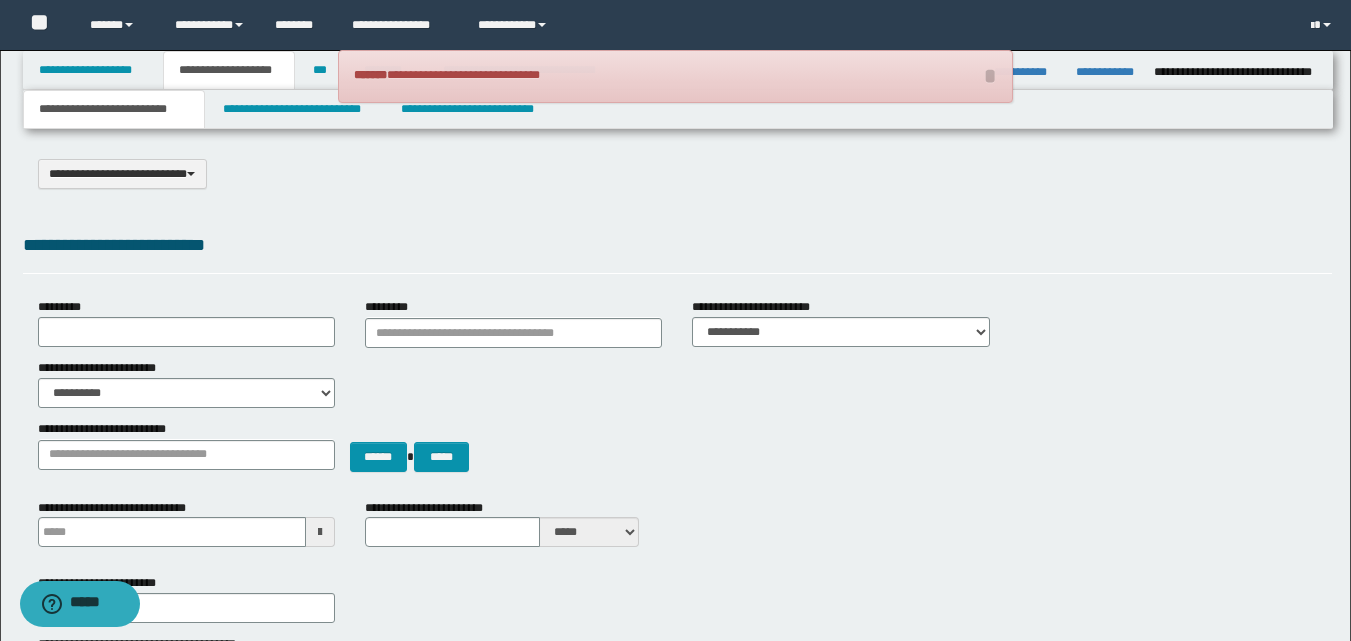 drag, startPoint x: 464, startPoint y: 410, endPoint x: 428, endPoint y: 402, distance: 36.878178 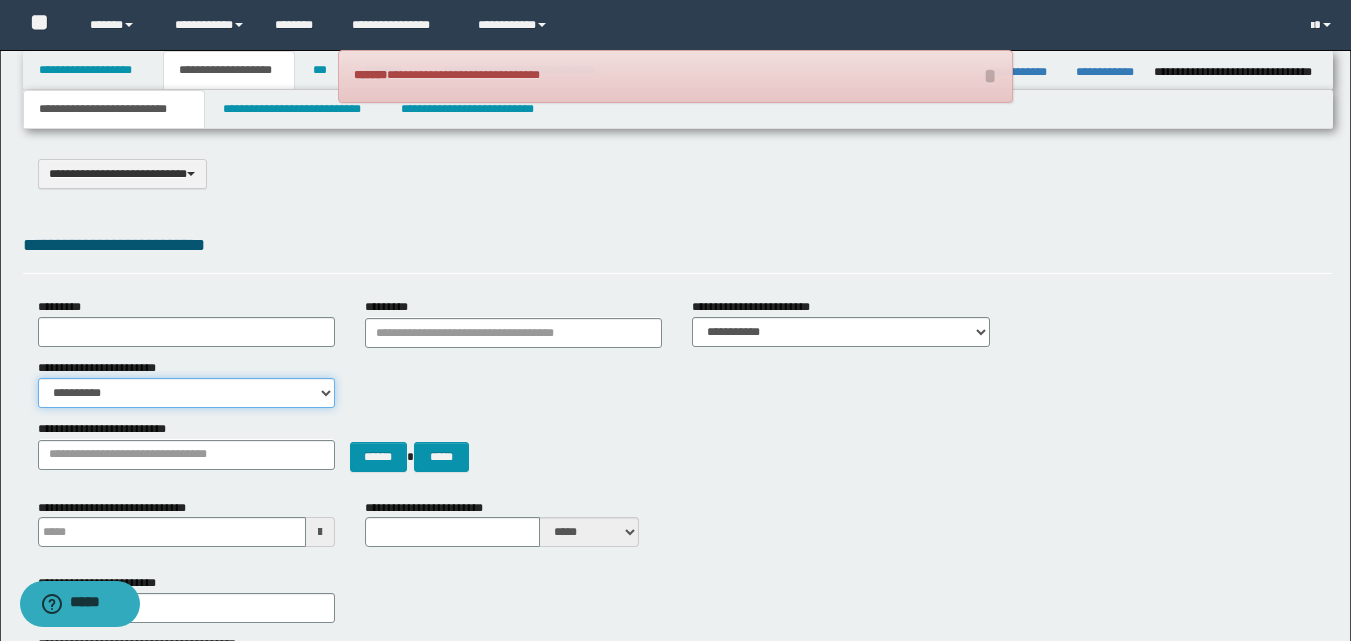 click on "**********" at bounding box center [186, 393] 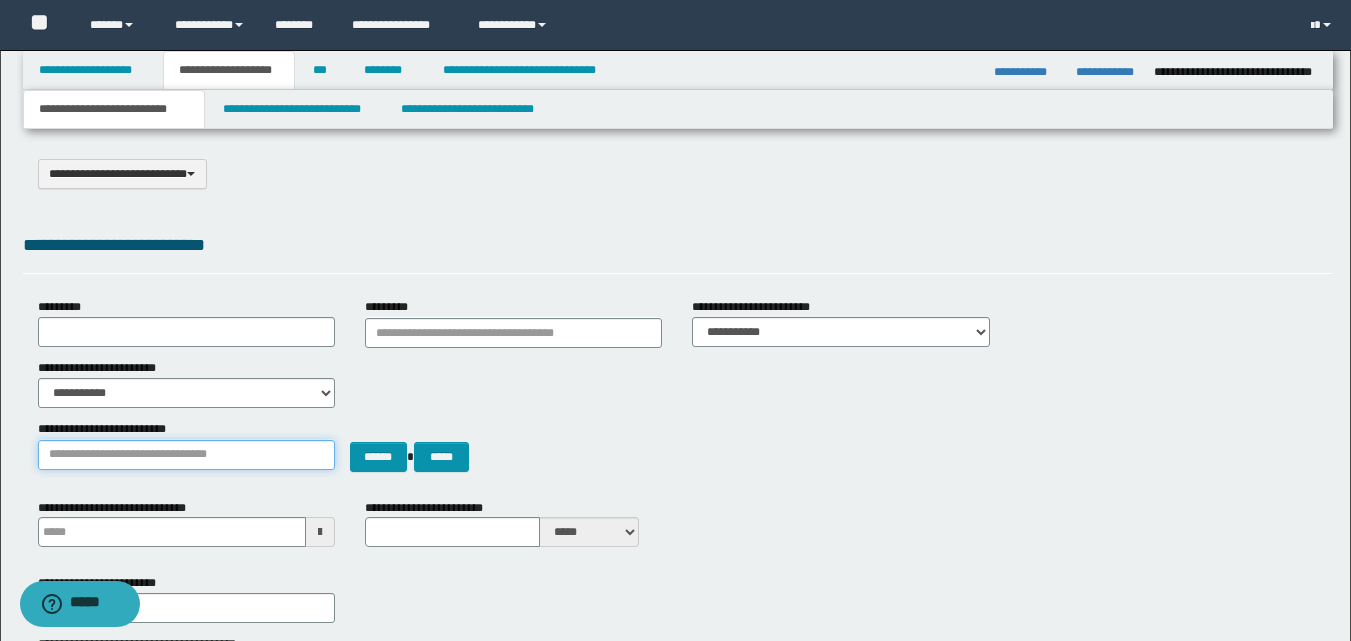 click on "**********" at bounding box center [186, 455] 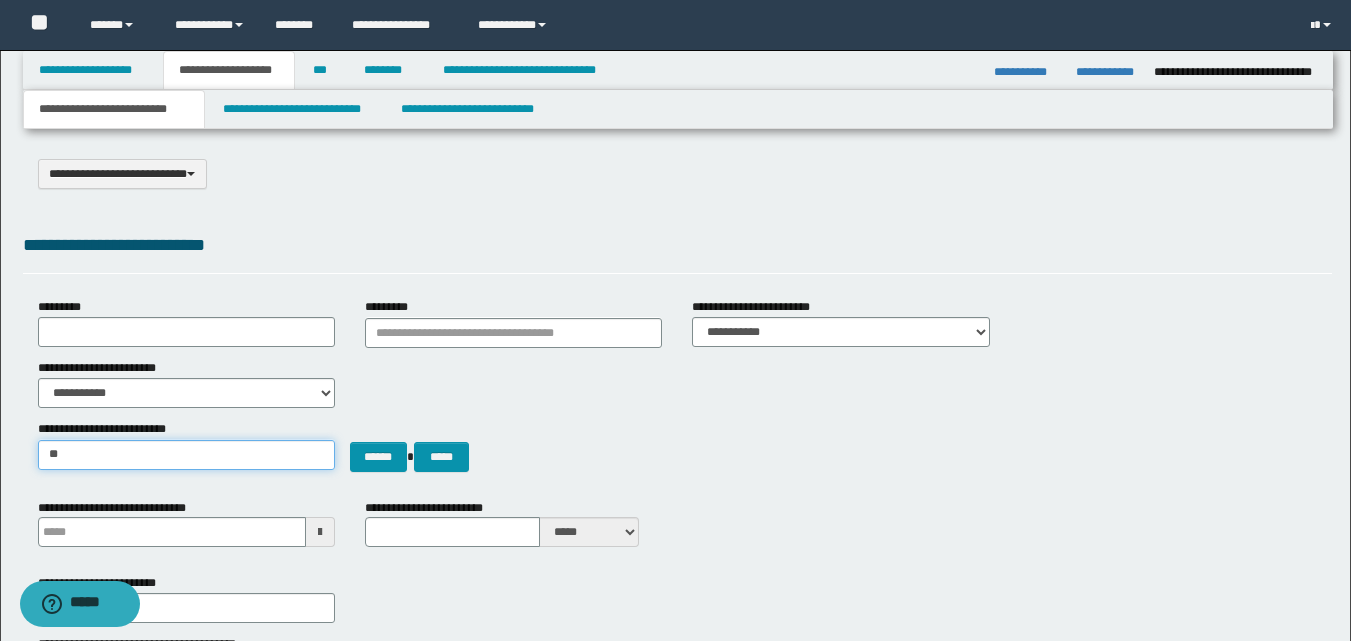 type on "*" 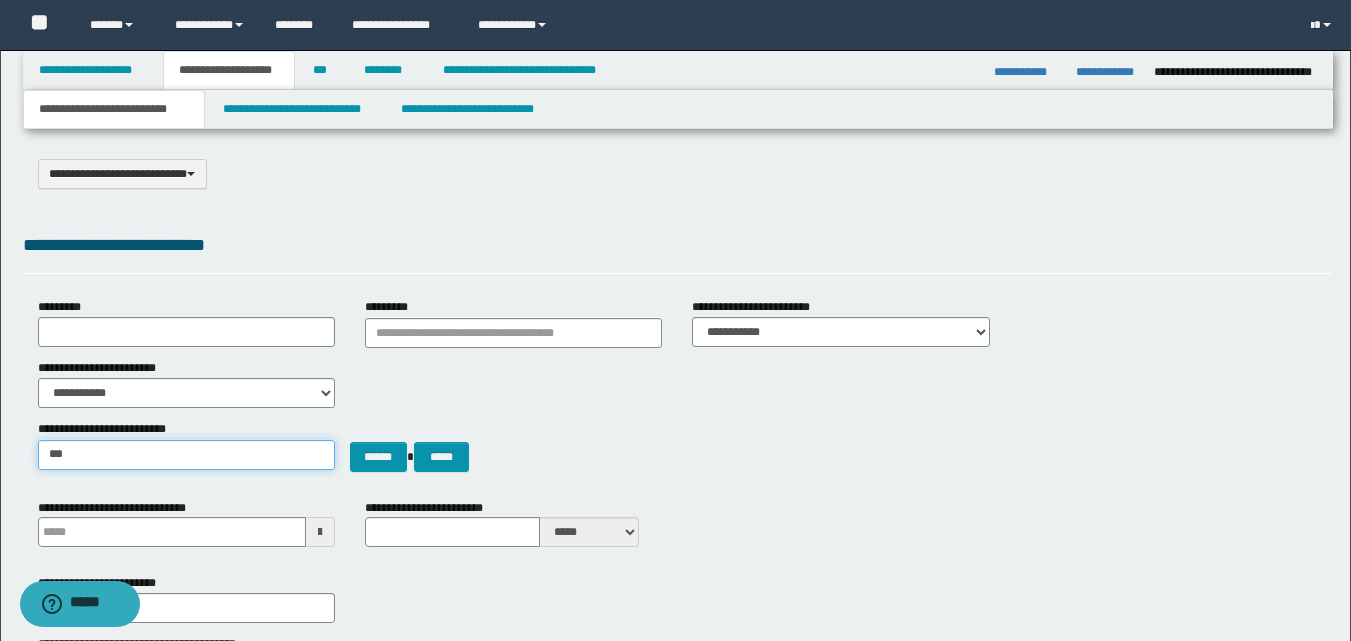 type on "**********" 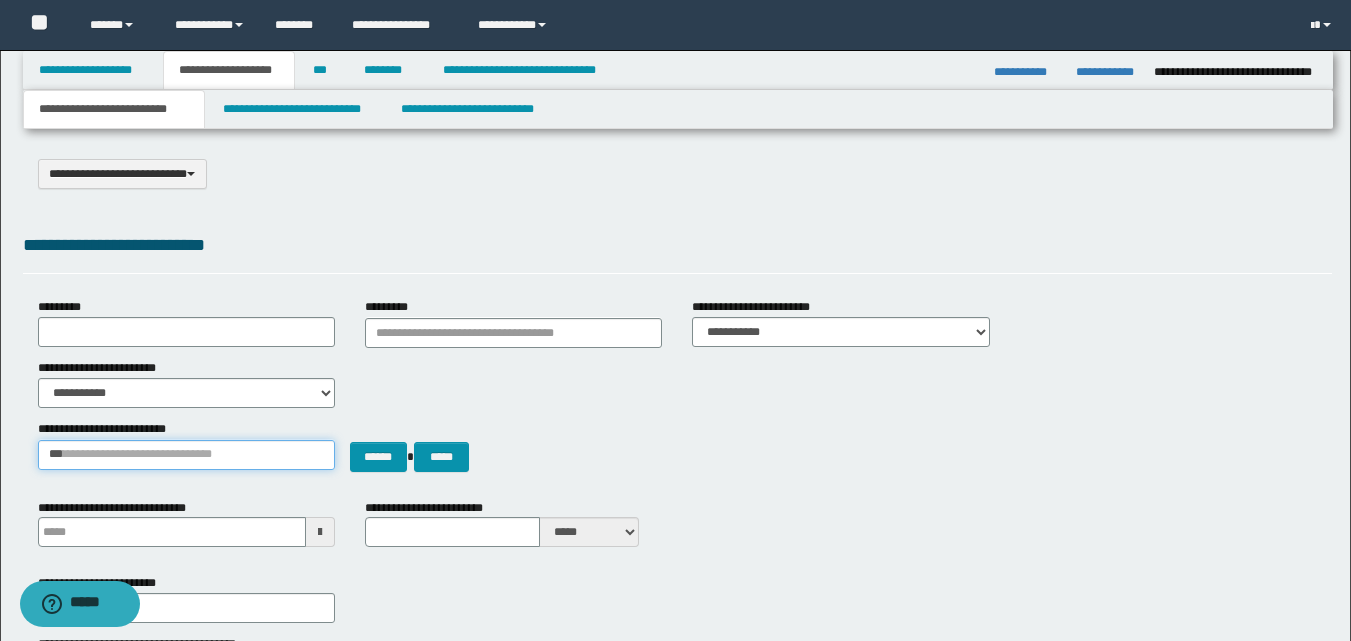 type 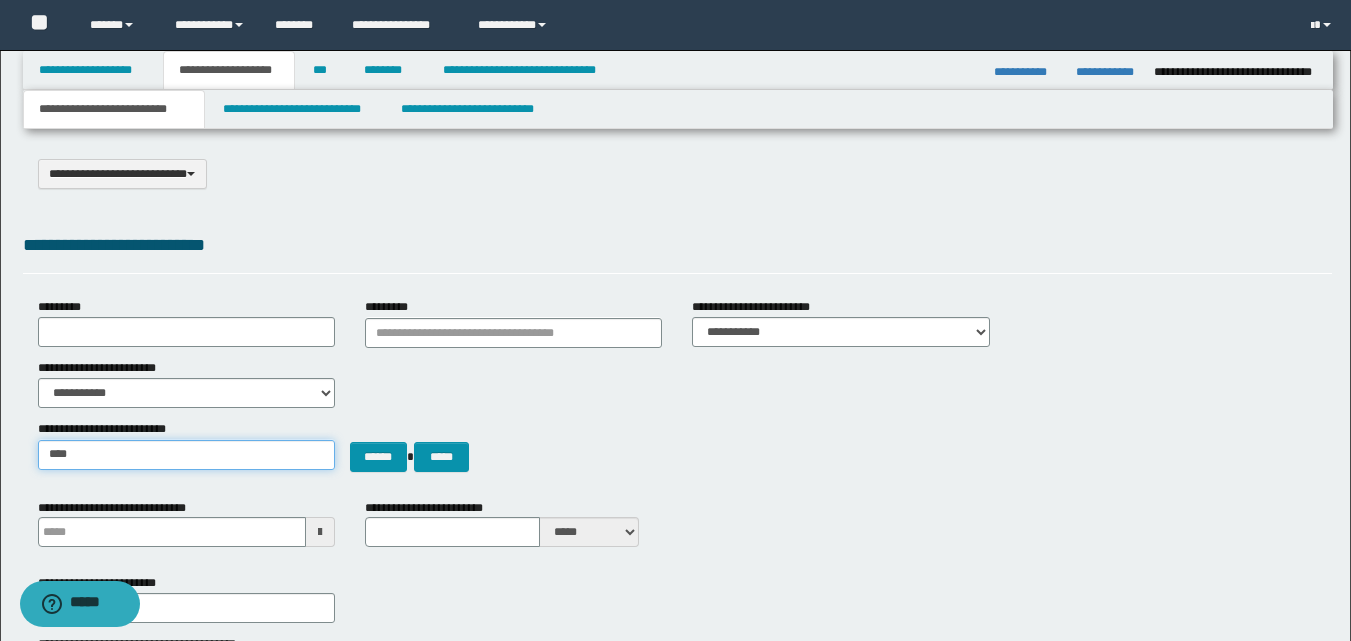 type on "**********" 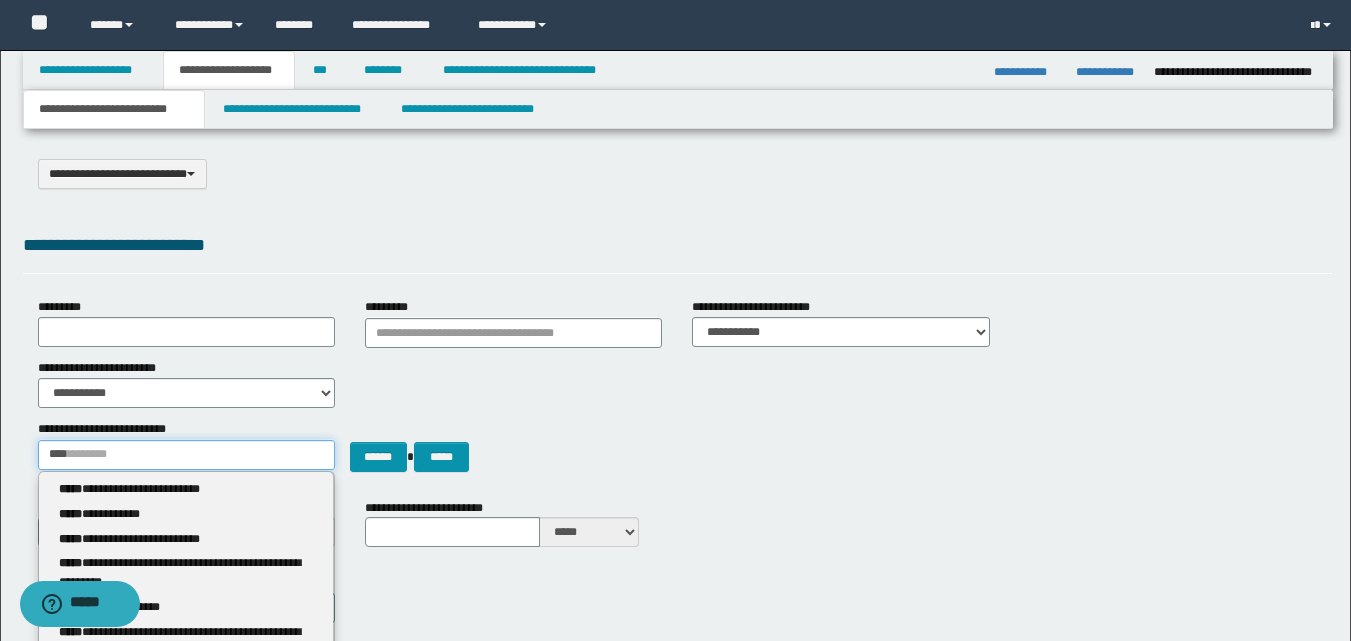 type 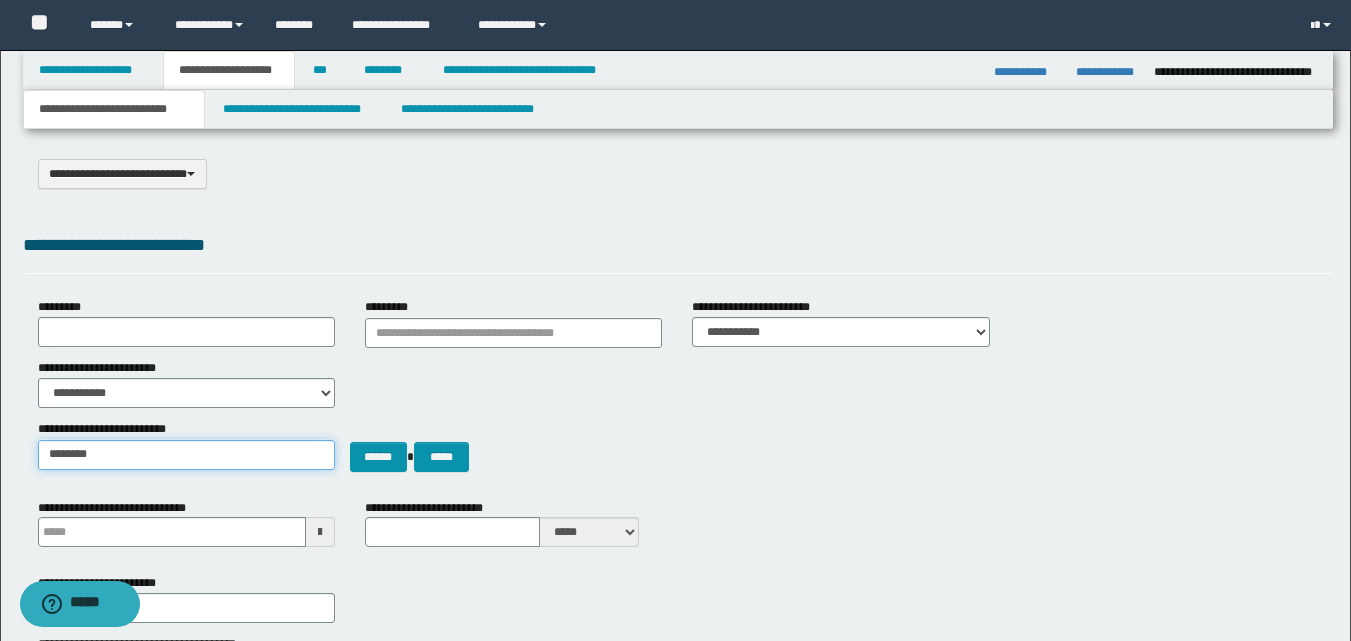 type on "*******" 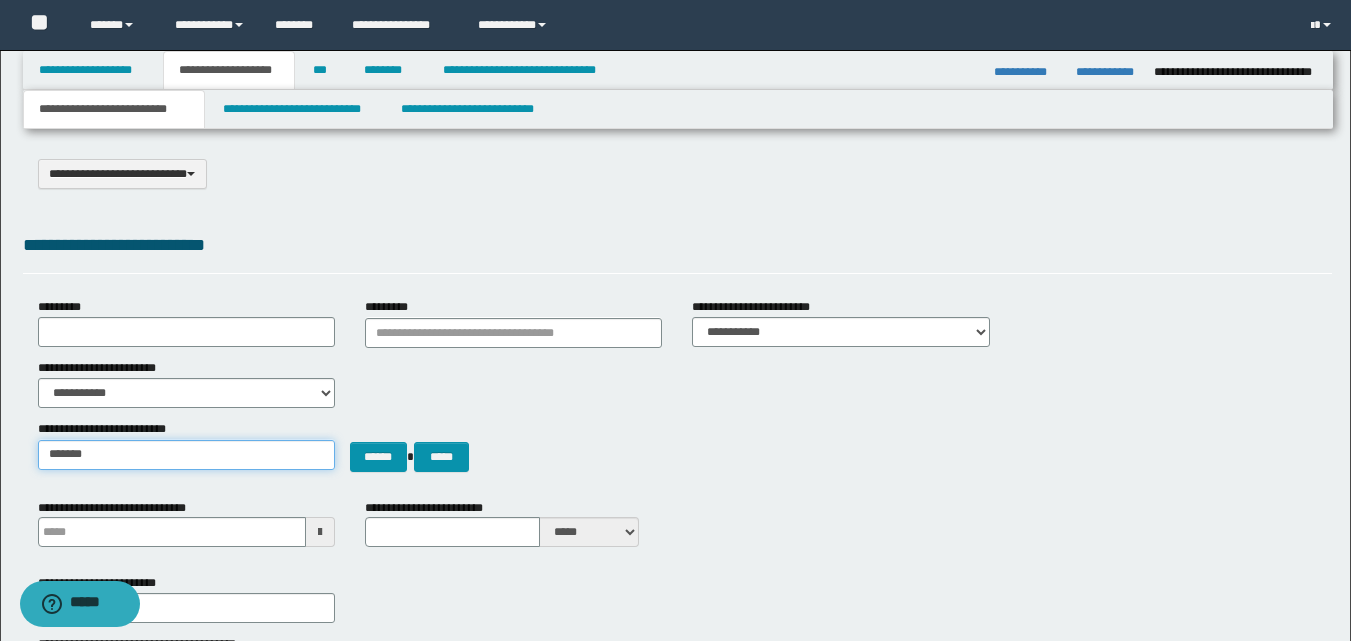 type on "**********" 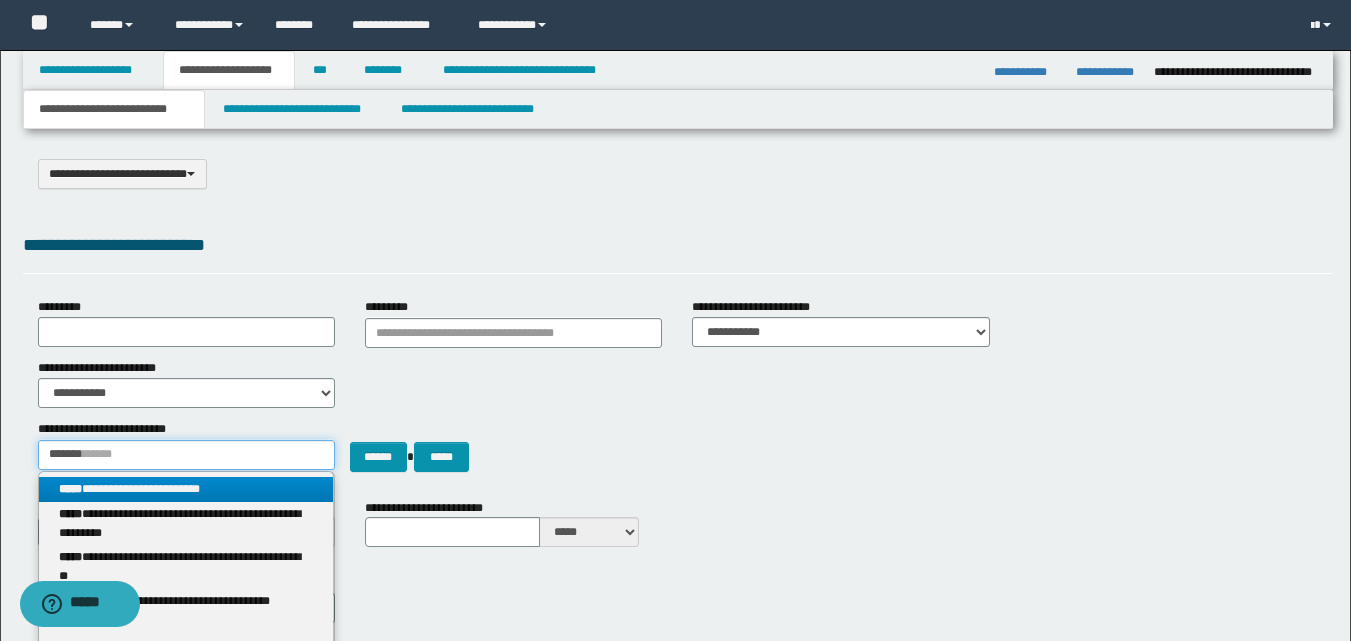 type on "*******" 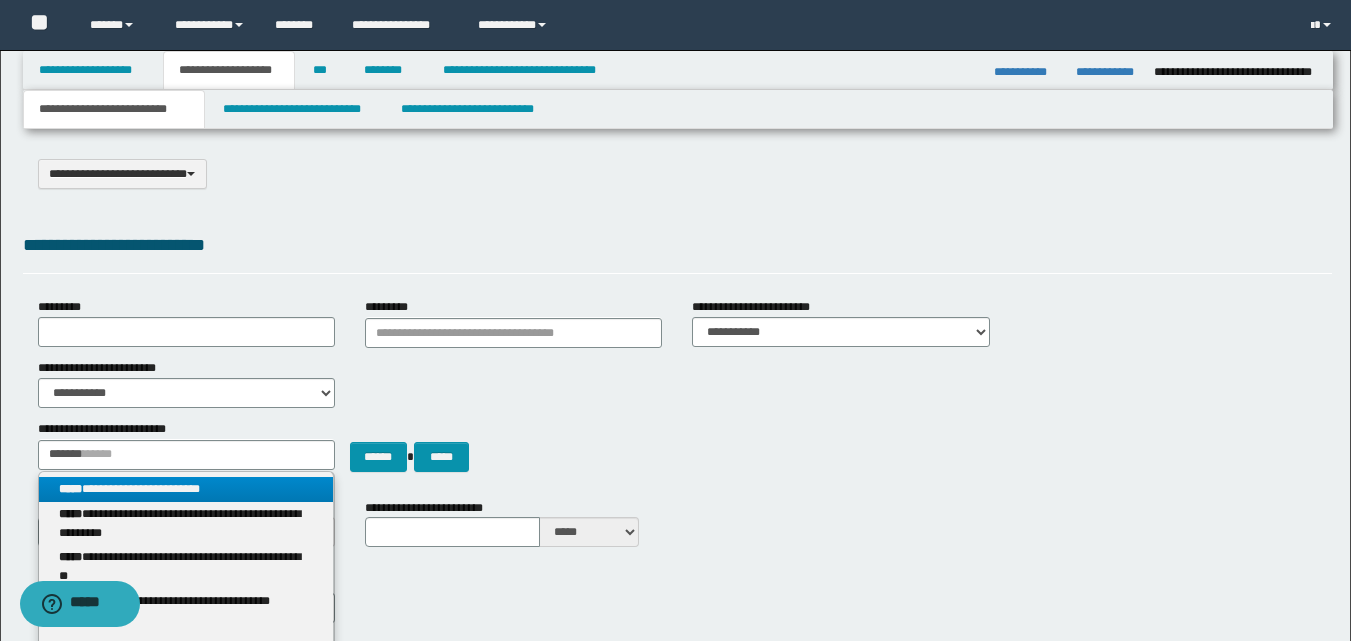 click on "**********" at bounding box center [186, 489] 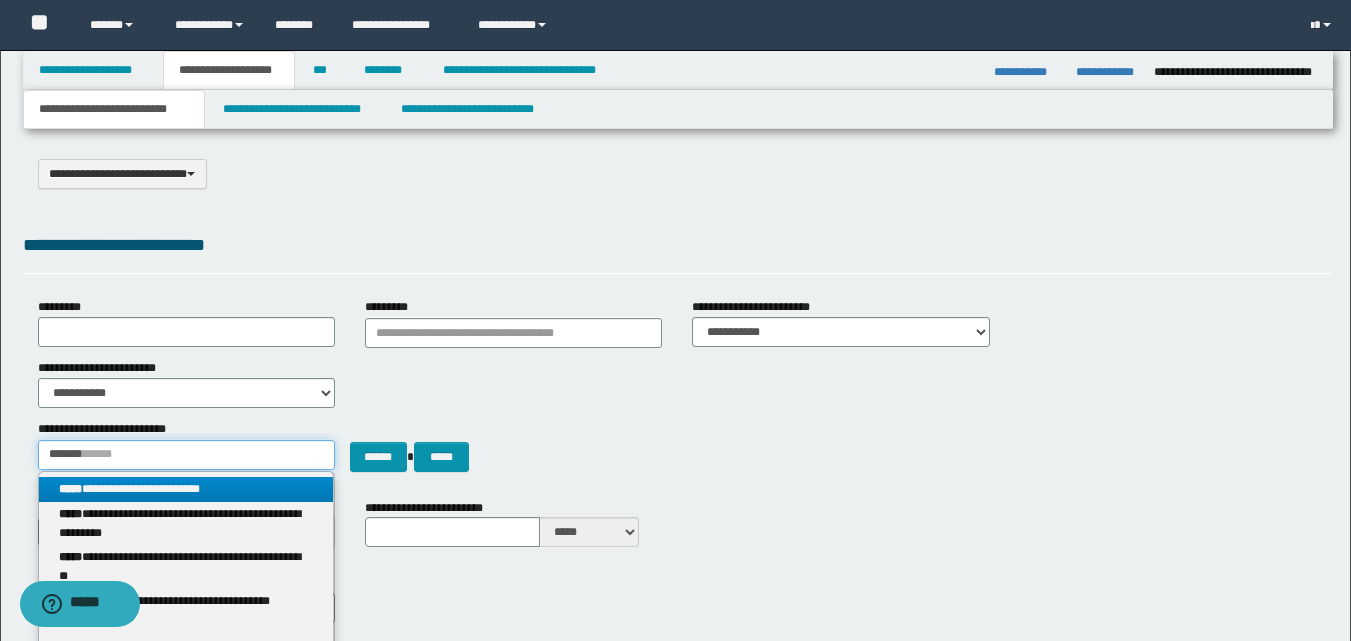 type 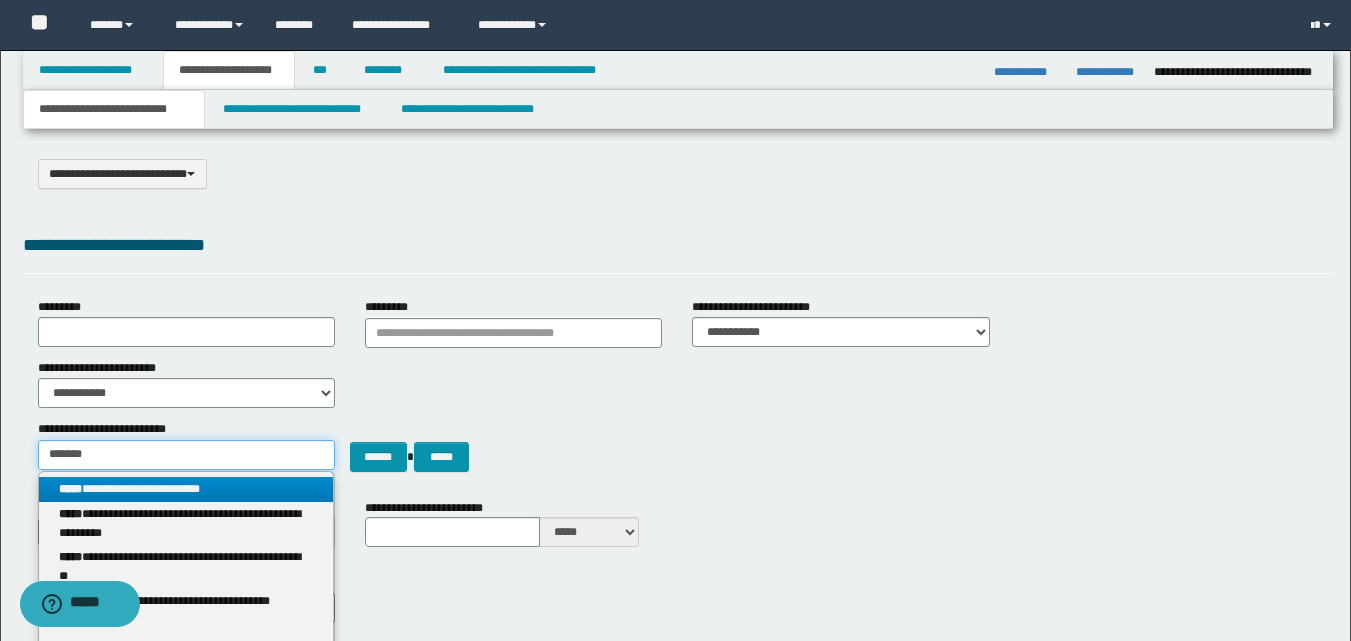 type on "**********" 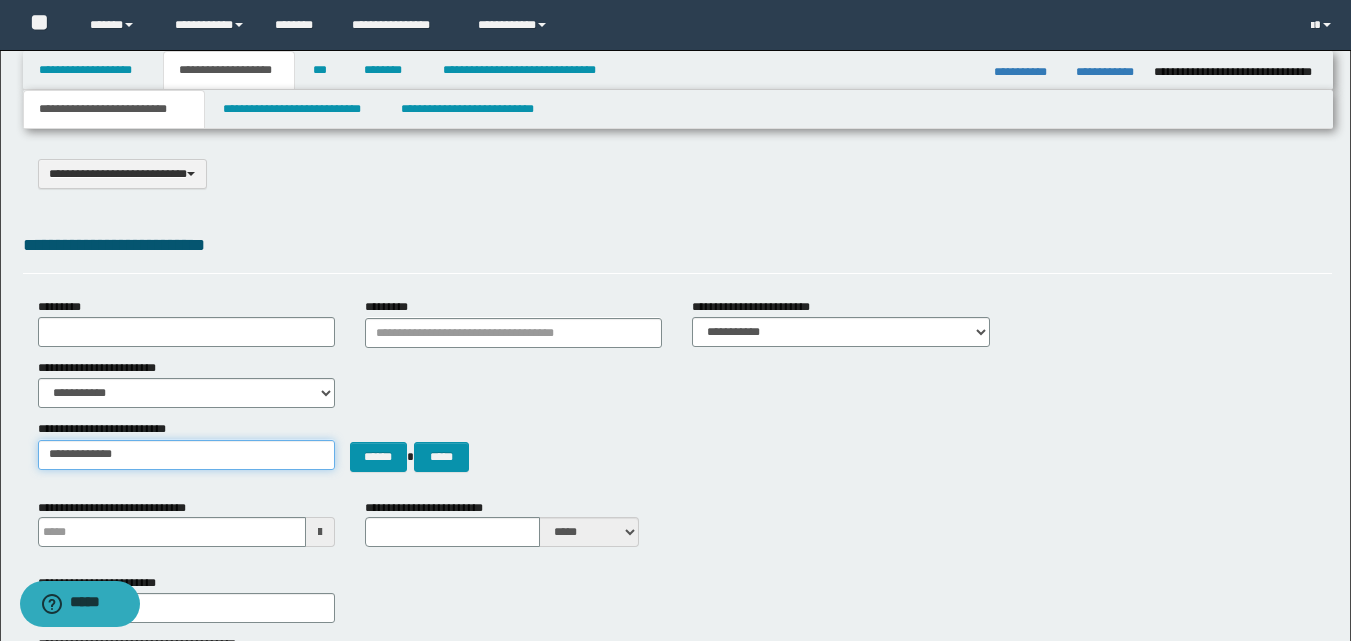 type 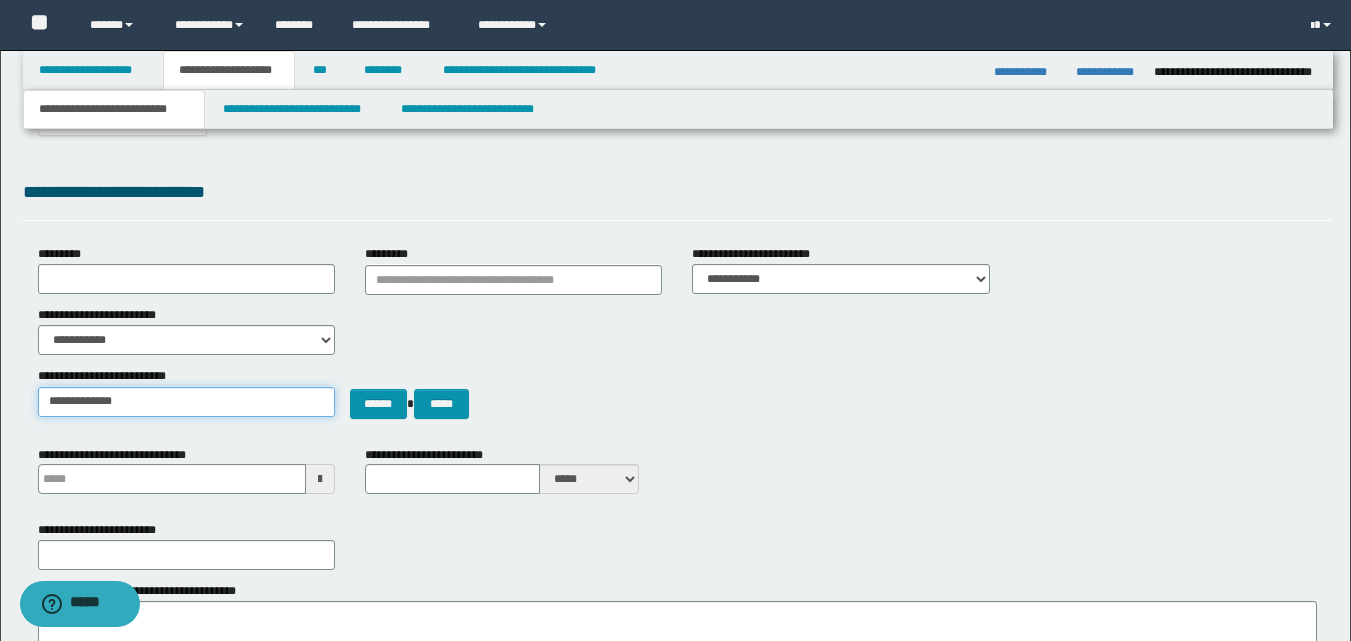 scroll, scrollTop: 200, scrollLeft: 0, axis: vertical 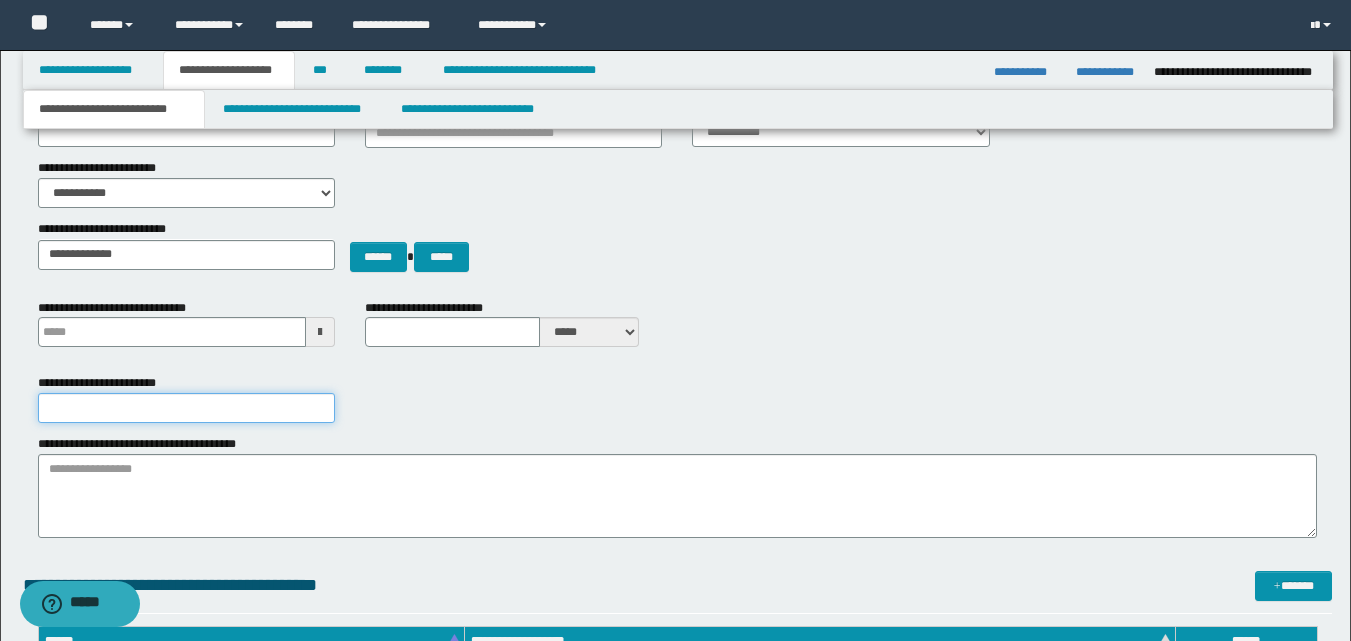 click on "**********" at bounding box center [186, 408] 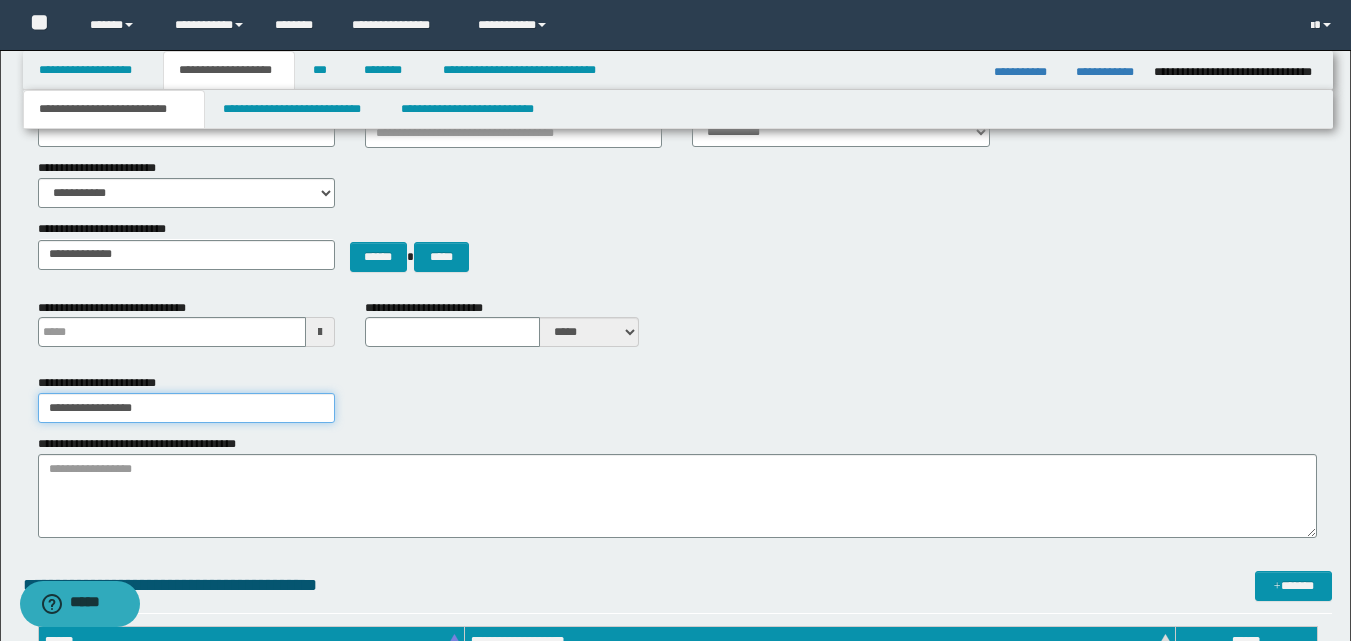 click on "**********" at bounding box center [186, 408] 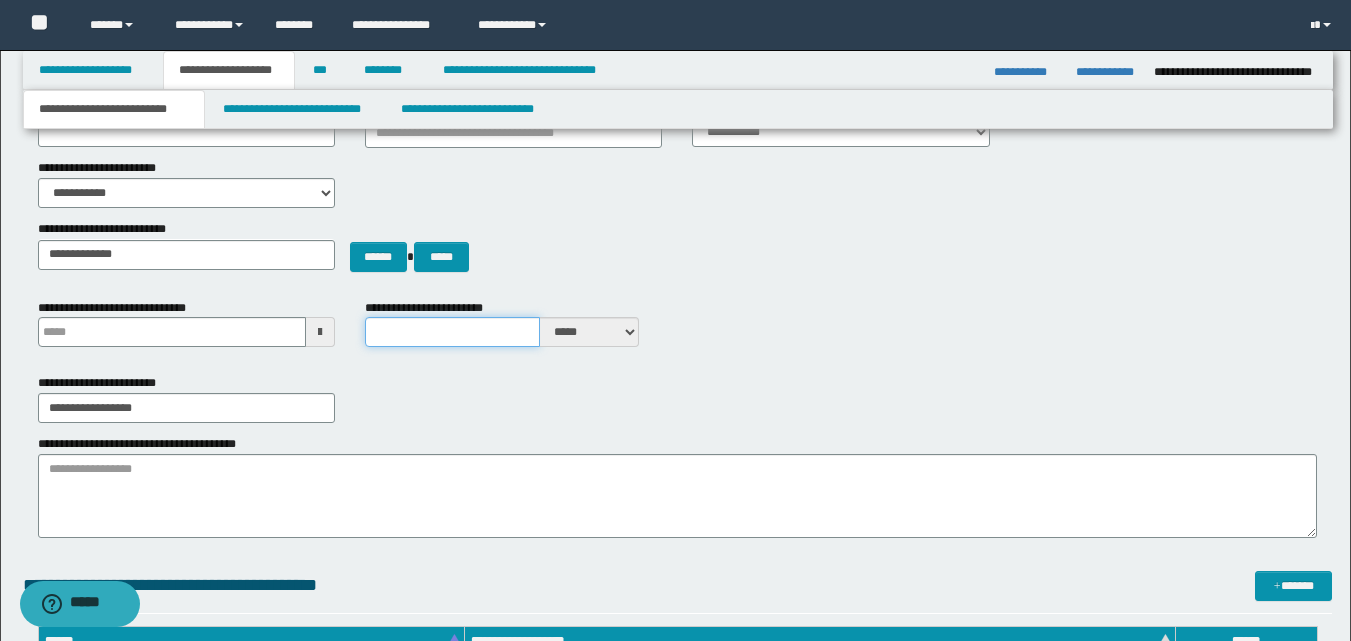 click on "**********" at bounding box center [452, 332] 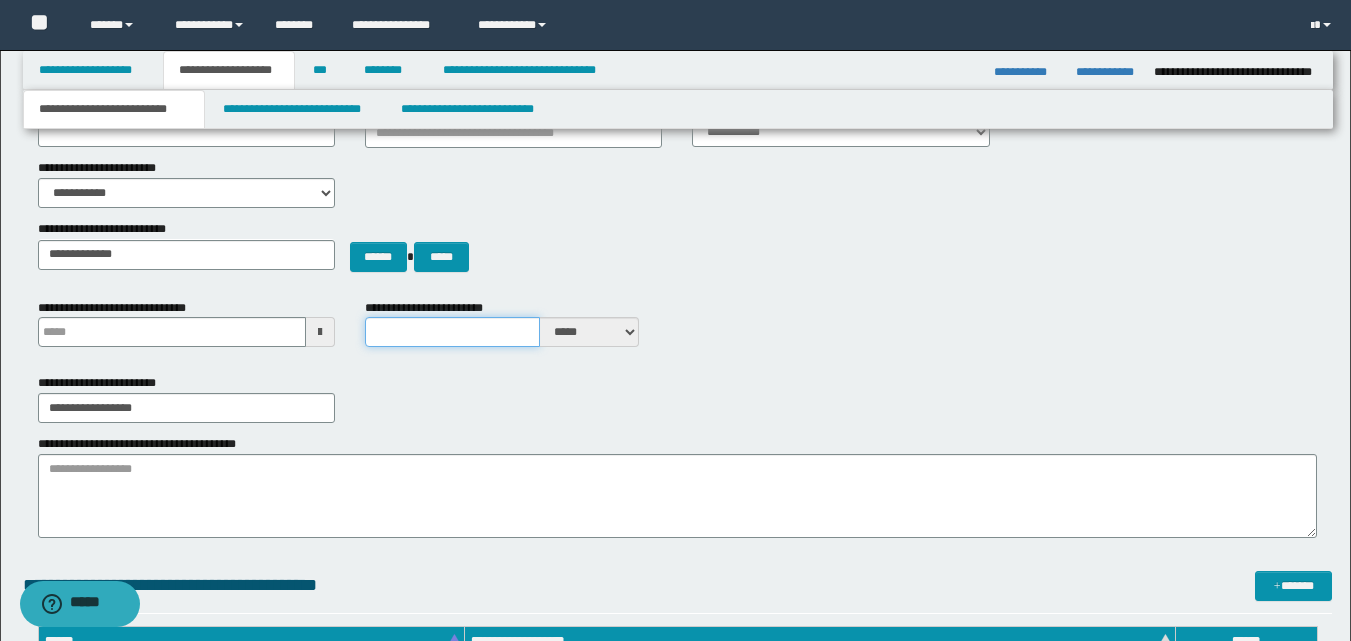type on "*" 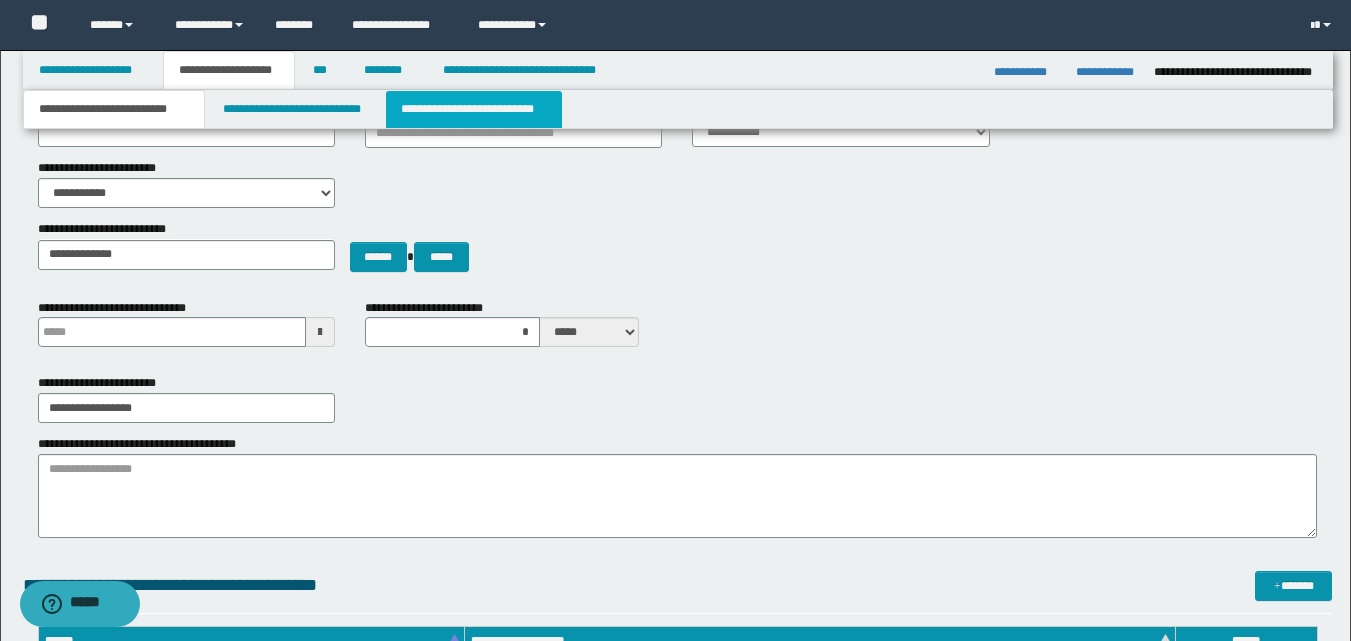 click on "**********" at bounding box center [474, 109] 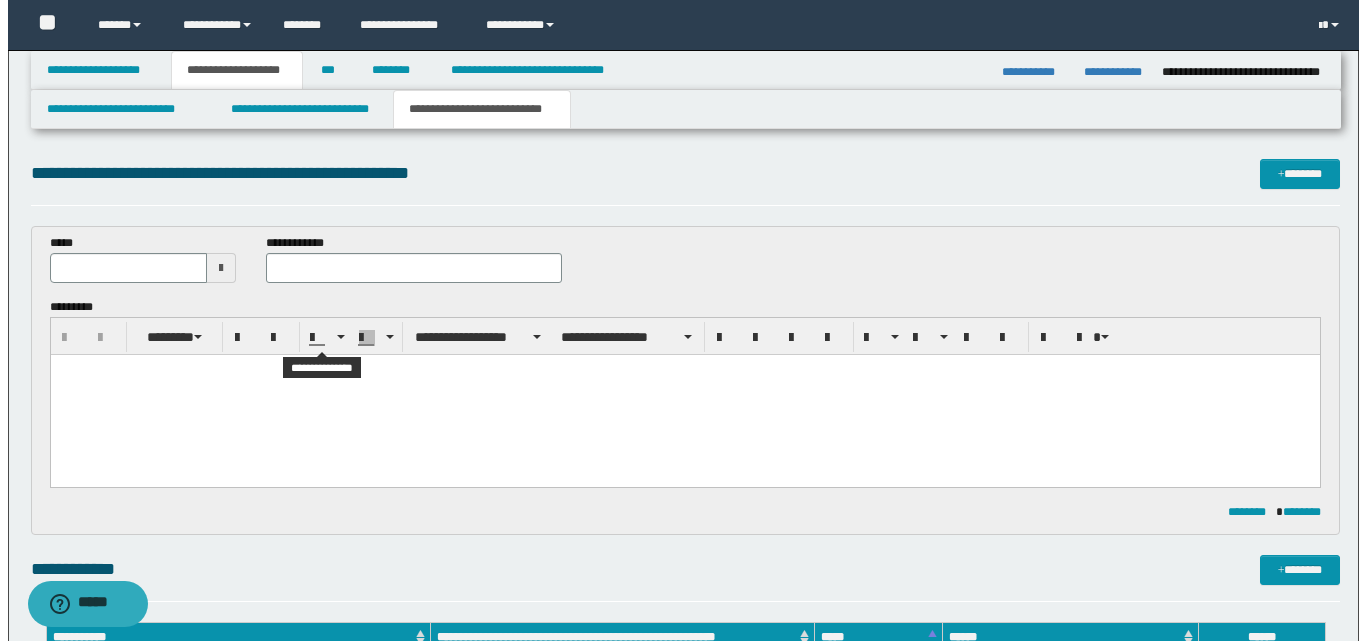 scroll, scrollTop: 0, scrollLeft: 0, axis: both 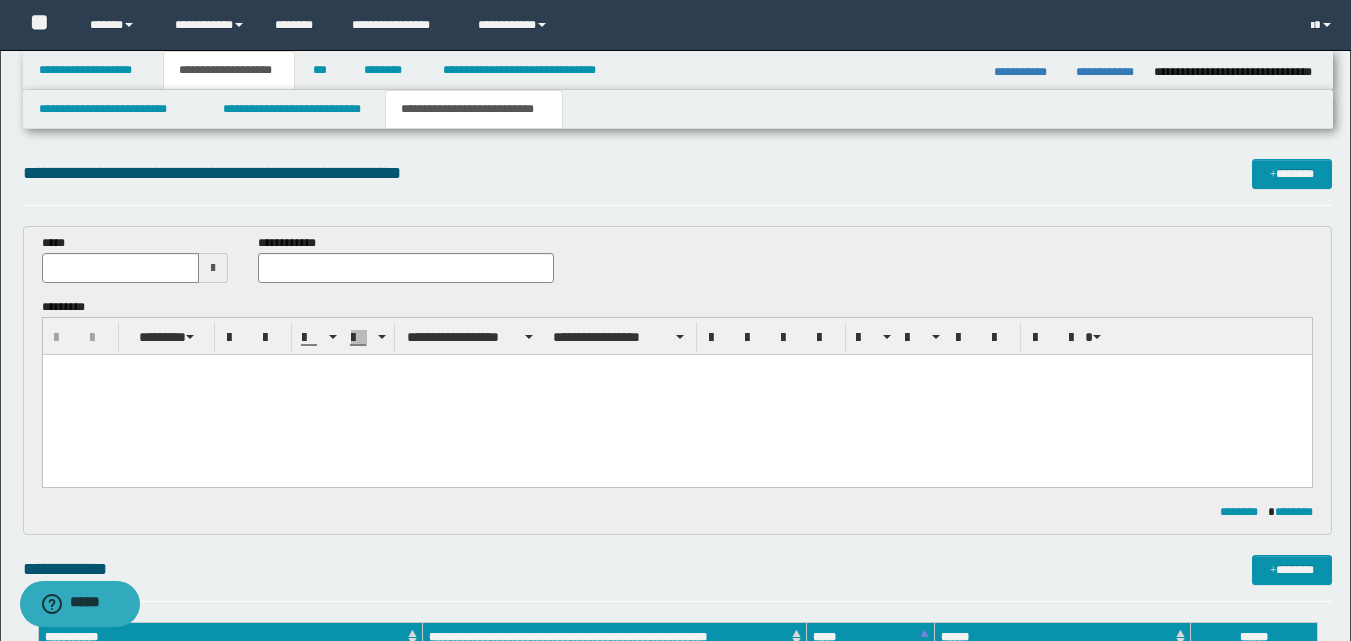 click at bounding box center [213, 268] 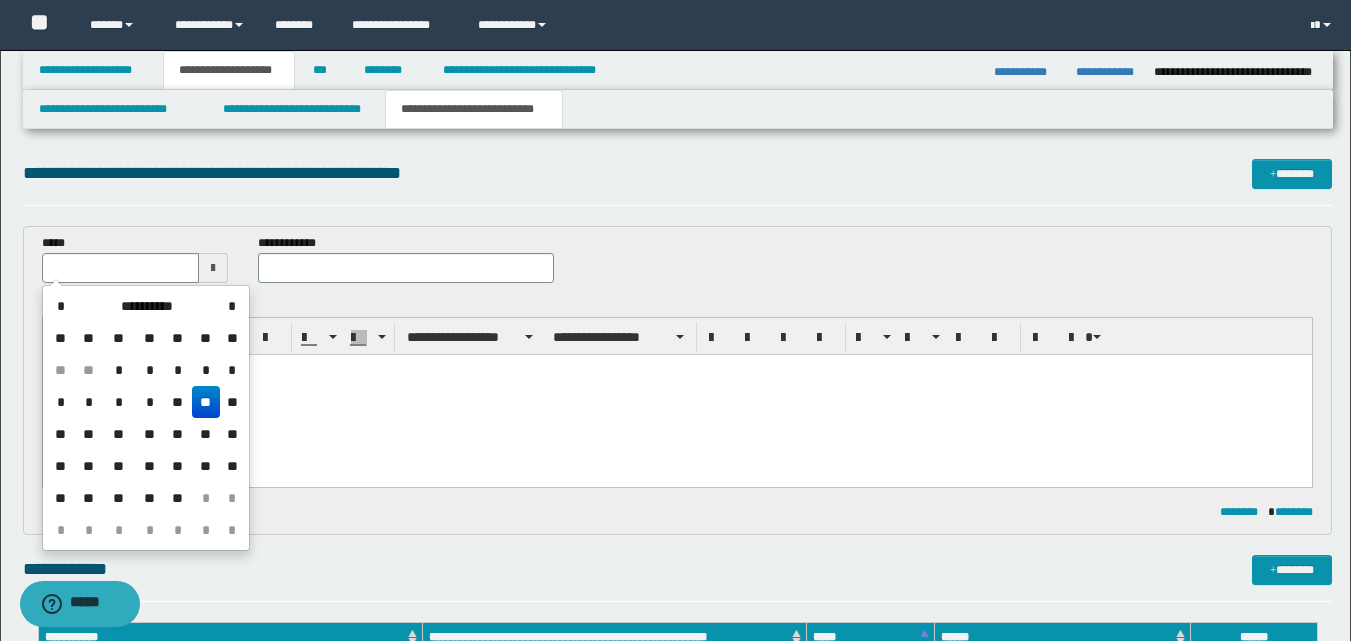 click on "**" at bounding box center [206, 402] 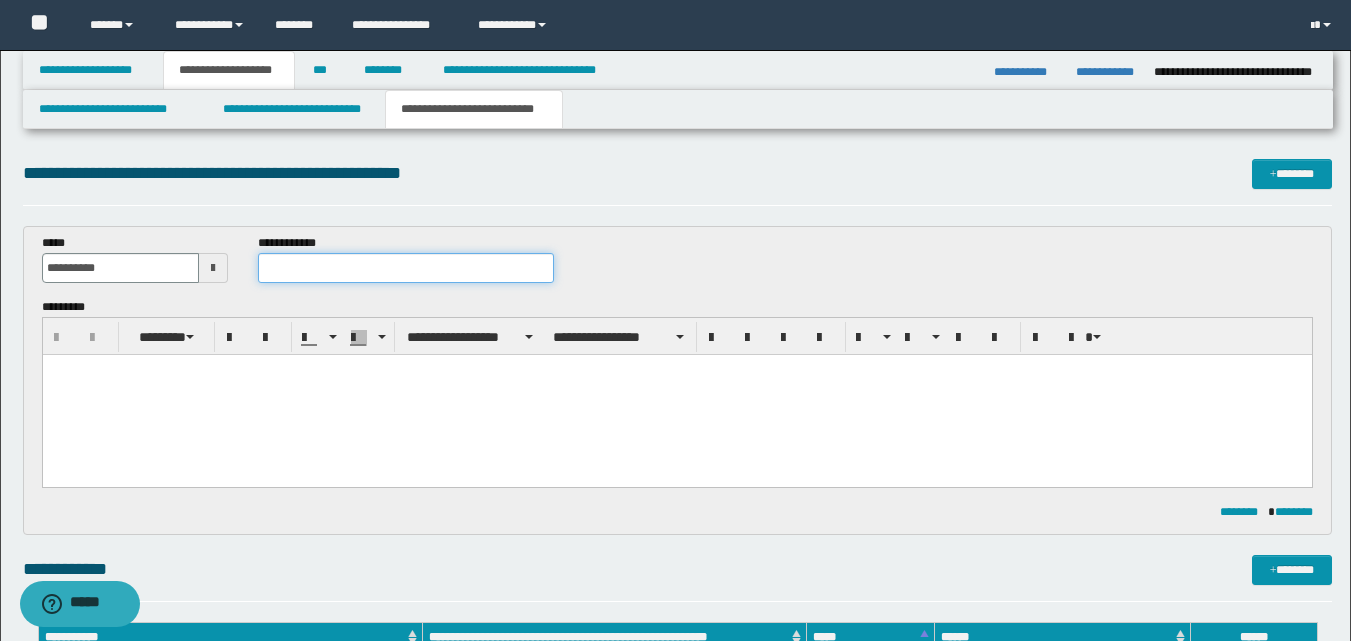 click at bounding box center [405, 268] 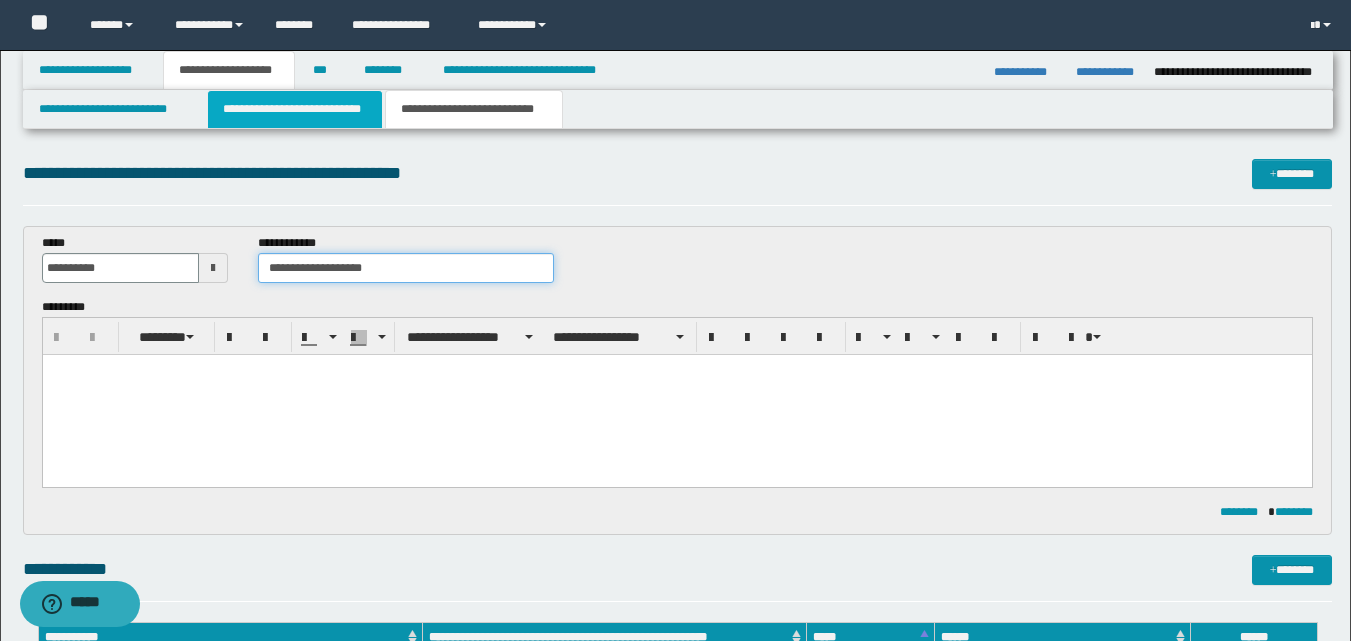 type on "**********" 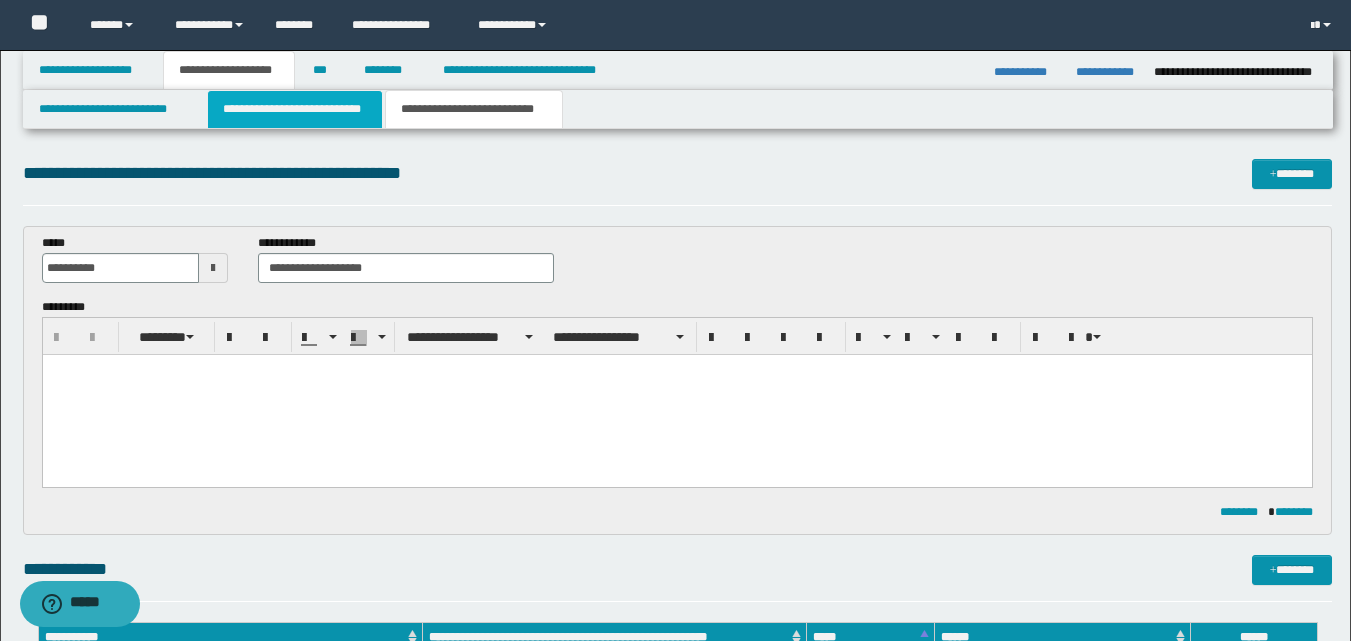 click on "**********" at bounding box center (295, 109) 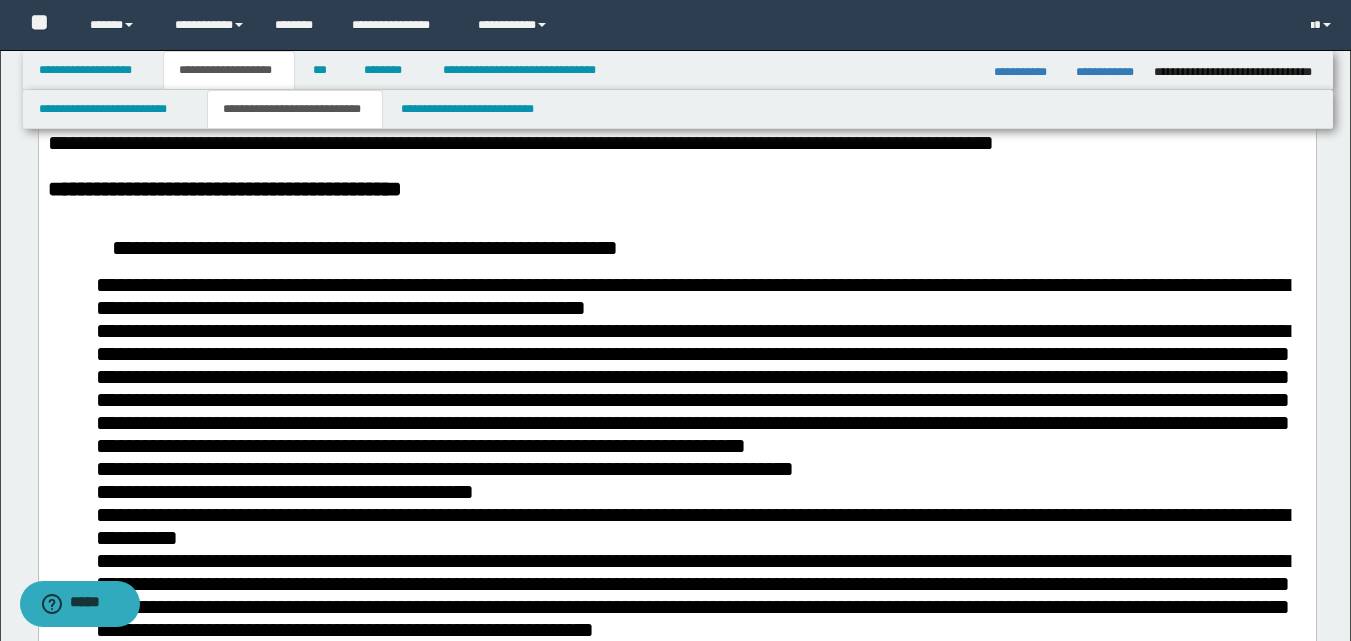 scroll, scrollTop: 400, scrollLeft: 0, axis: vertical 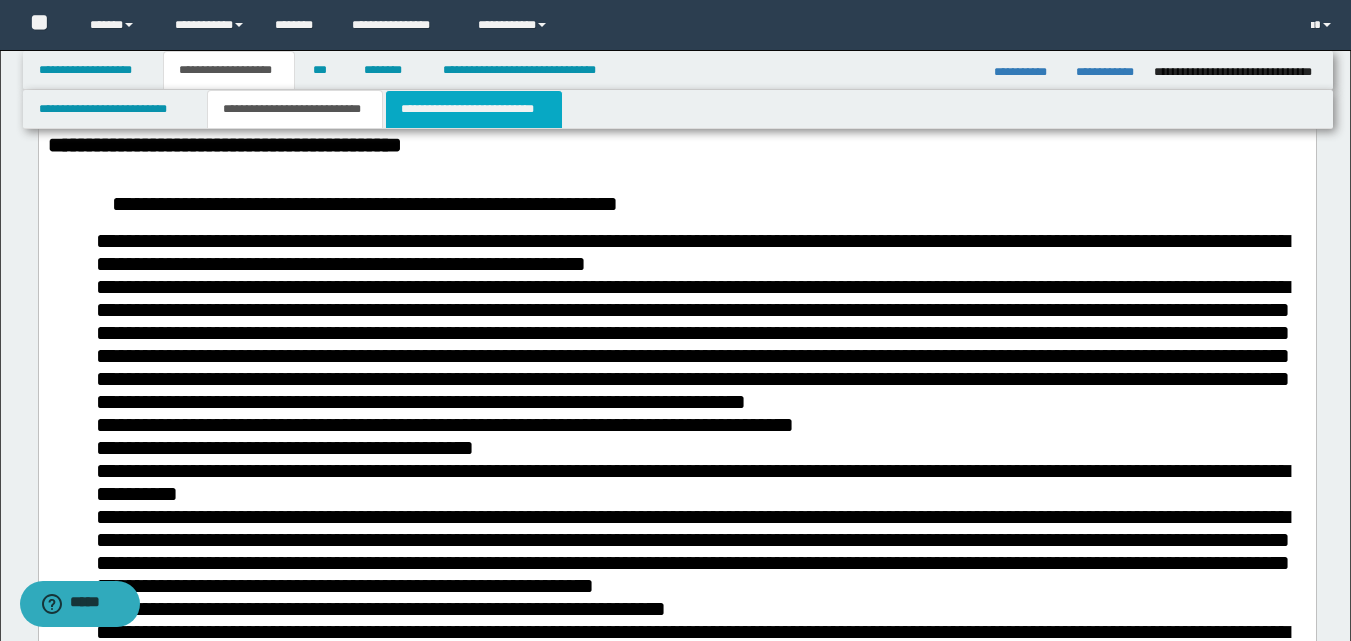 click on "**********" at bounding box center (474, 109) 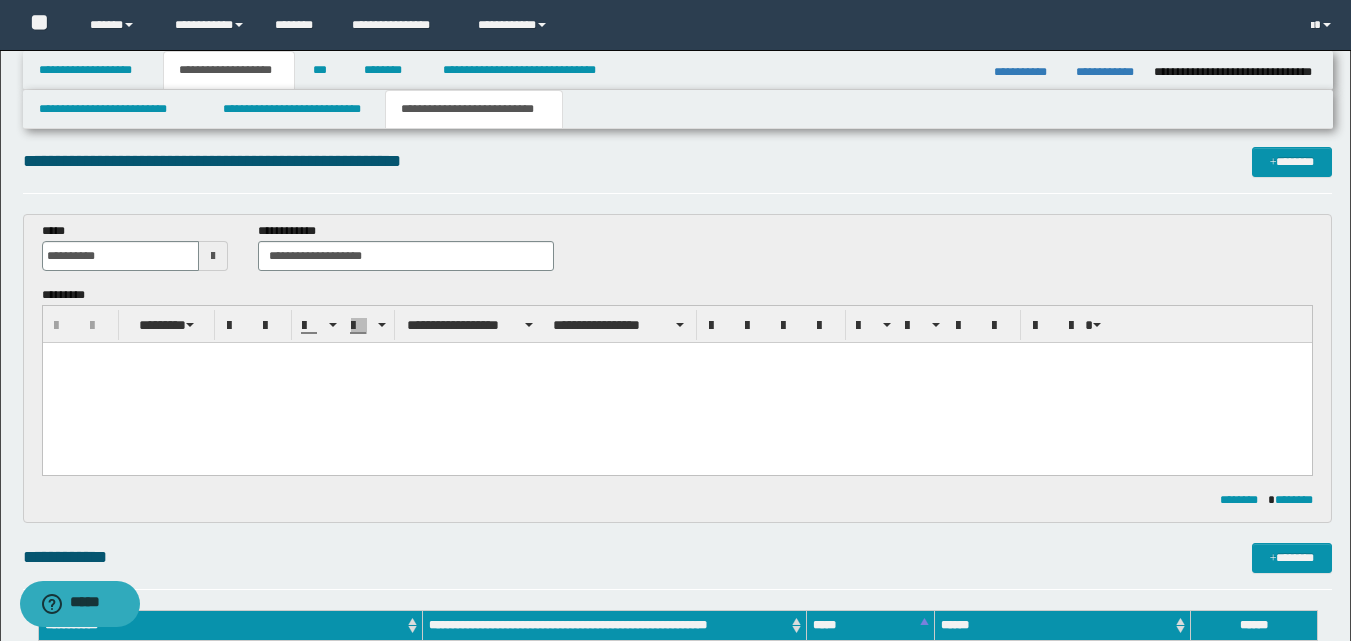 scroll, scrollTop: 0, scrollLeft: 0, axis: both 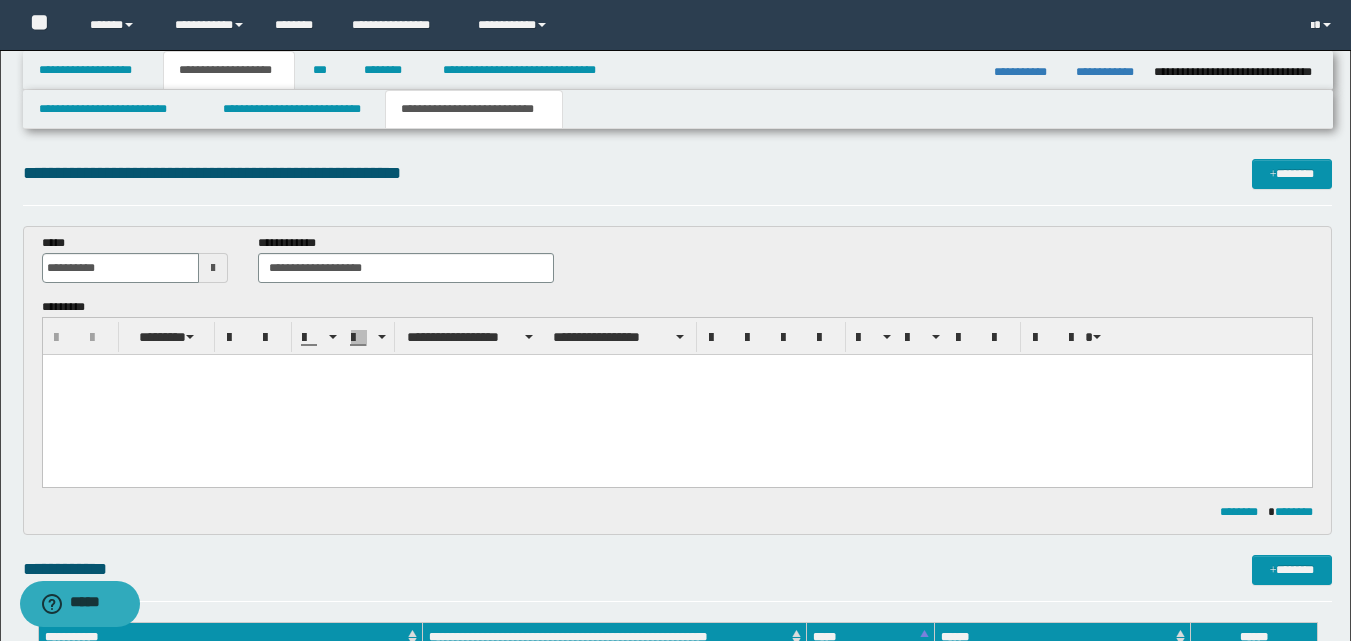 click at bounding box center [676, 395] 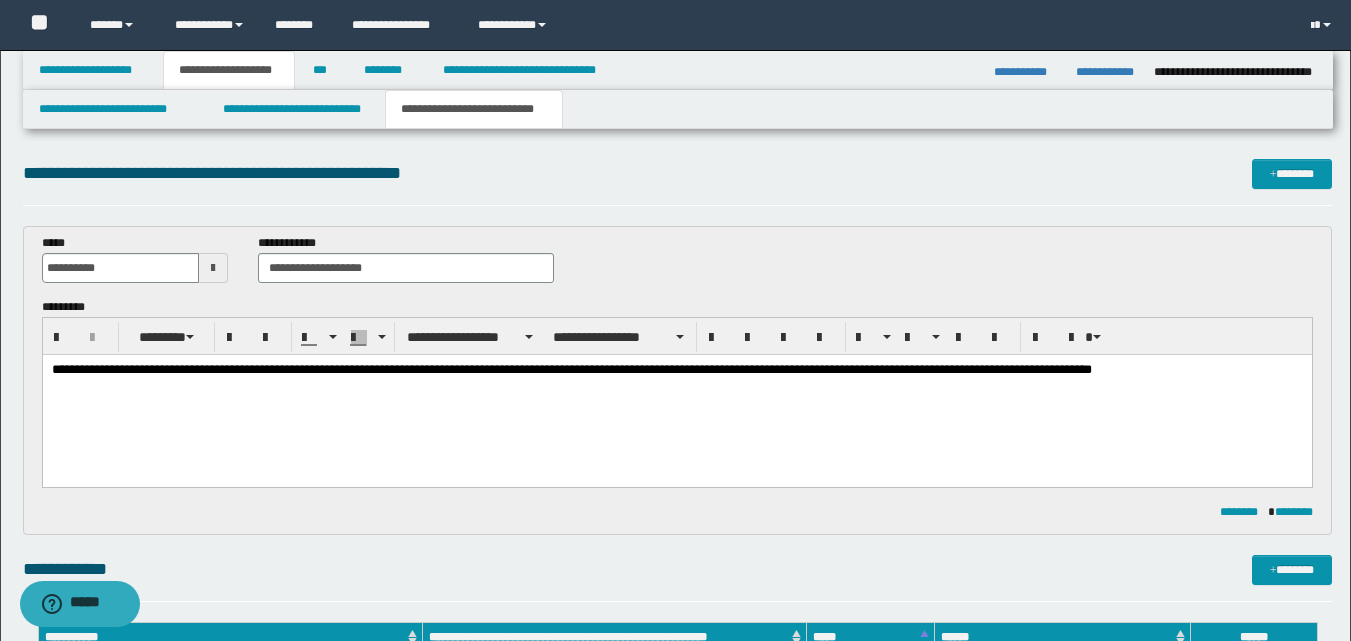 click on "**********" at bounding box center [676, 371] 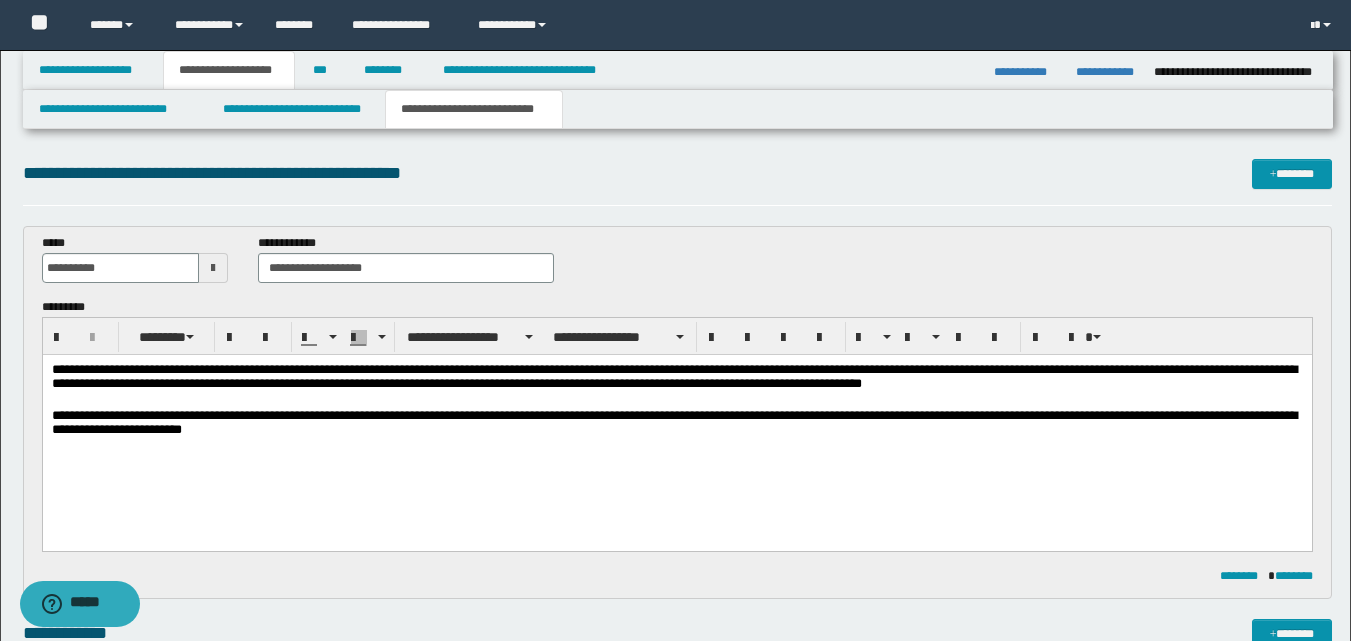 click on "**********" at bounding box center (676, 425) 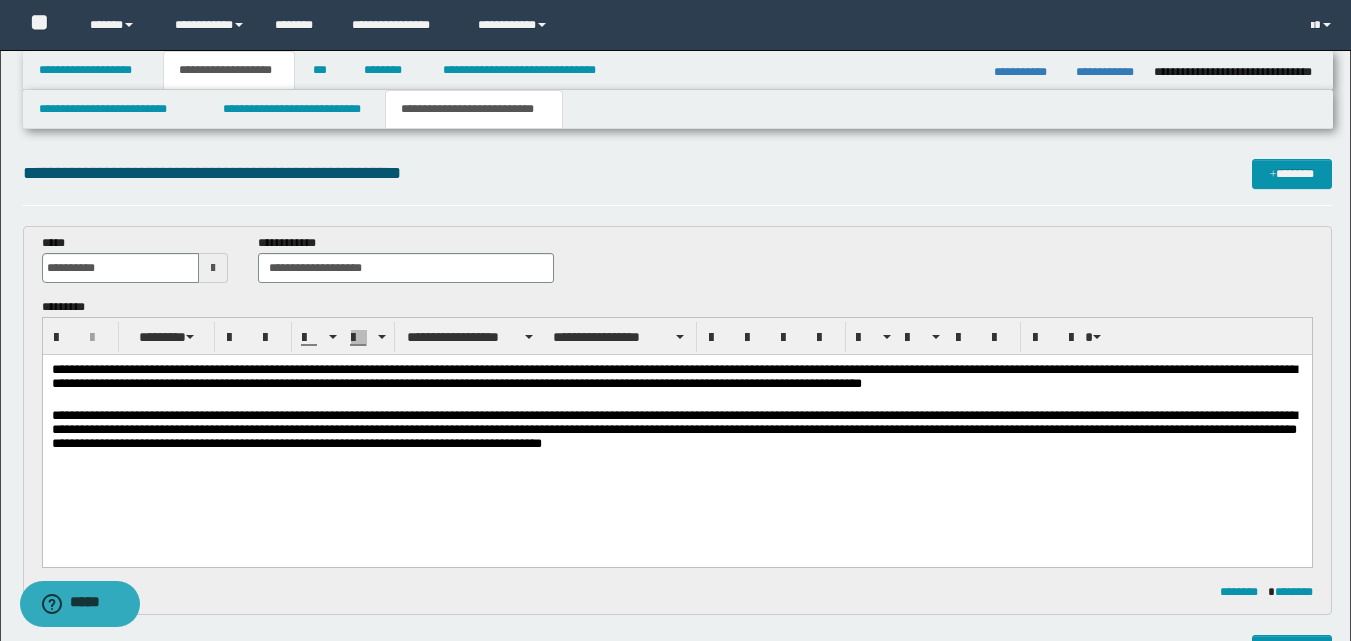 click on "**********" at bounding box center (676, 433) 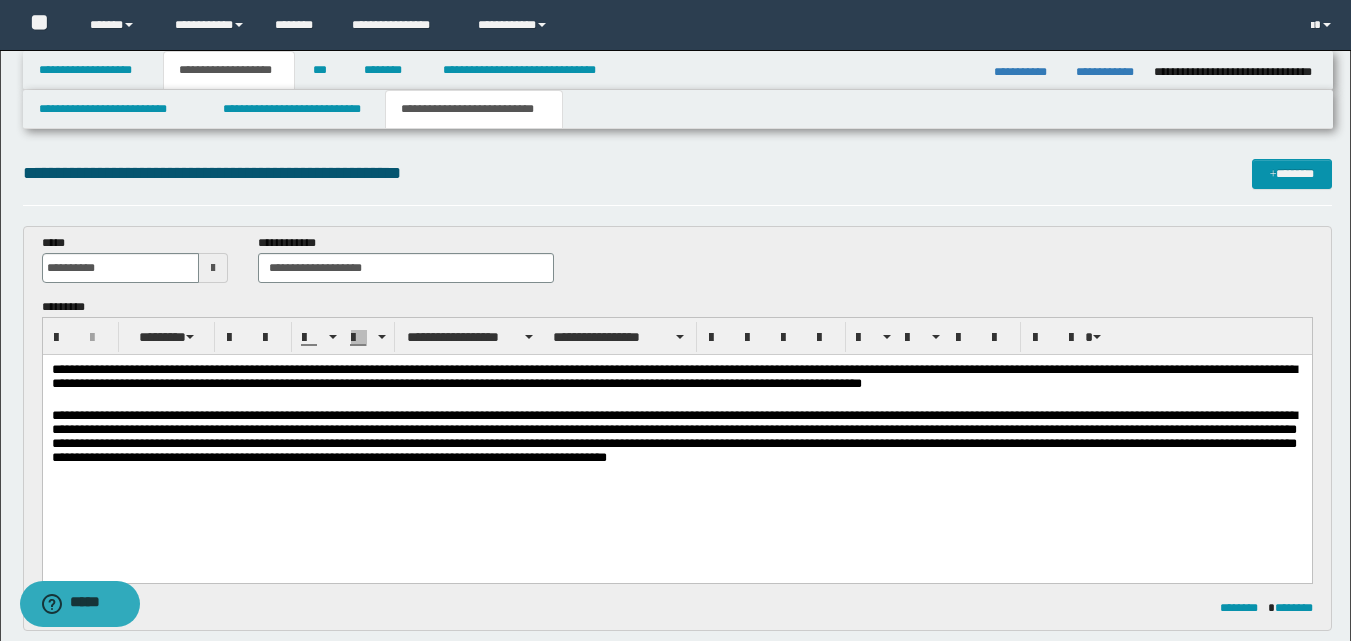 click on "**********" at bounding box center (676, 379) 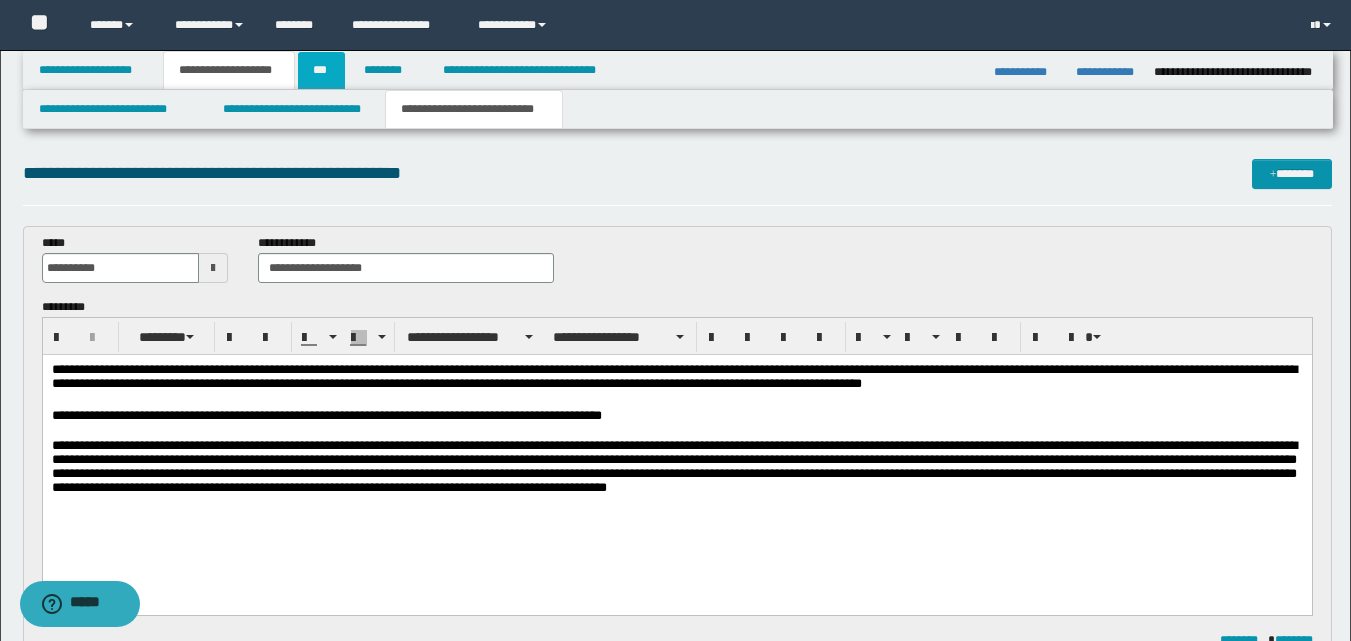 click on "***" at bounding box center [321, 70] 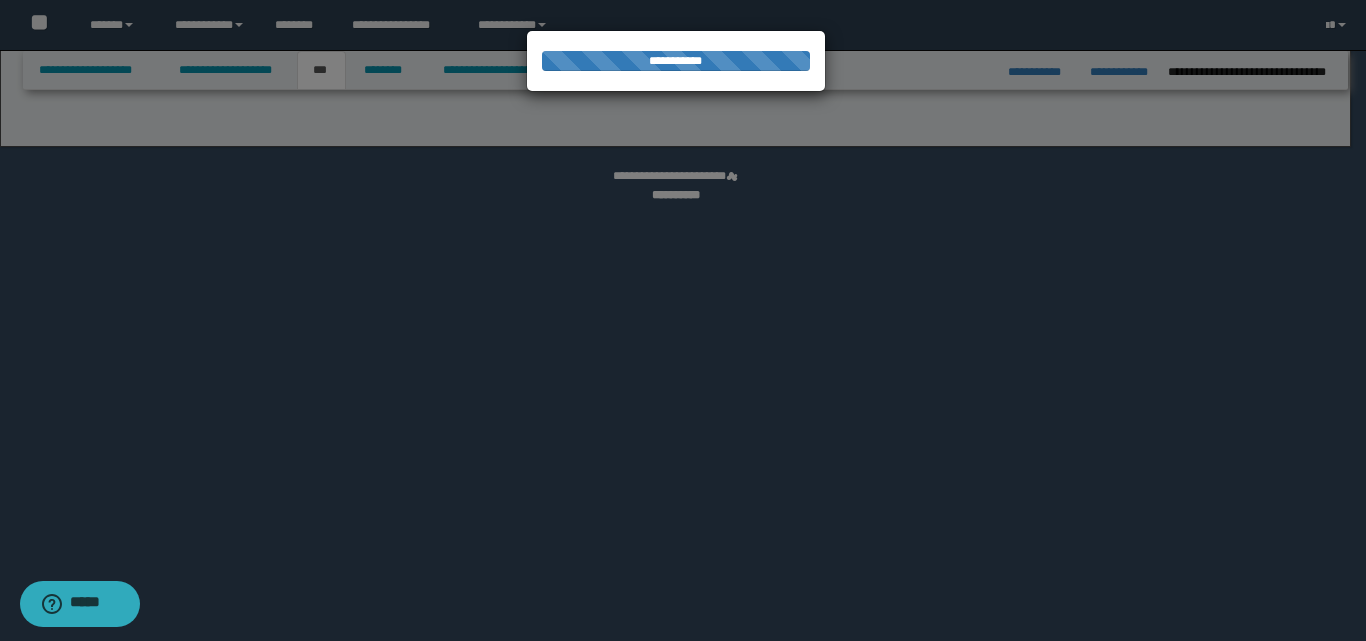 select on "*" 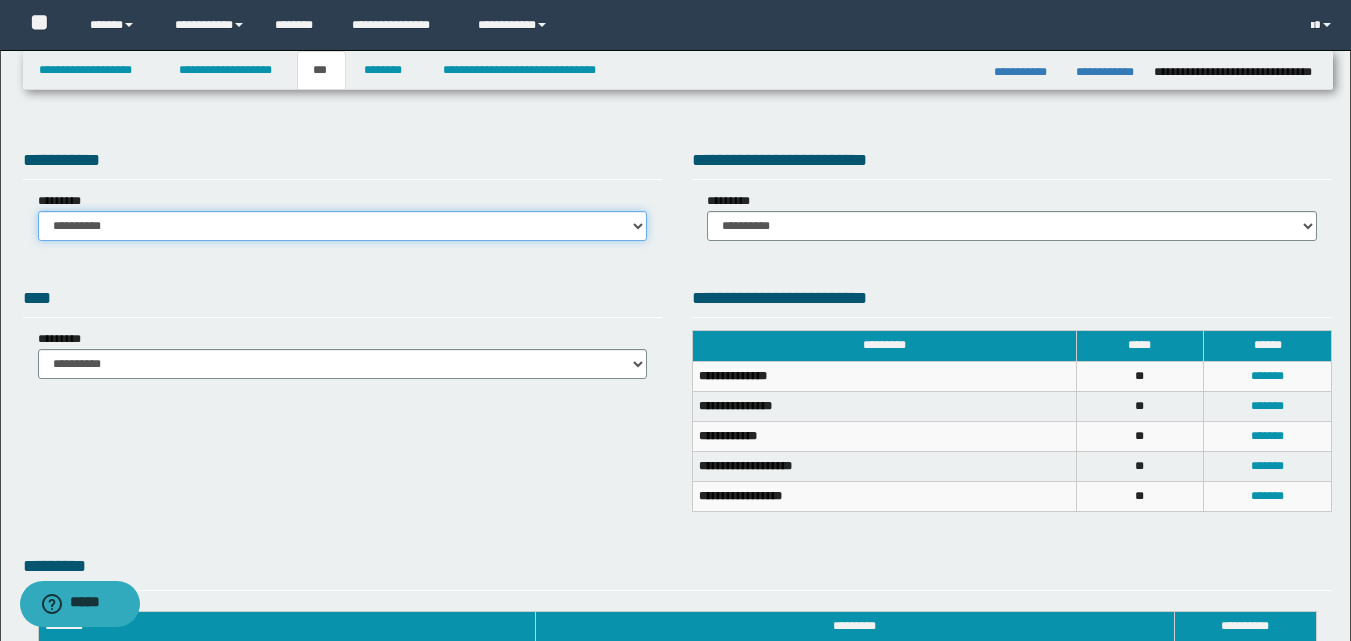 click on "**********" at bounding box center [343, 226] 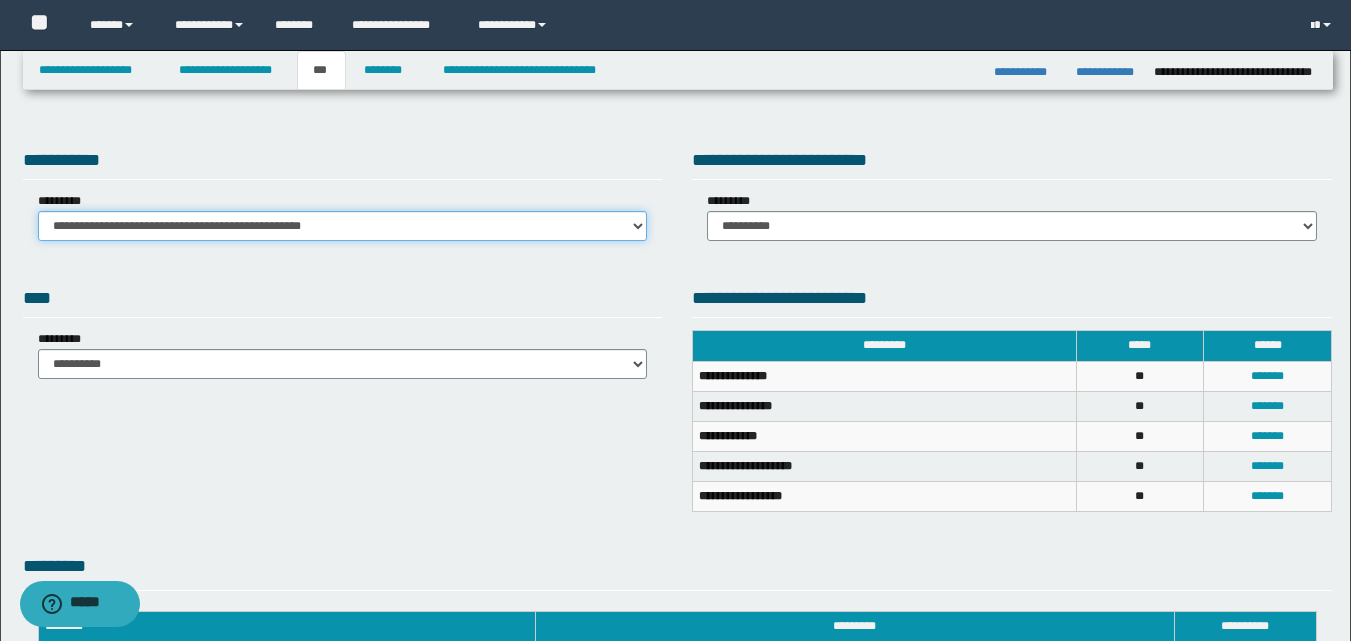 click on "**********" at bounding box center [343, 226] 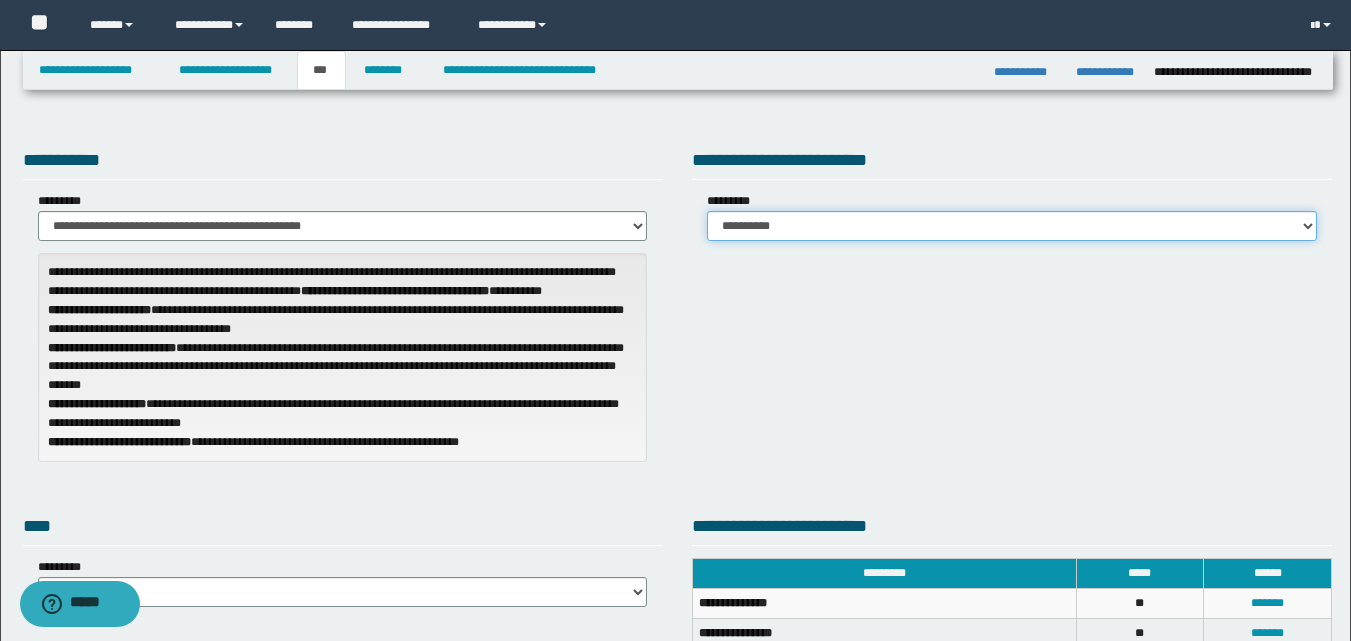 click on "**********" at bounding box center (1012, 226) 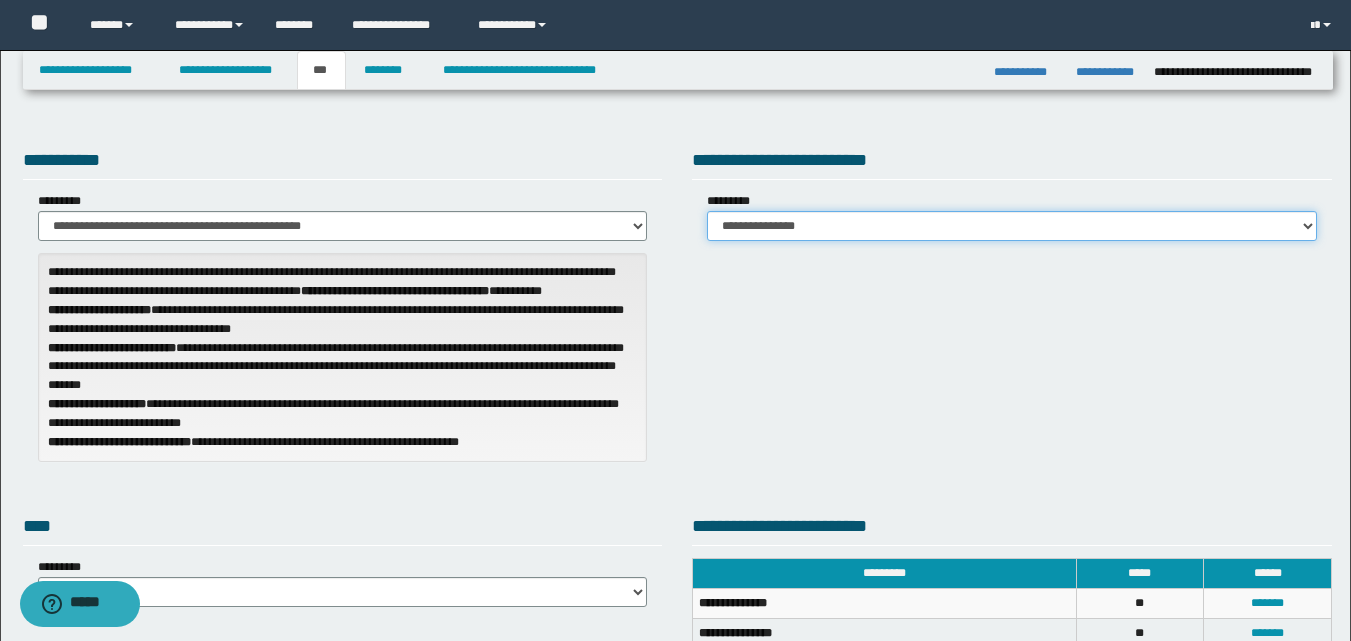 click on "**********" at bounding box center (1012, 226) 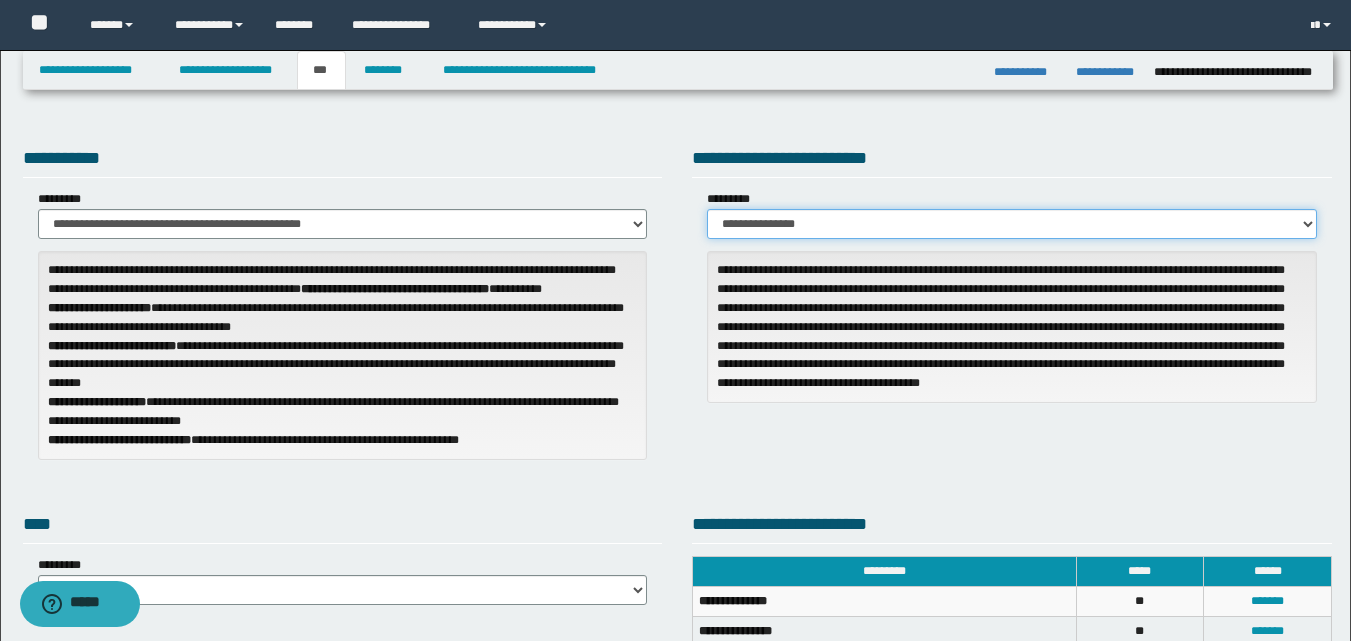 scroll, scrollTop: 0, scrollLeft: 0, axis: both 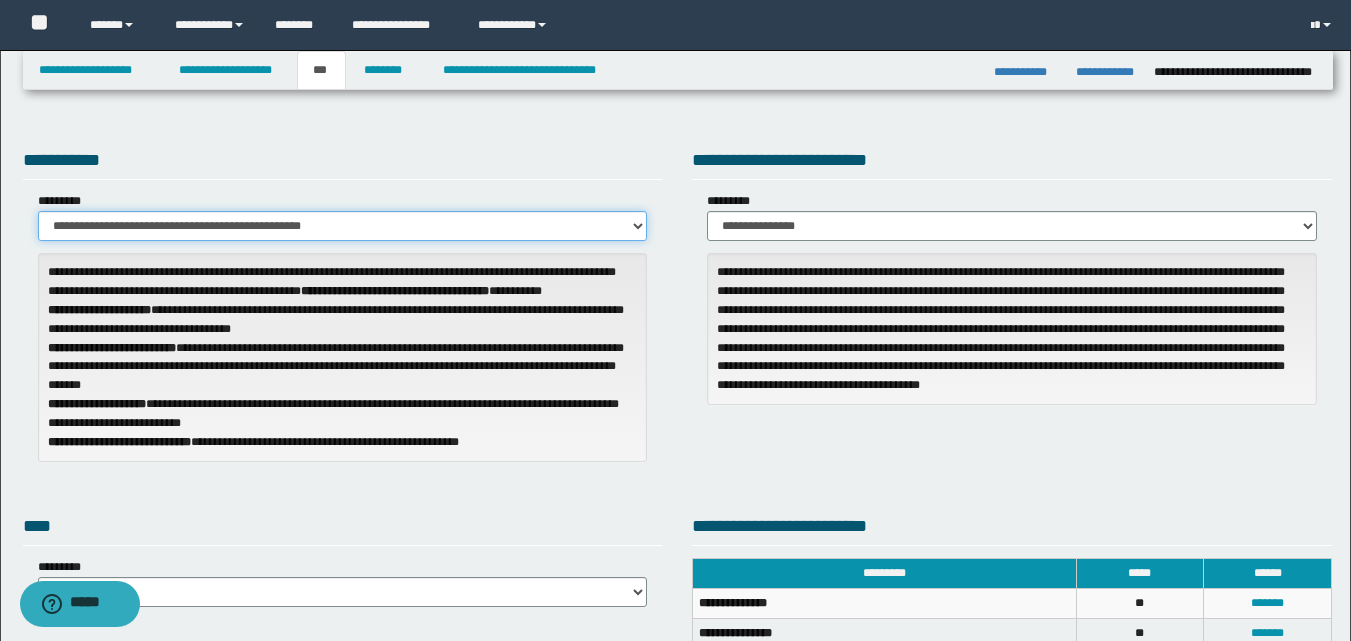 click on "**********" at bounding box center (343, 226) 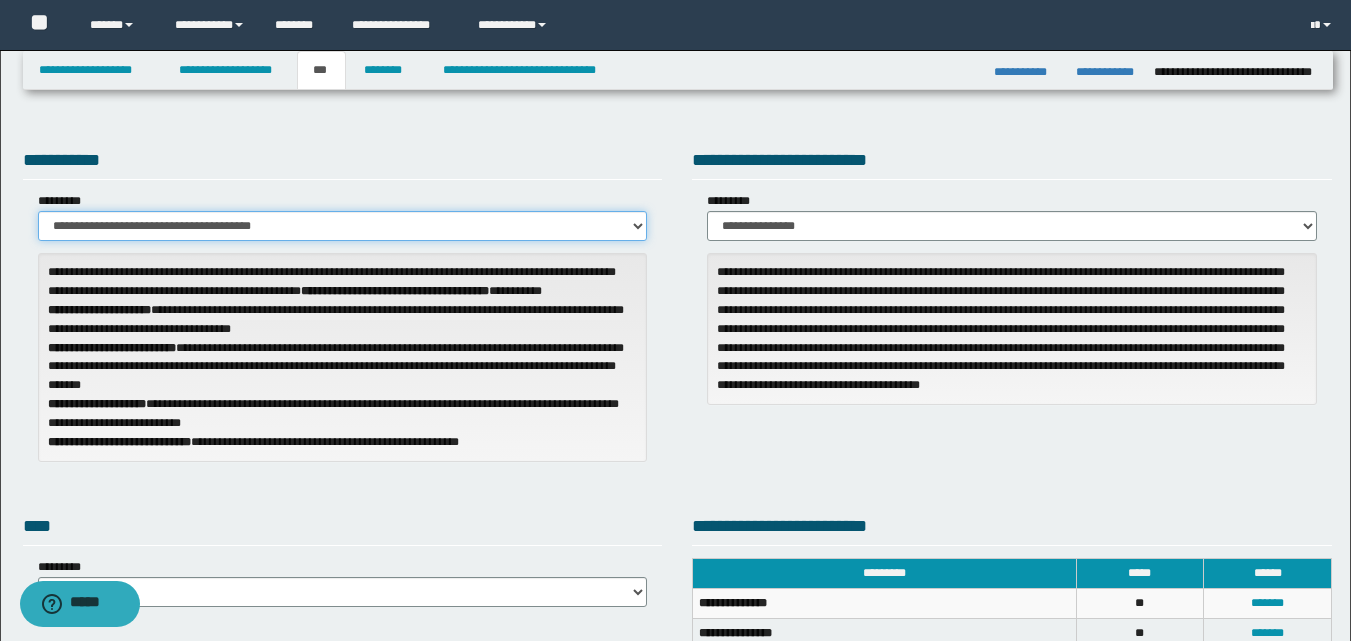 click on "**********" at bounding box center [343, 226] 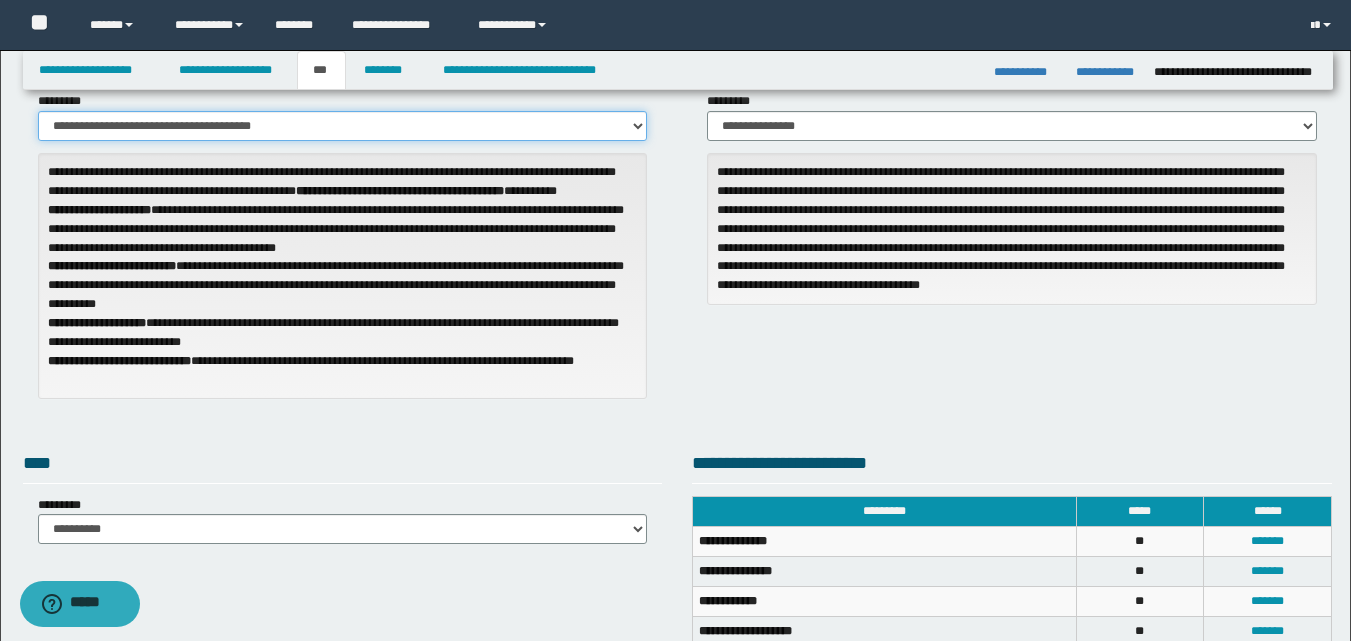 scroll, scrollTop: 0, scrollLeft: 0, axis: both 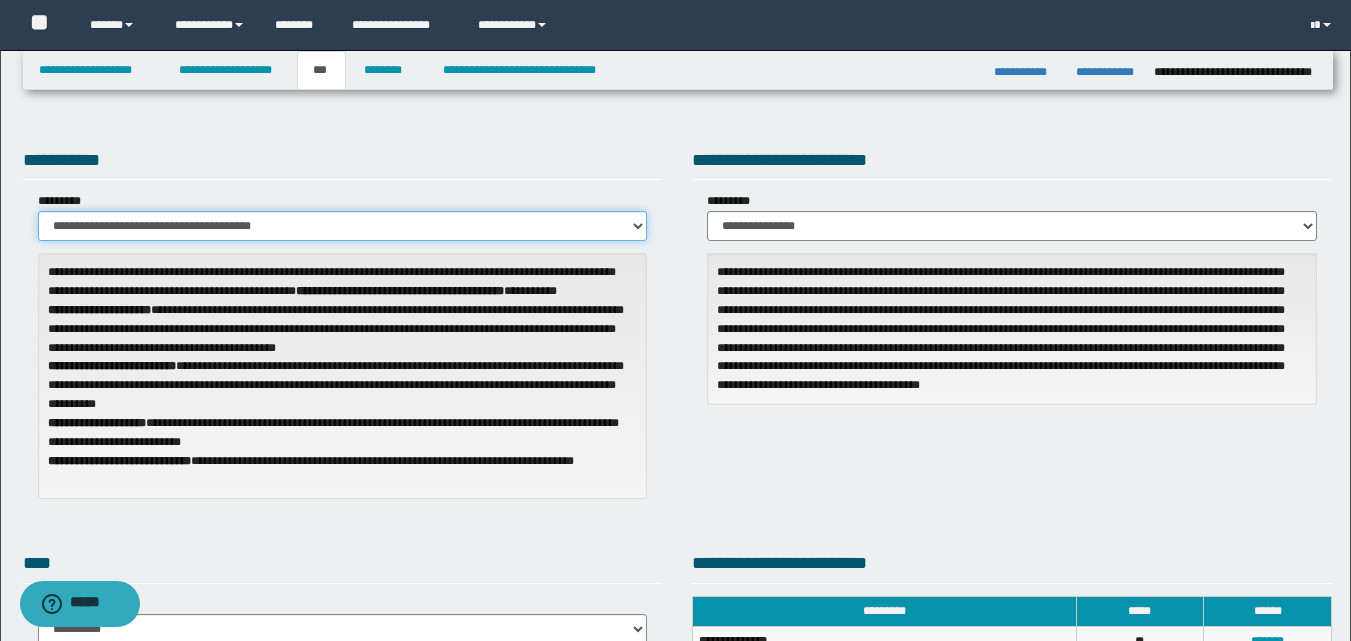 click on "**********" at bounding box center [343, 226] 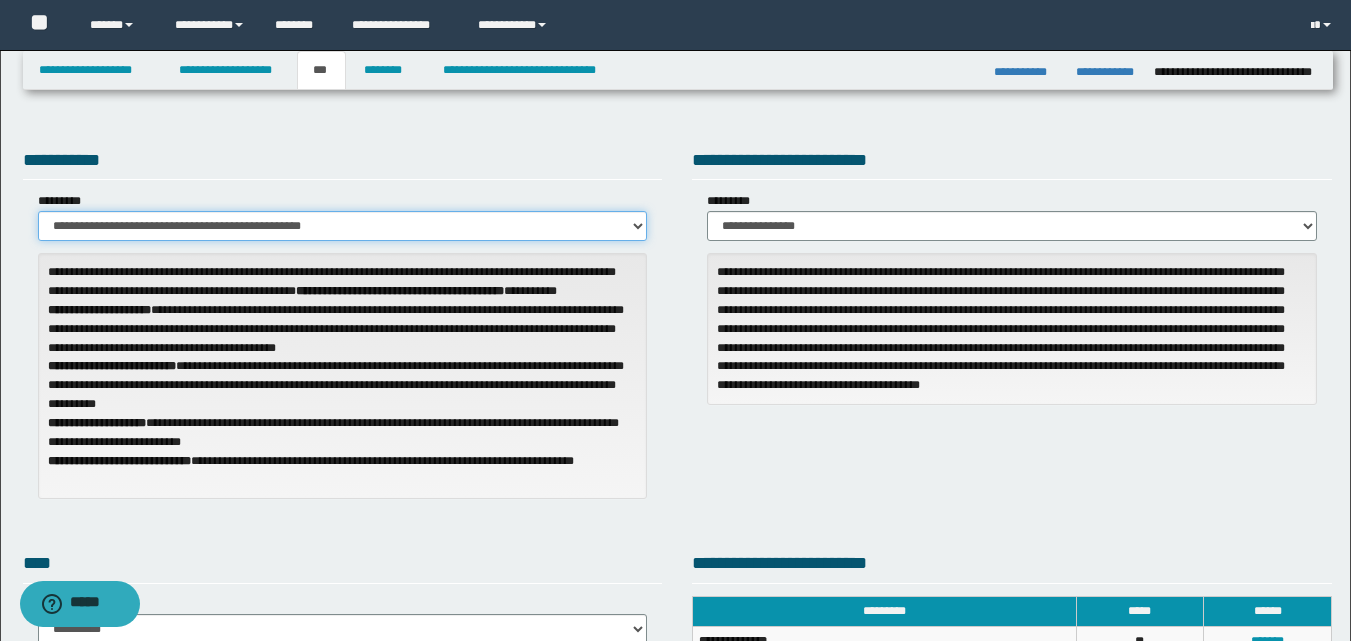 click on "**********" at bounding box center [343, 226] 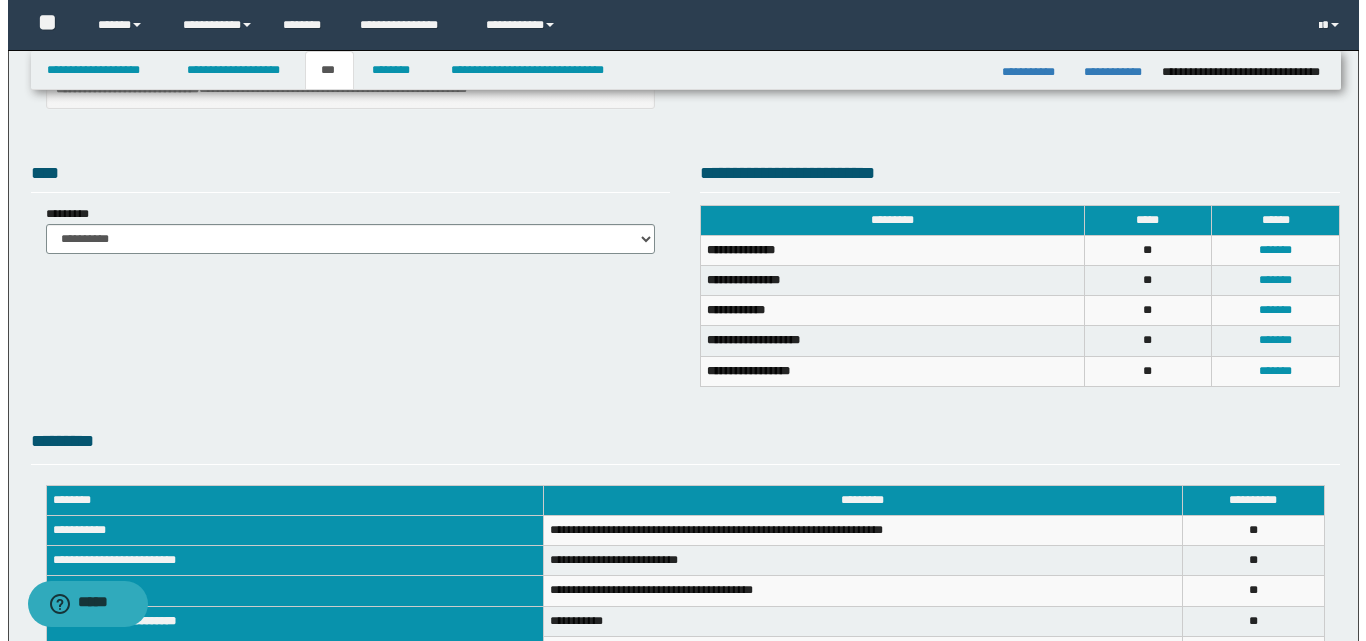 scroll, scrollTop: 400, scrollLeft: 0, axis: vertical 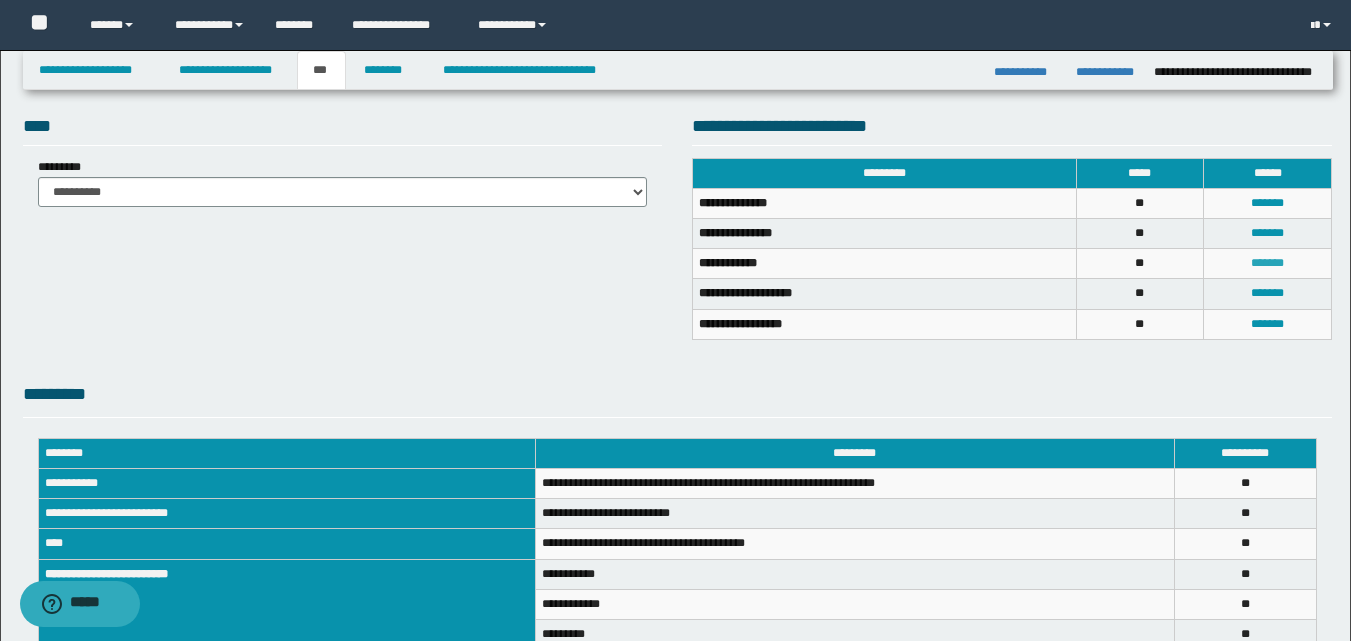 click on "*******" at bounding box center [1267, 263] 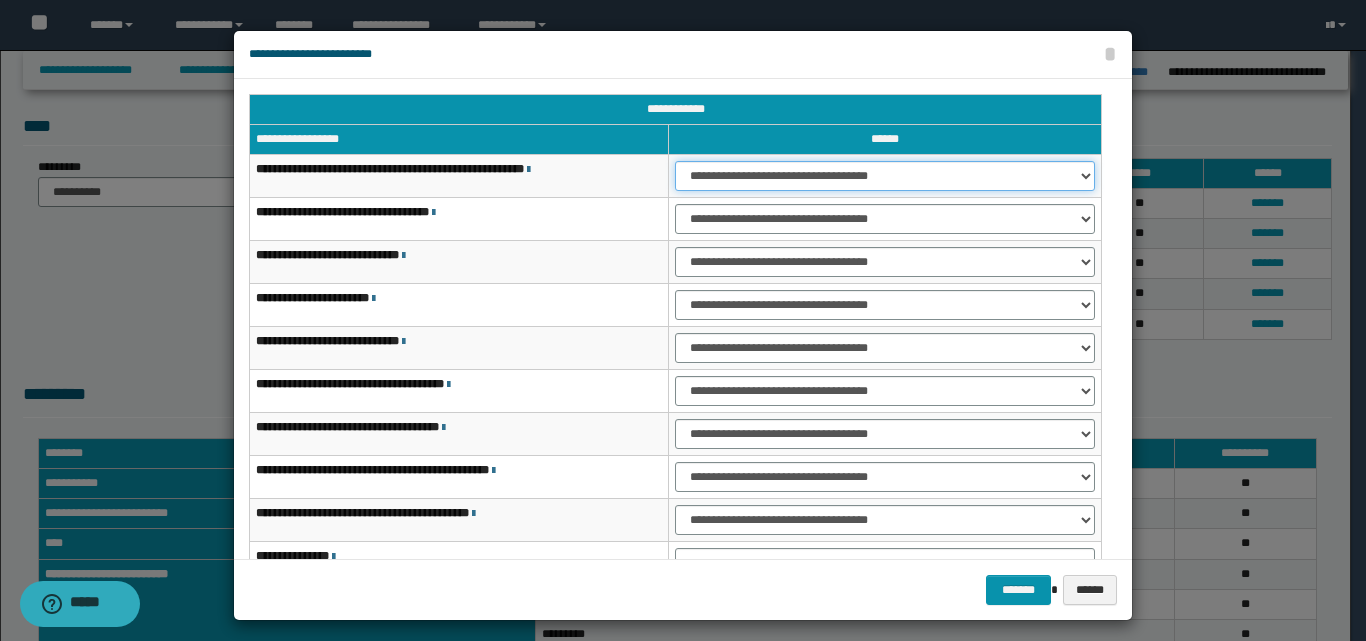 click on "**********" at bounding box center [885, 176] 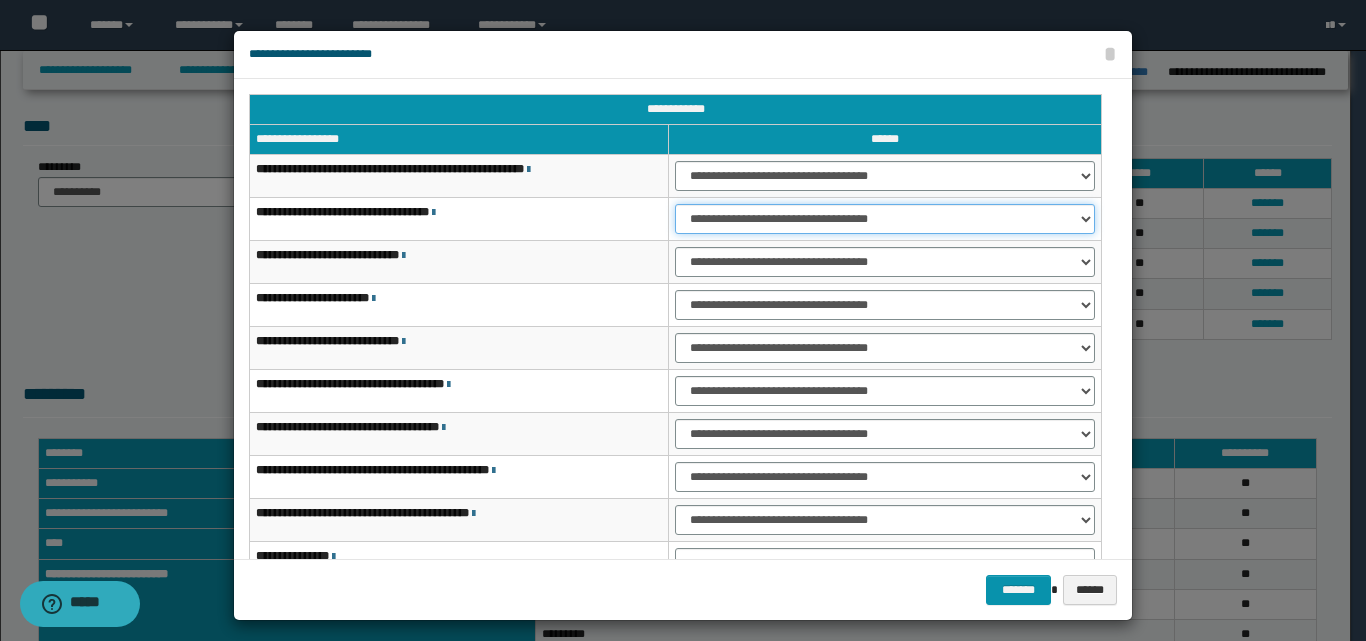 click on "**********" at bounding box center [885, 219] 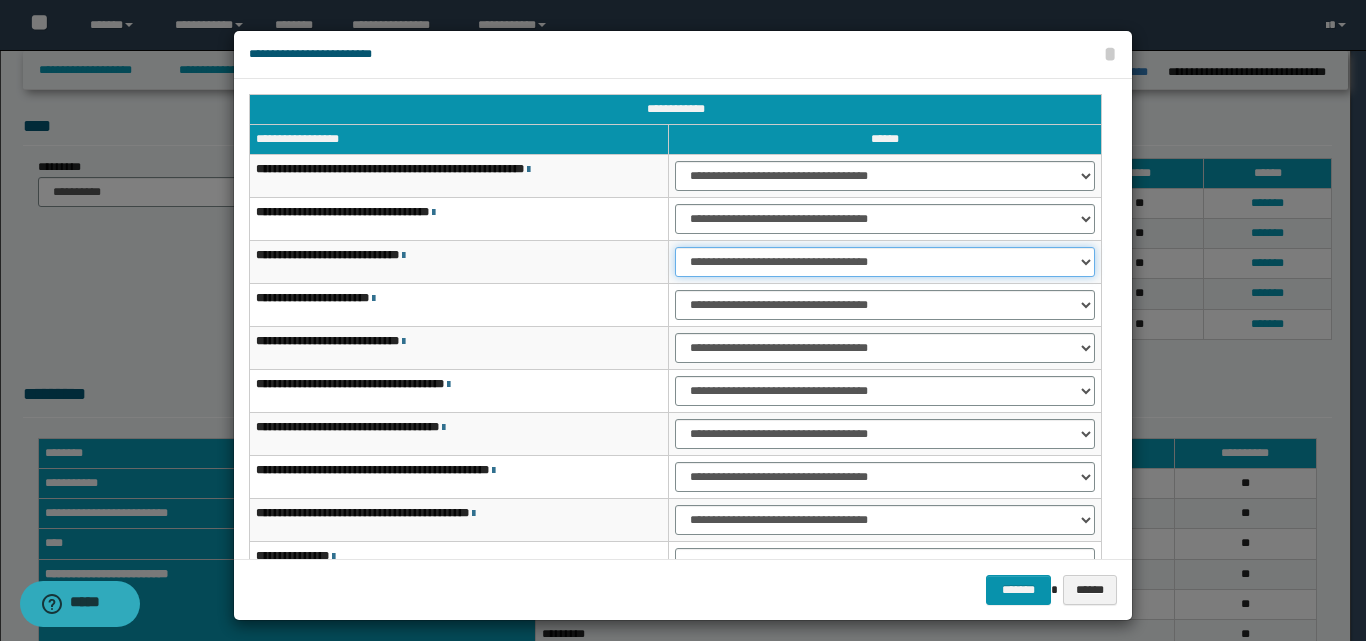 click on "**********" at bounding box center [885, 262] 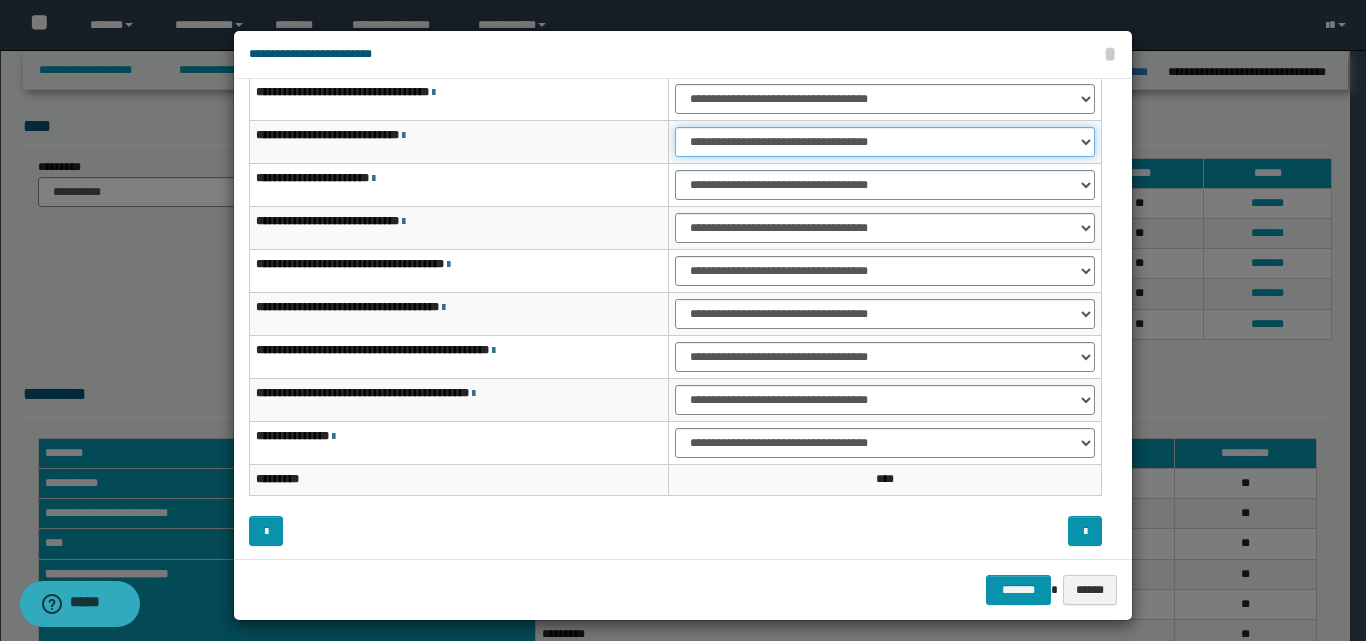 scroll, scrollTop: 121, scrollLeft: 0, axis: vertical 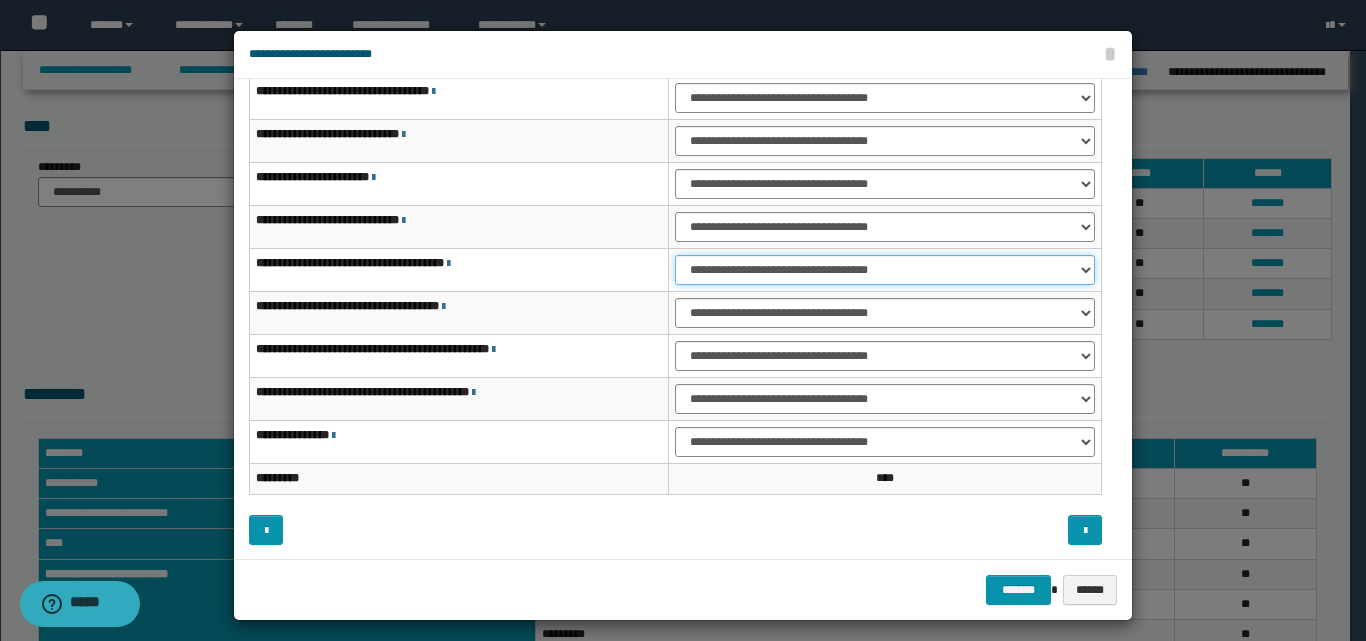 click on "**********" at bounding box center [885, 270] 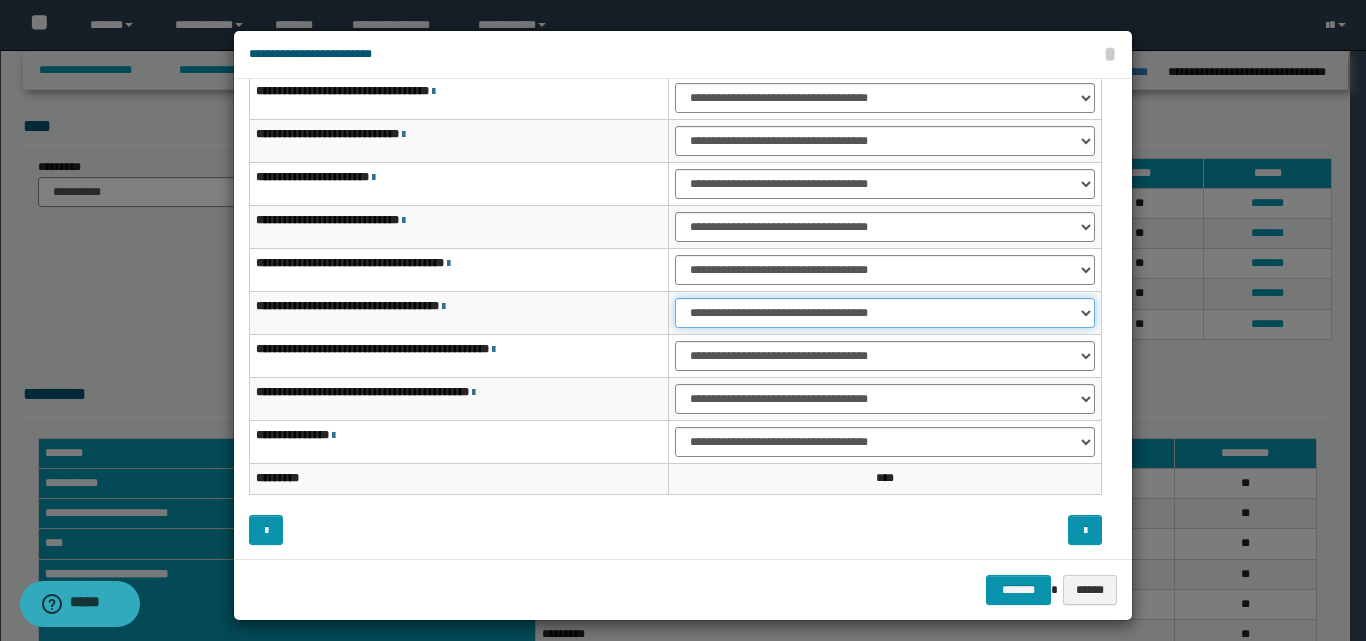 click on "**********" at bounding box center [885, 313] 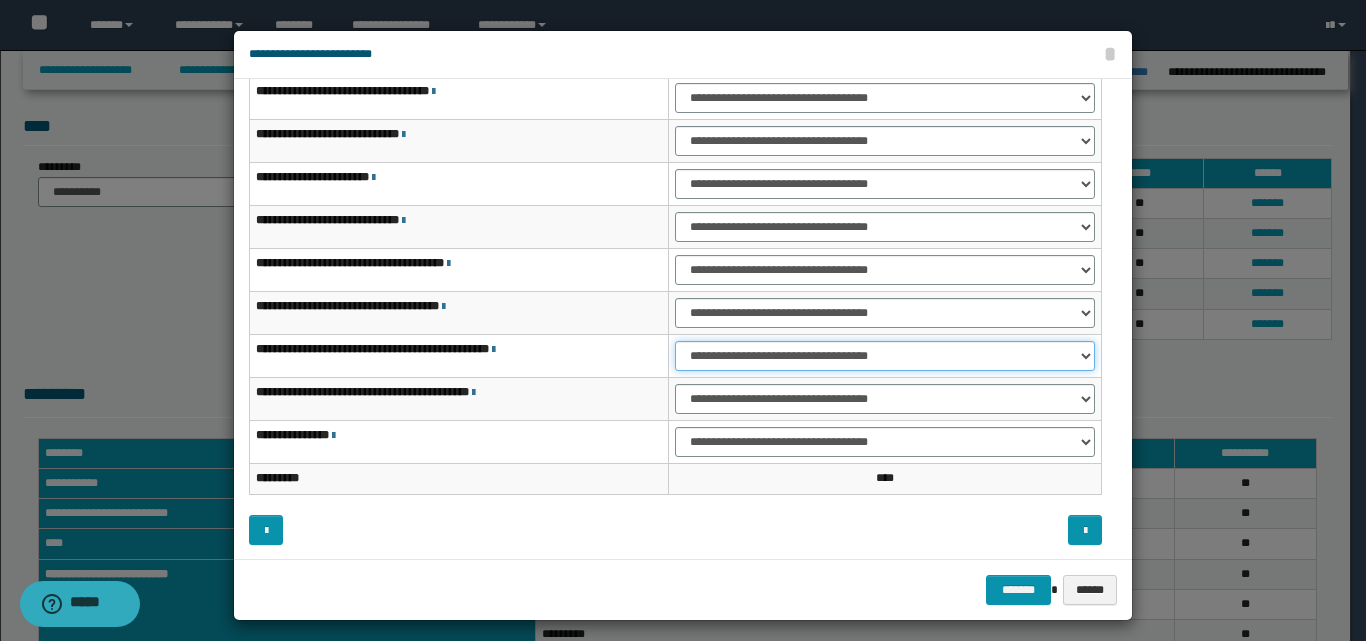 click on "**********" at bounding box center (885, 356) 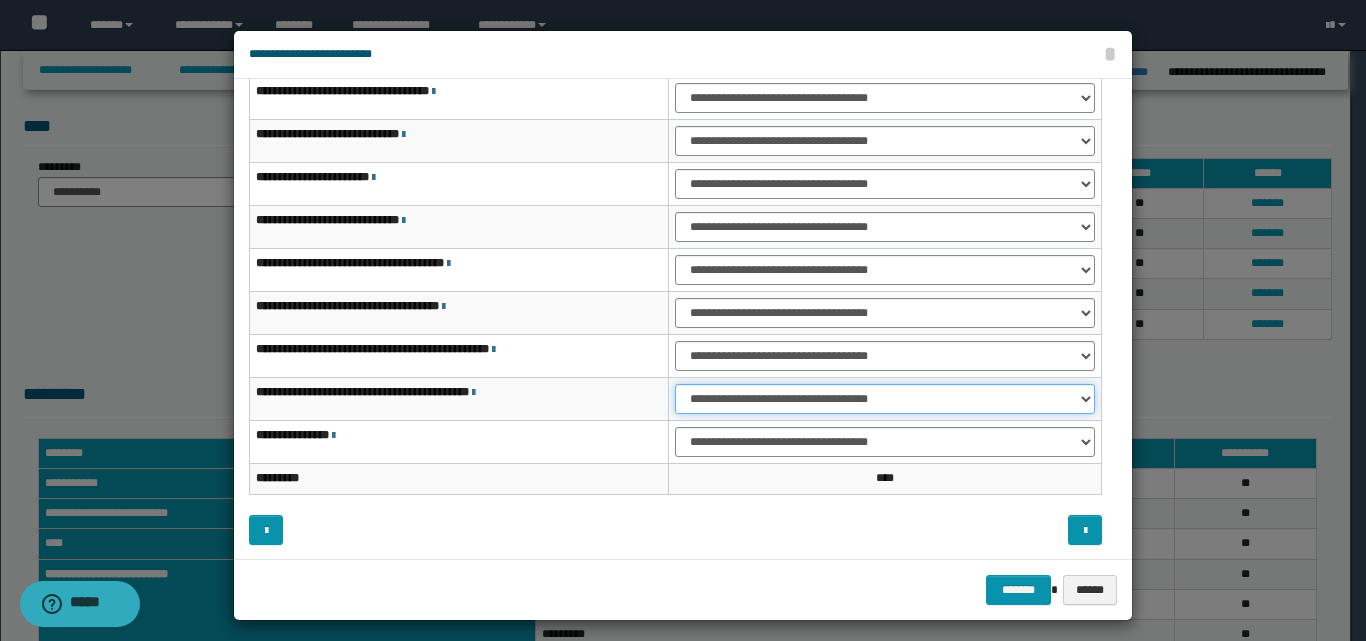 click on "**********" at bounding box center (885, 399) 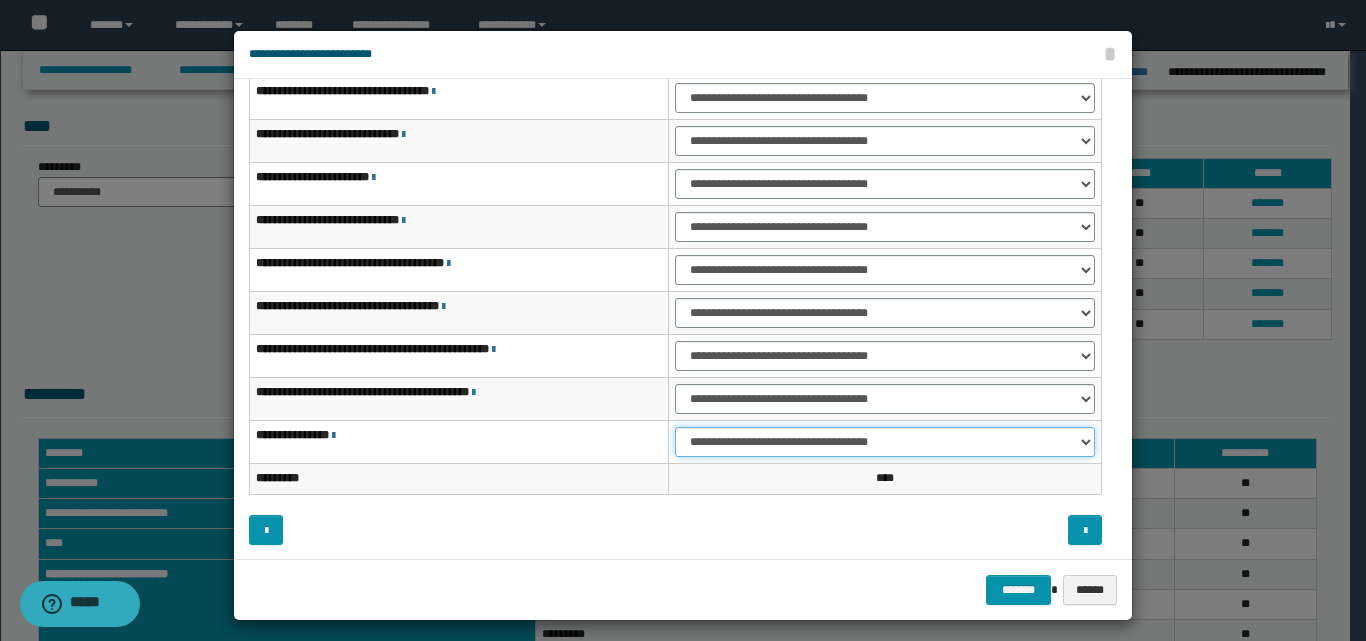 click on "**********" at bounding box center (885, 442) 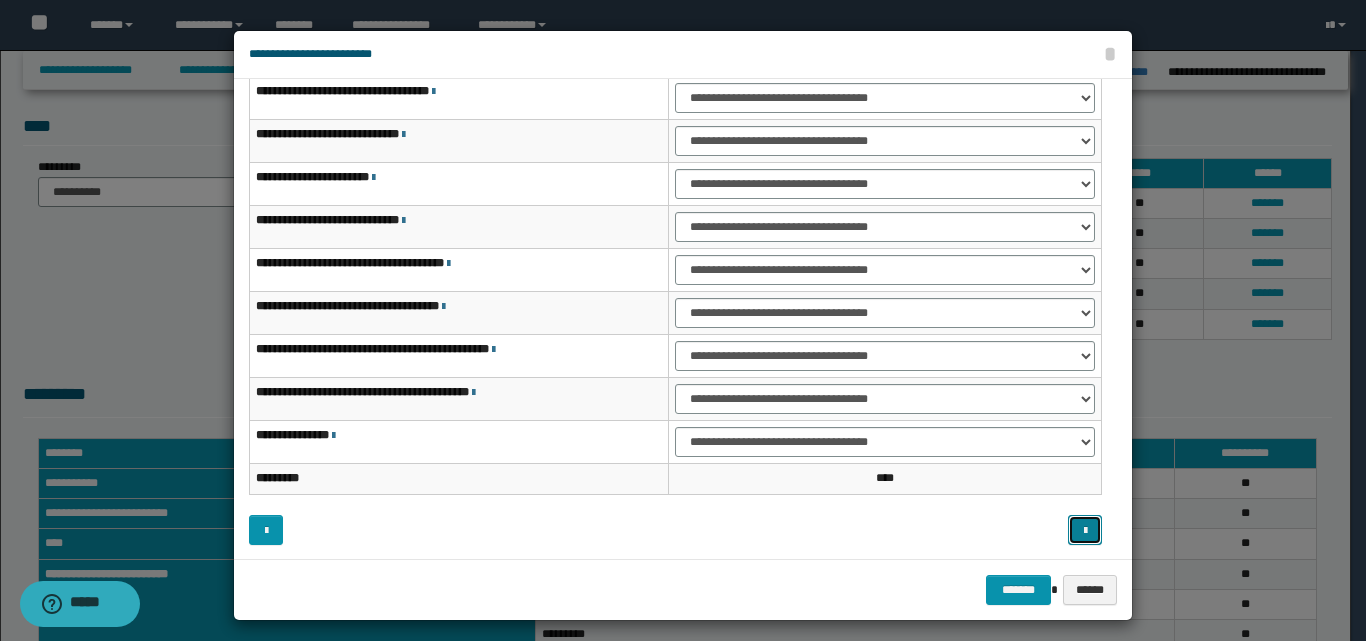 click at bounding box center (1085, 531) 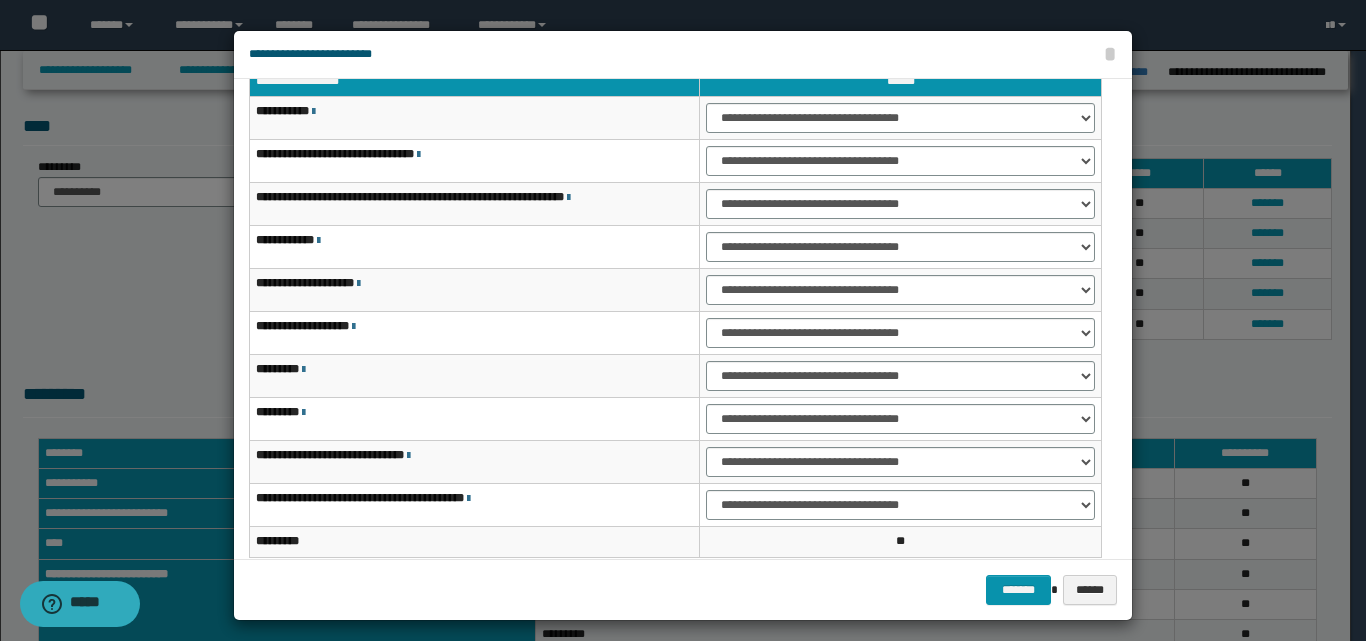 scroll, scrollTop: 121, scrollLeft: 0, axis: vertical 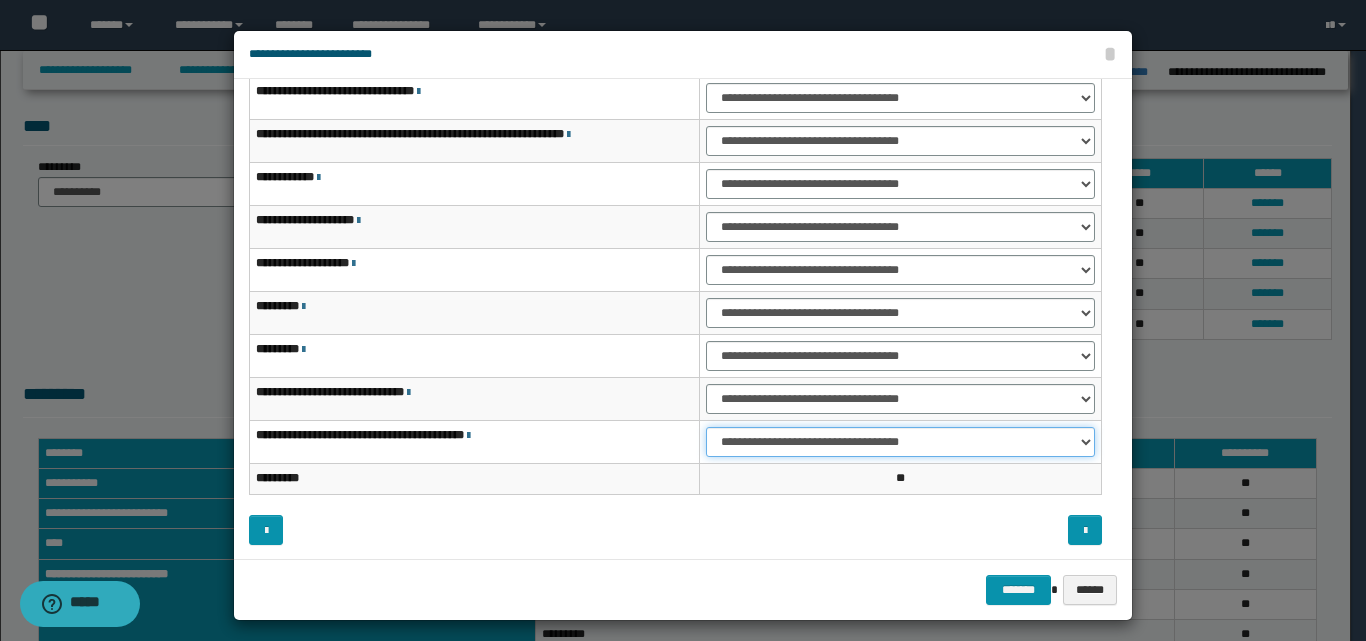 click on "**********" at bounding box center [900, 442] 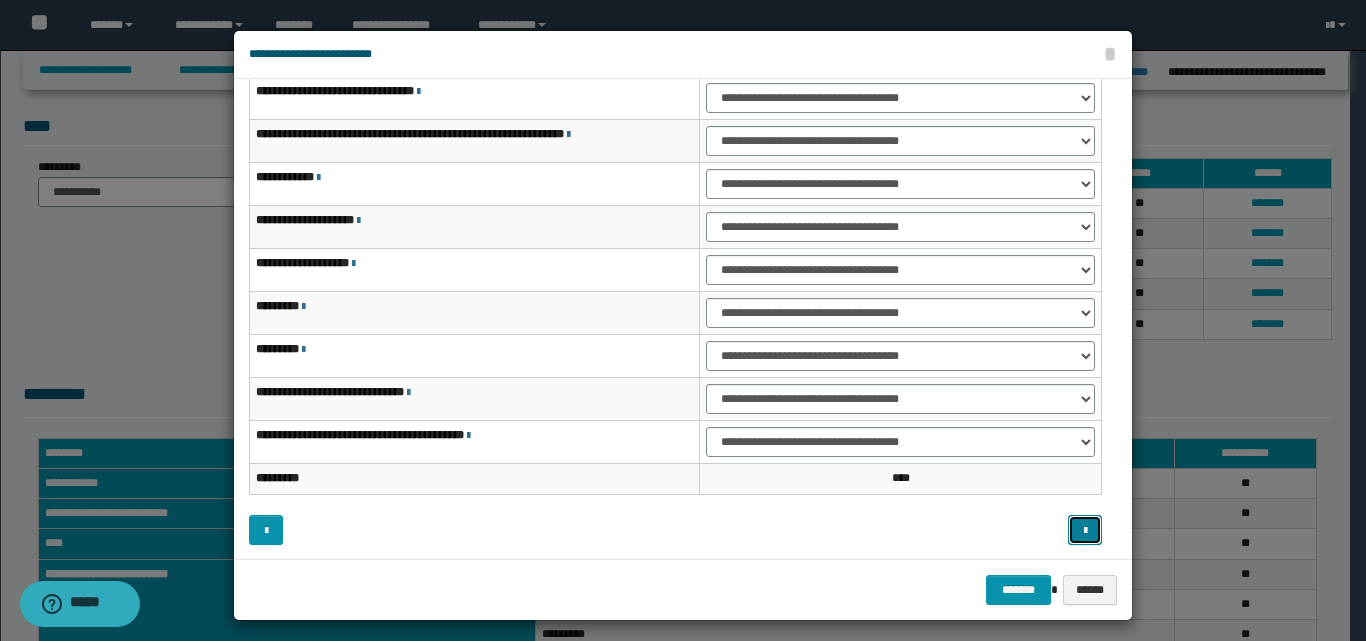 click at bounding box center [1085, 530] 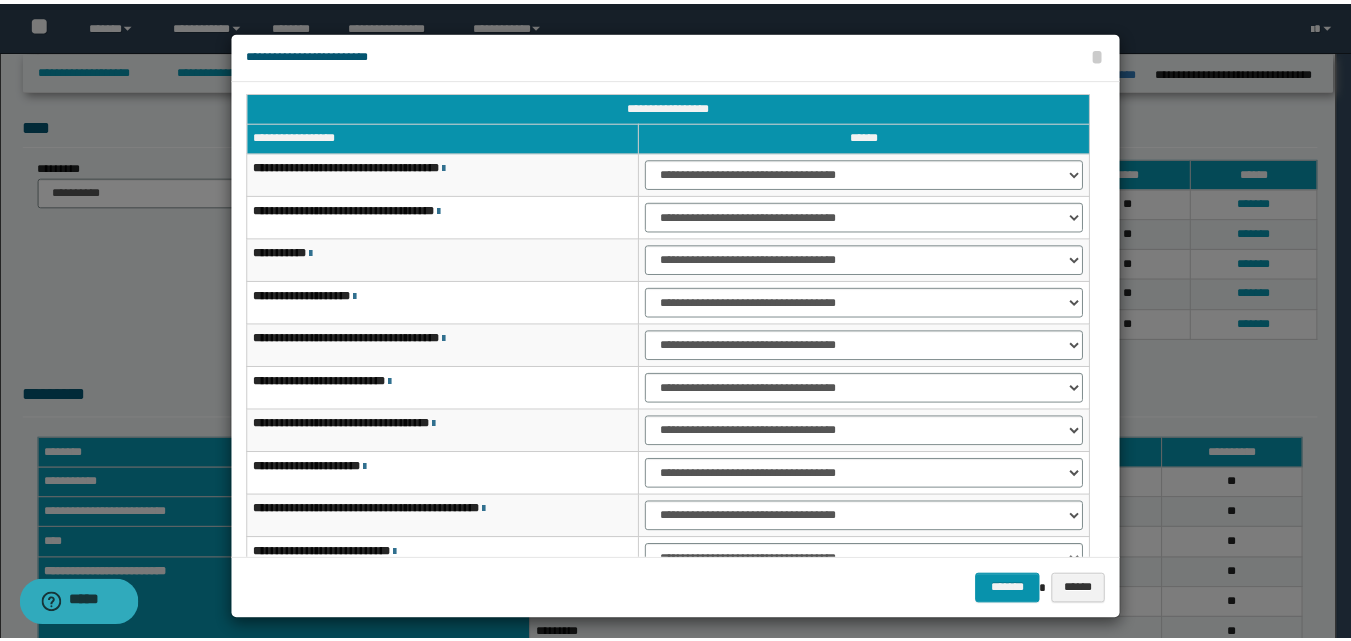 scroll, scrollTop: 0, scrollLeft: 0, axis: both 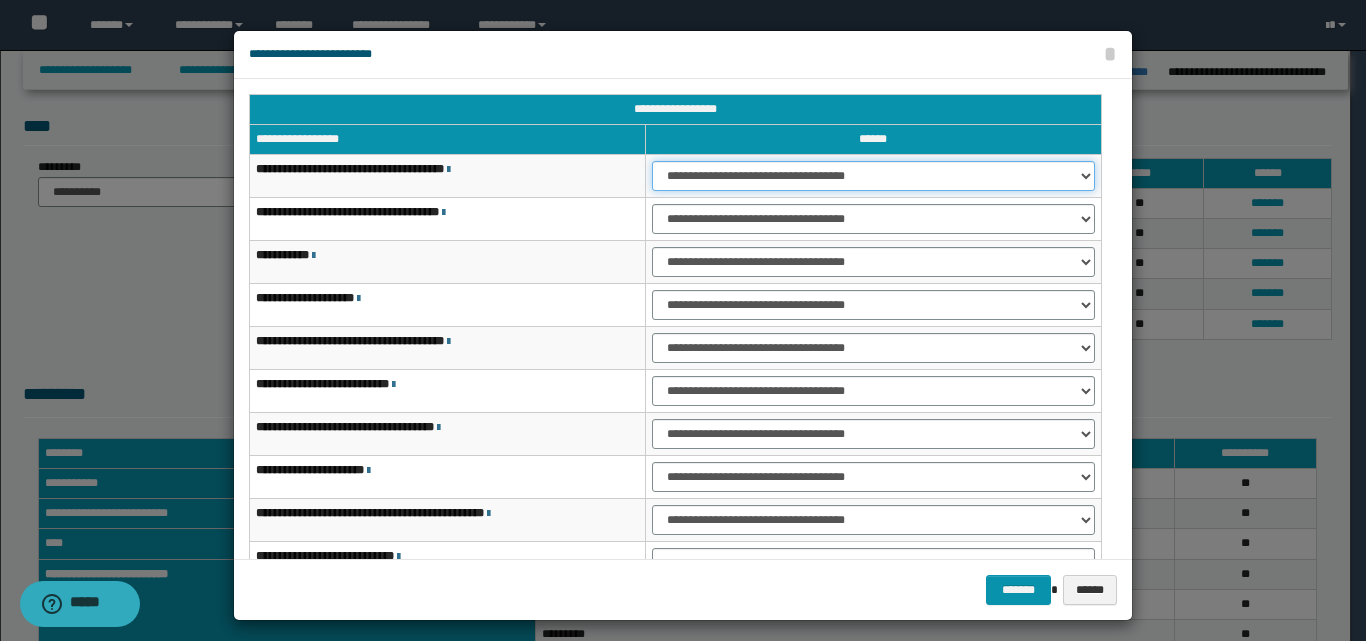 click on "**********" at bounding box center [873, 176] 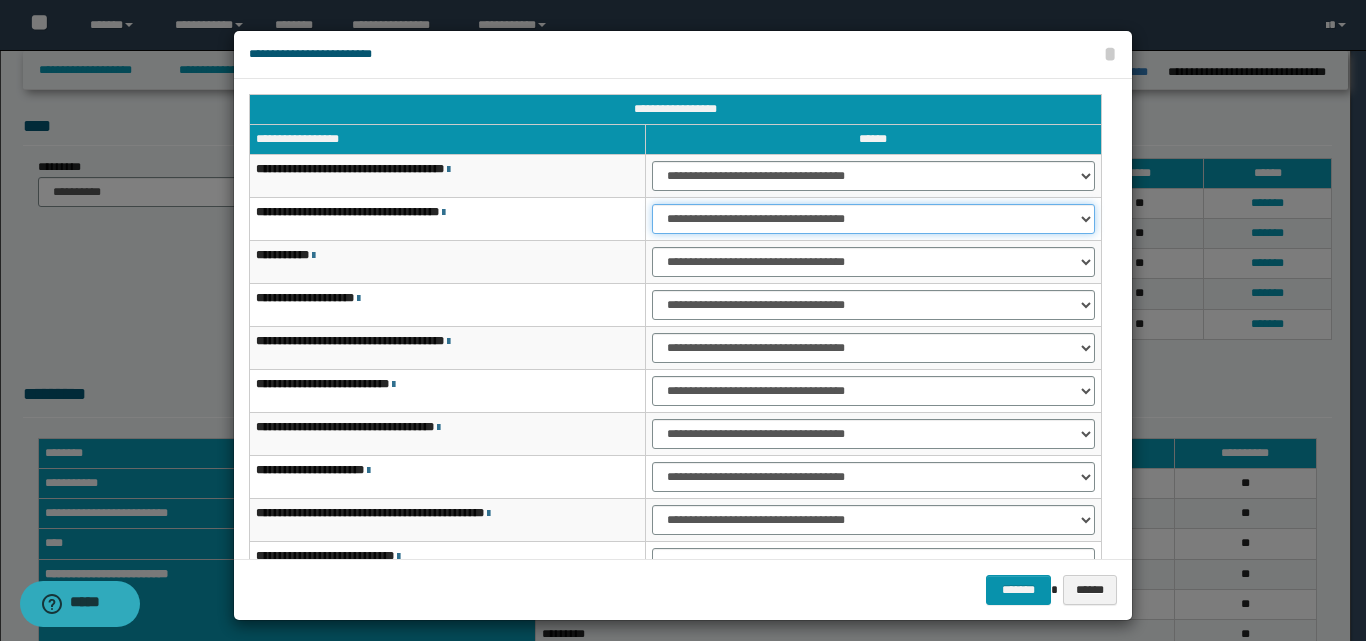 click on "**********" at bounding box center [873, 219] 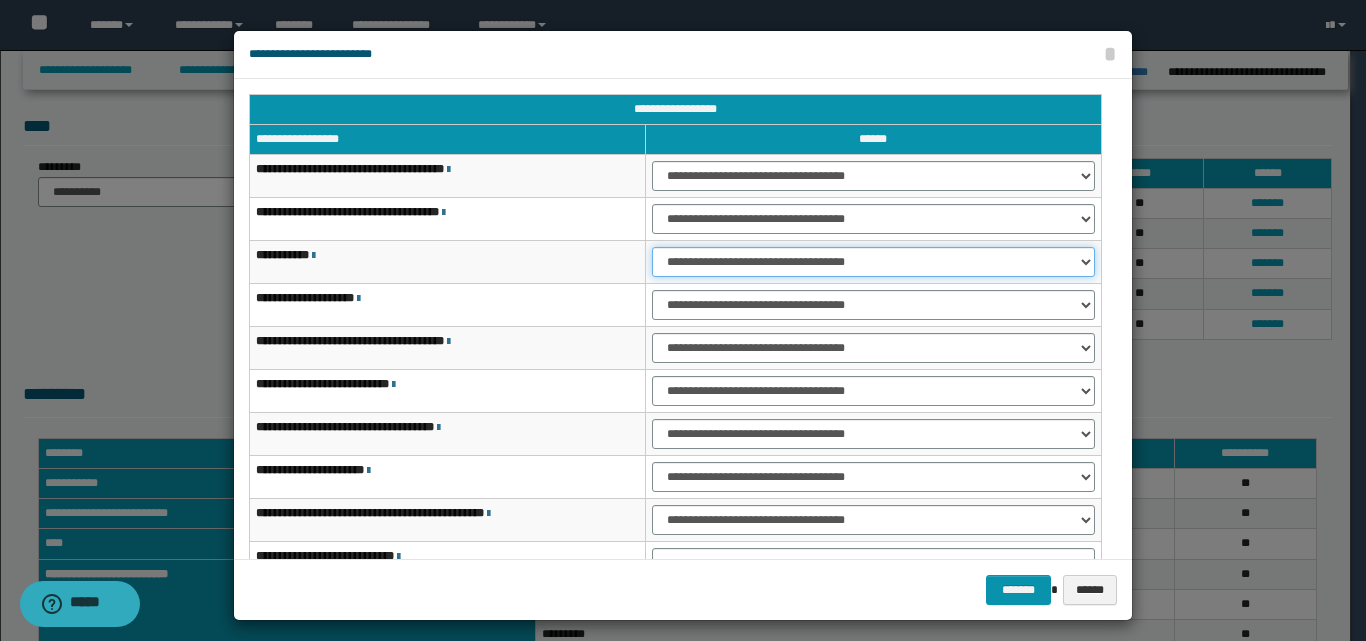 click on "**********" at bounding box center (873, 262) 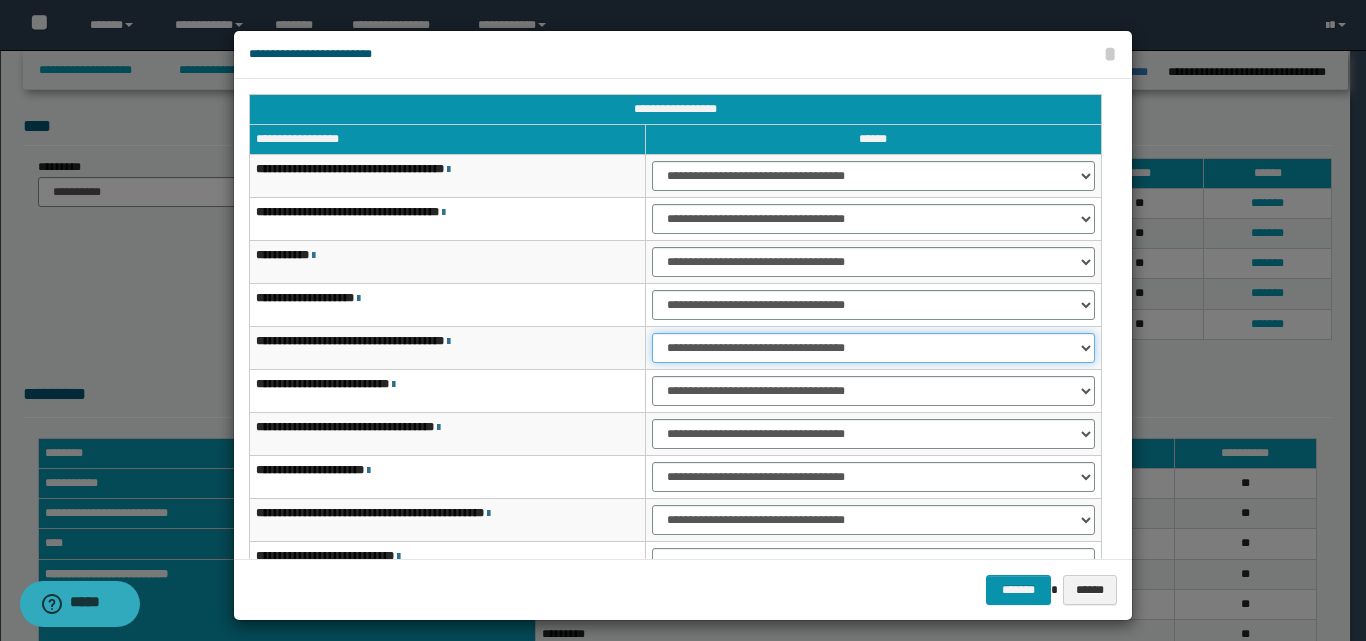 click on "**********" at bounding box center (873, 348) 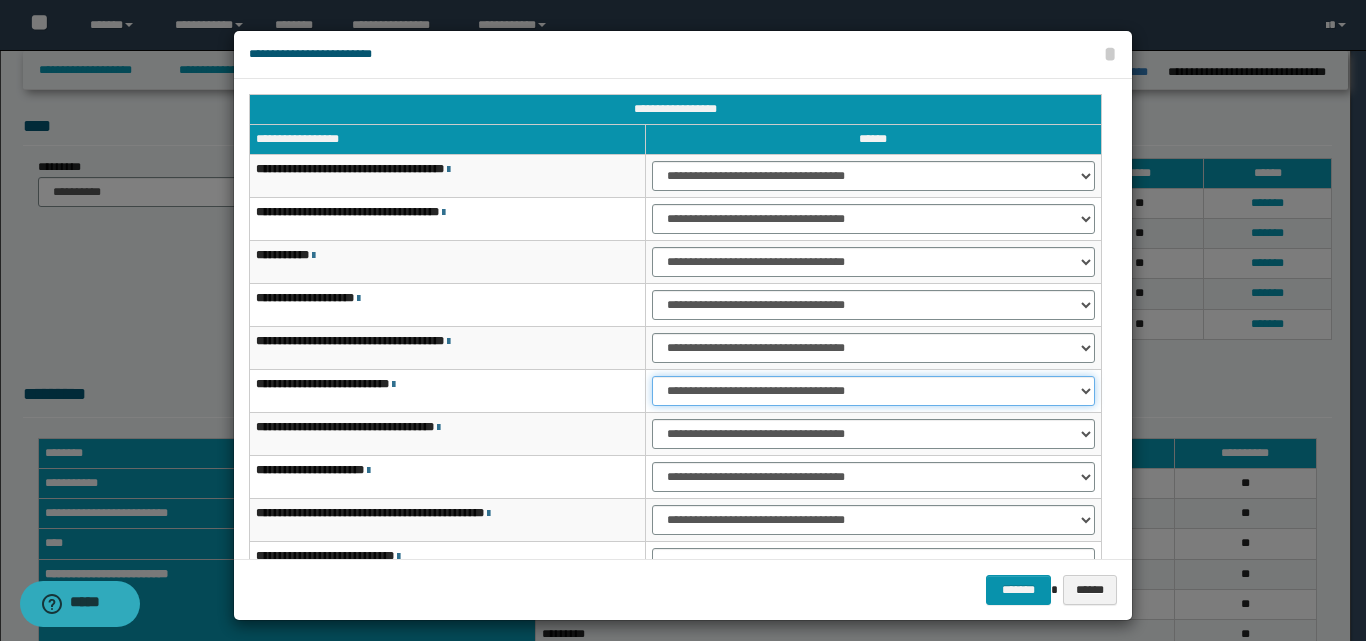click on "**********" at bounding box center (873, 391) 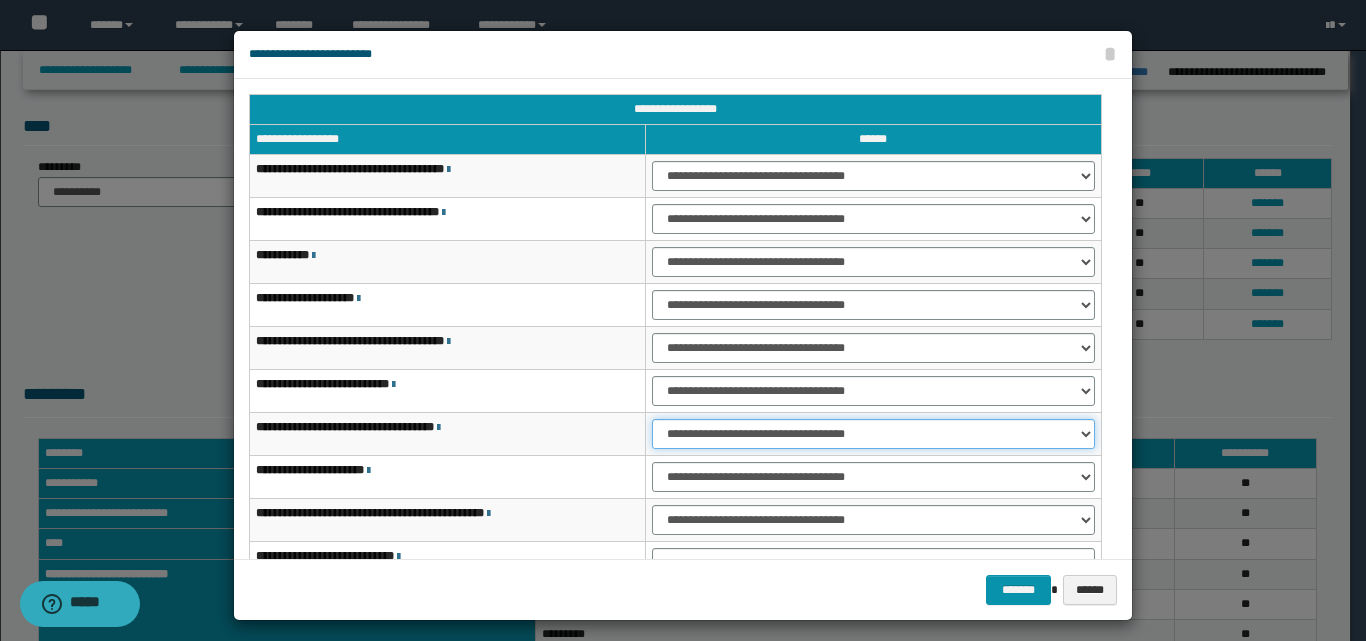 click on "**********" at bounding box center (873, 434) 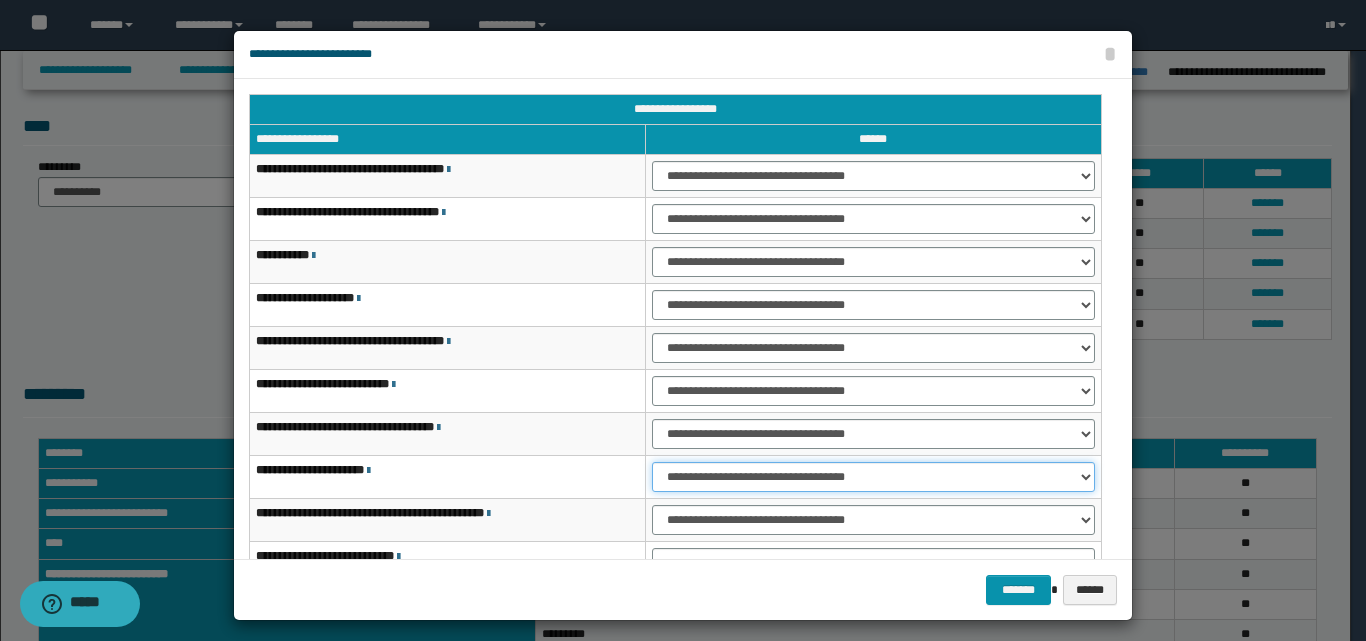 click on "**********" at bounding box center (873, 477) 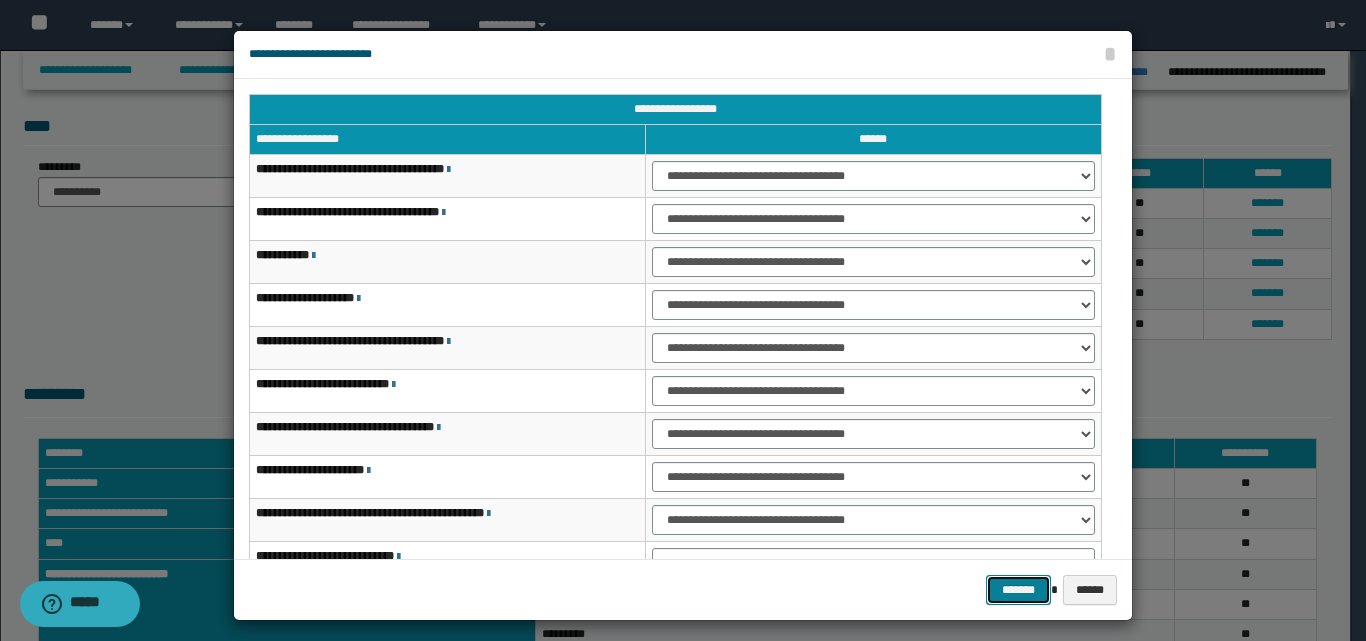 click on "*******" at bounding box center (1018, 590) 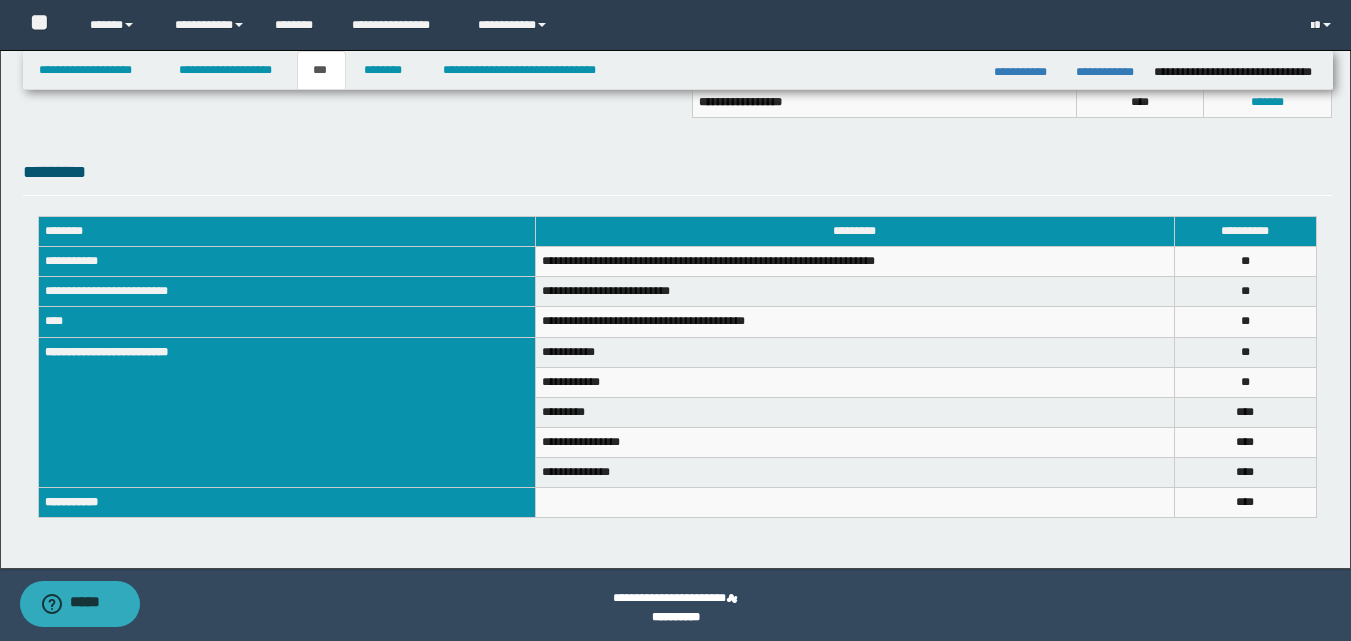scroll, scrollTop: 628, scrollLeft: 0, axis: vertical 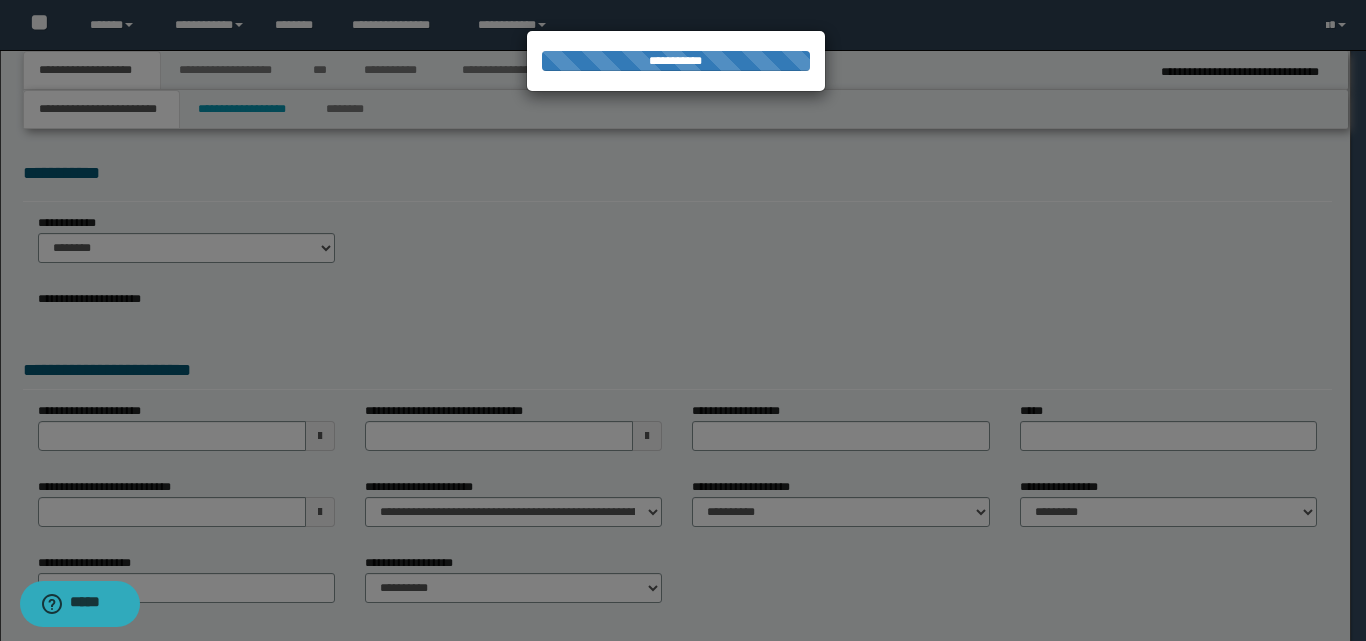 select on "**" 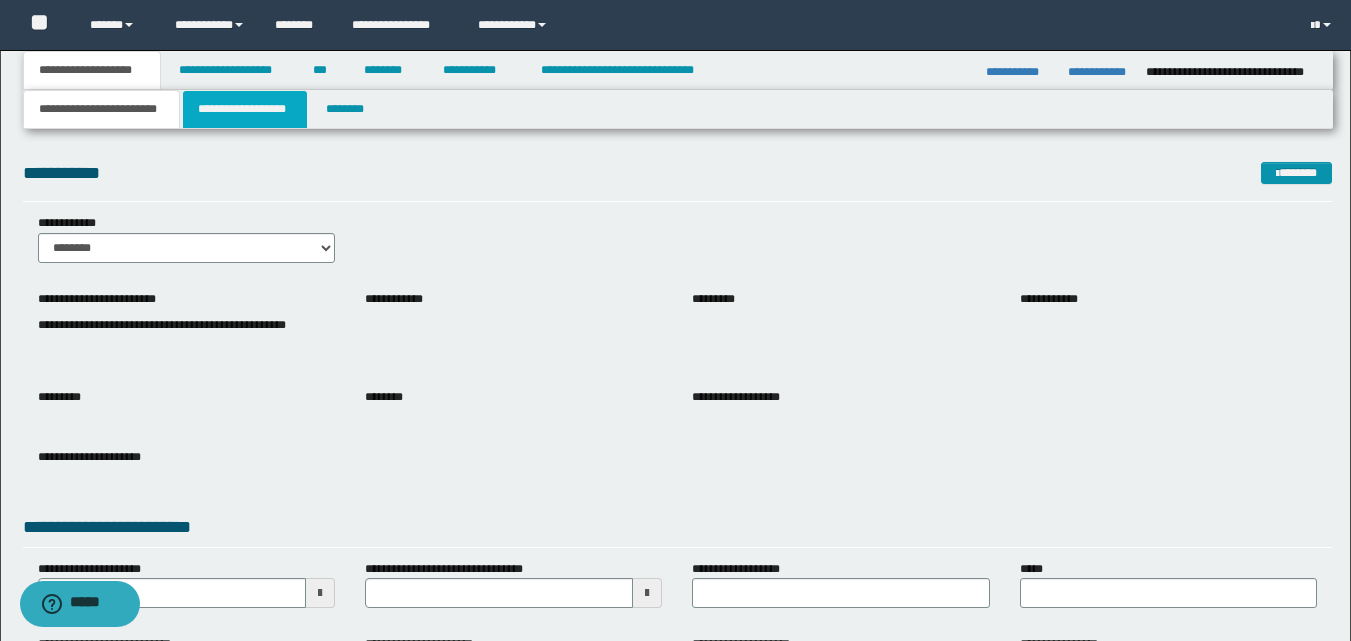 click on "**********" at bounding box center [245, 109] 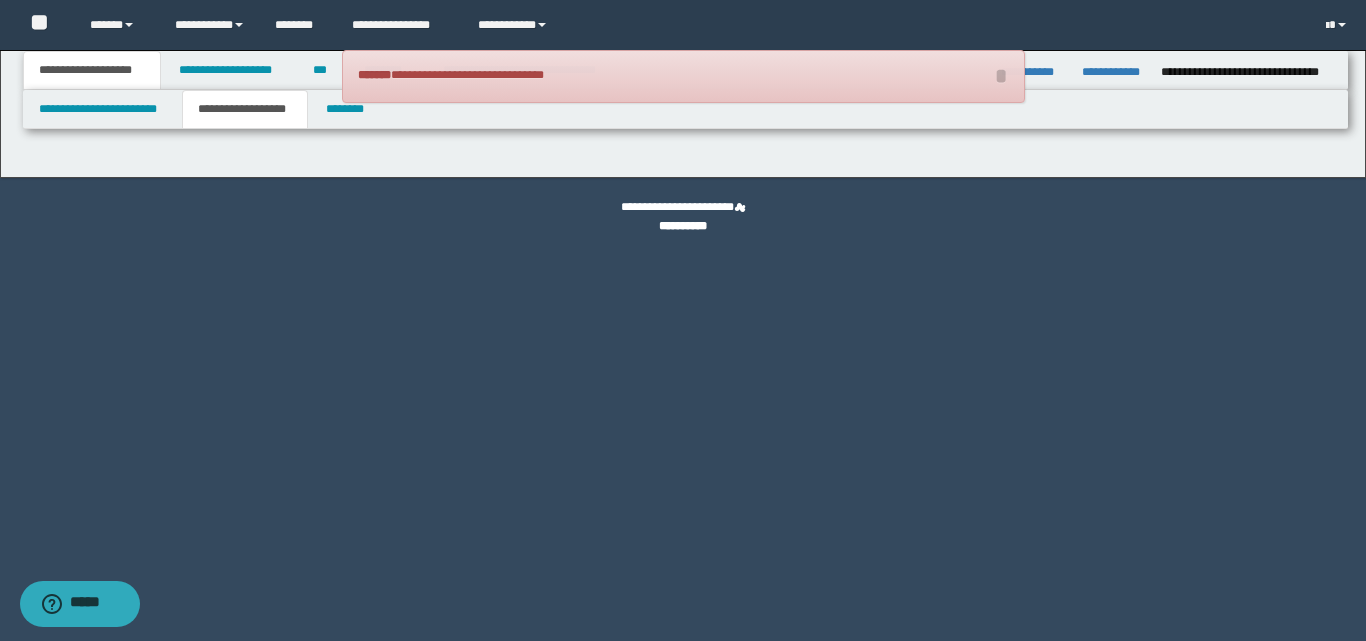 type on "********" 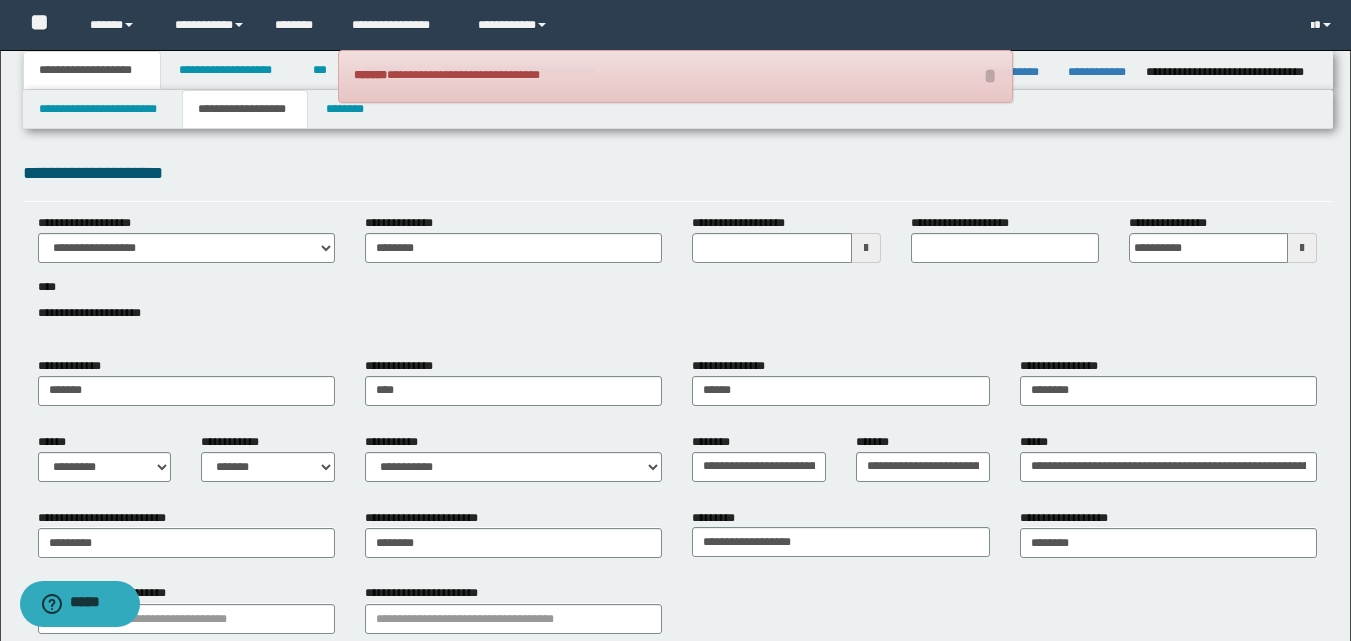 type 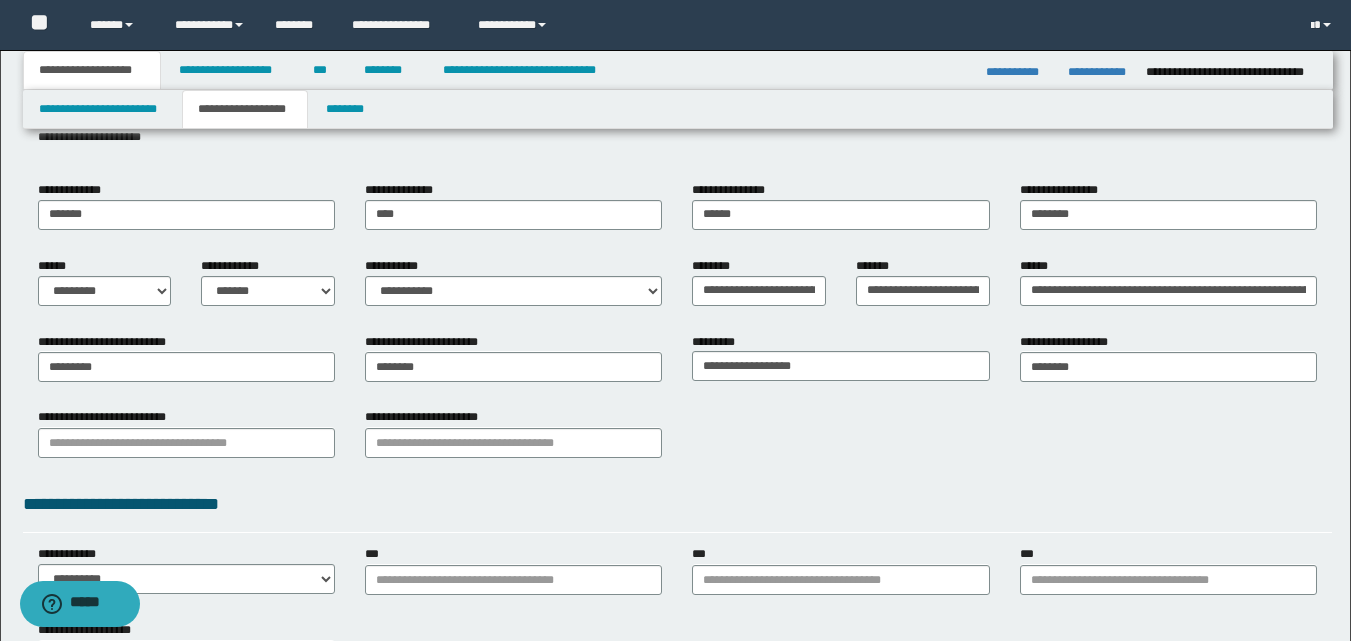 scroll, scrollTop: 200, scrollLeft: 0, axis: vertical 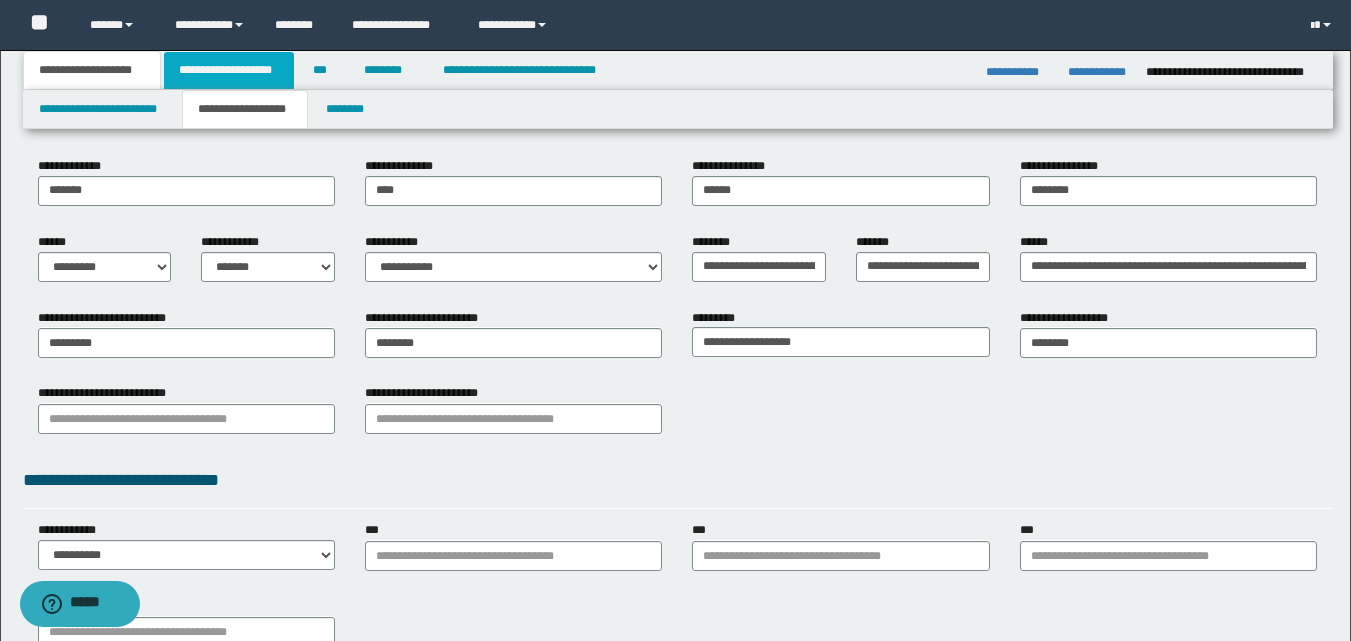 click on "**********" at bounding box center (229, 70) 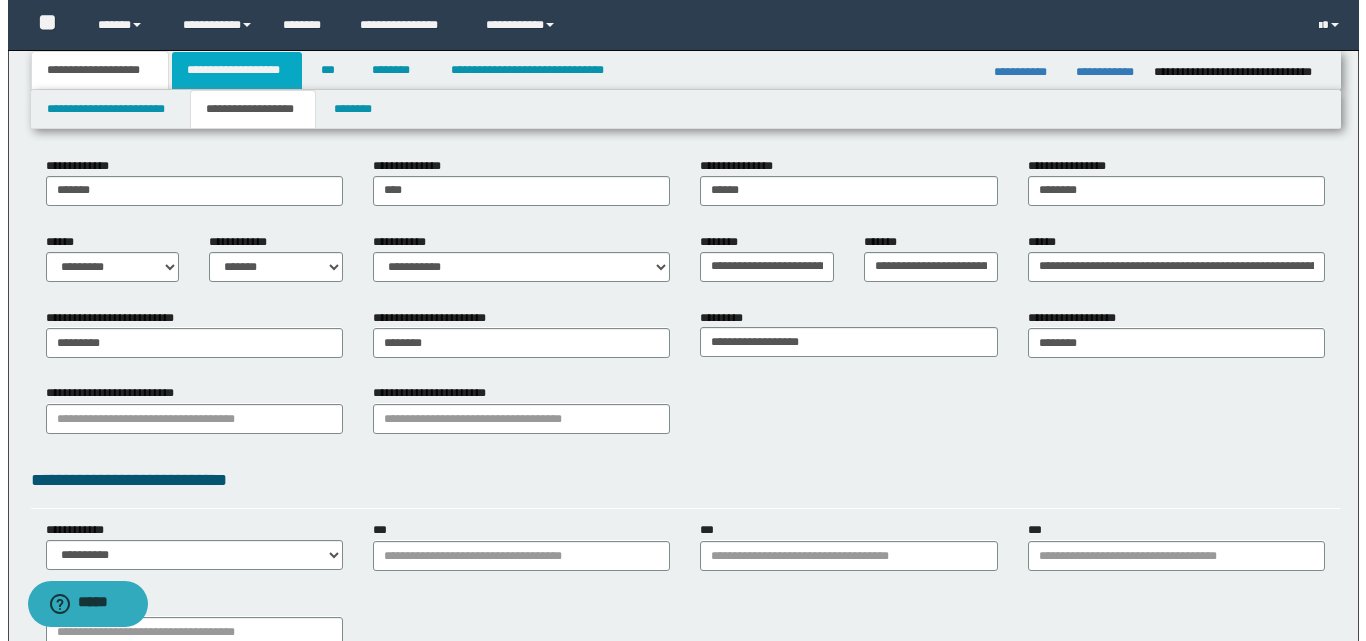 scroll, scrollTop: 0, scrollLeft: 0, axis: both 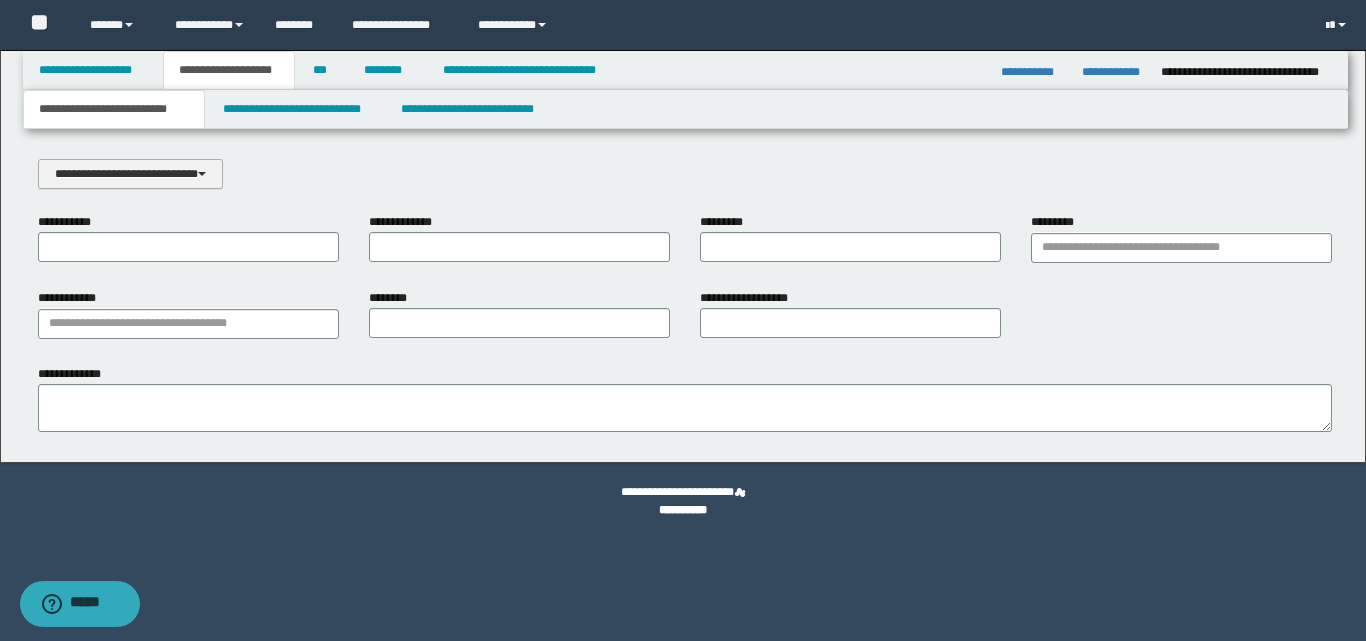 click on "**********" at bounding box center [130, 174] 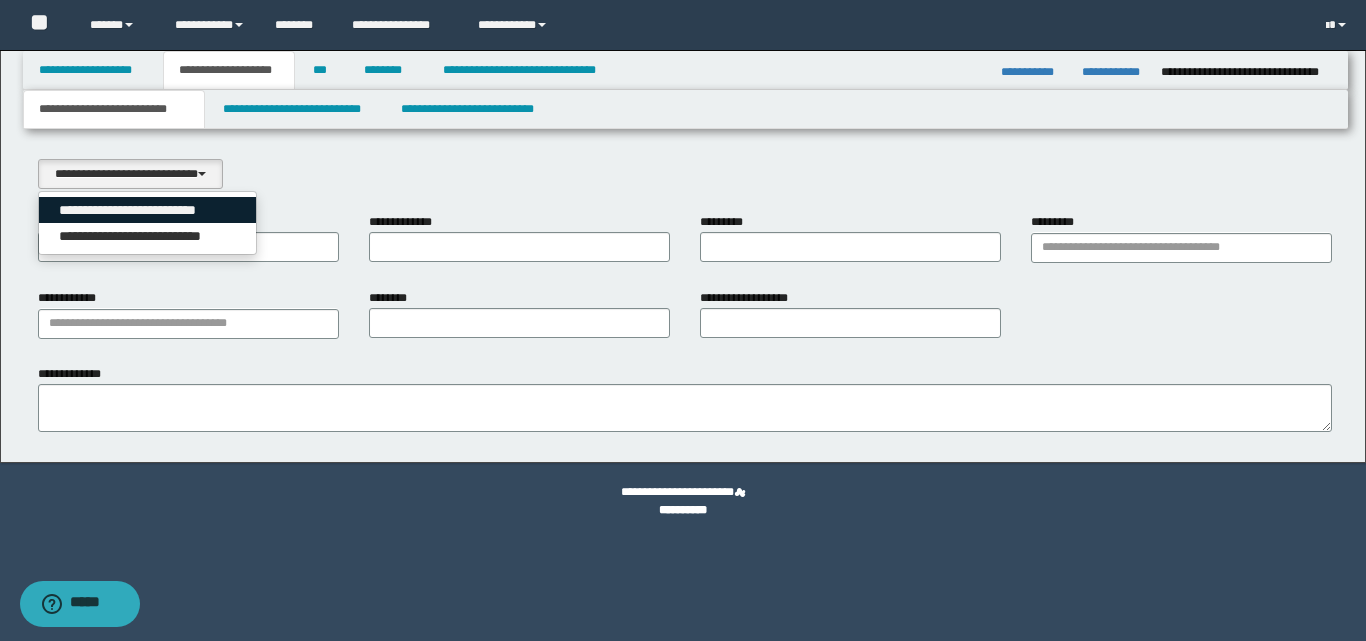 click on "**********" at bounding box center [148, 210] 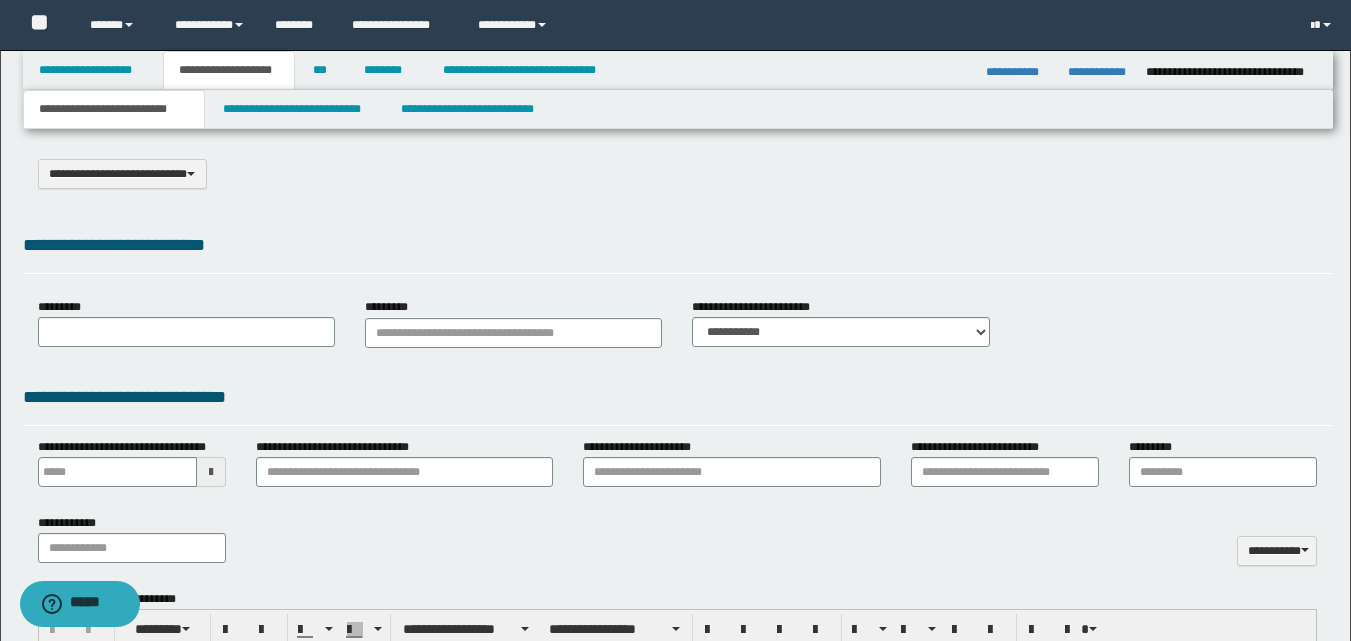 select on "*" 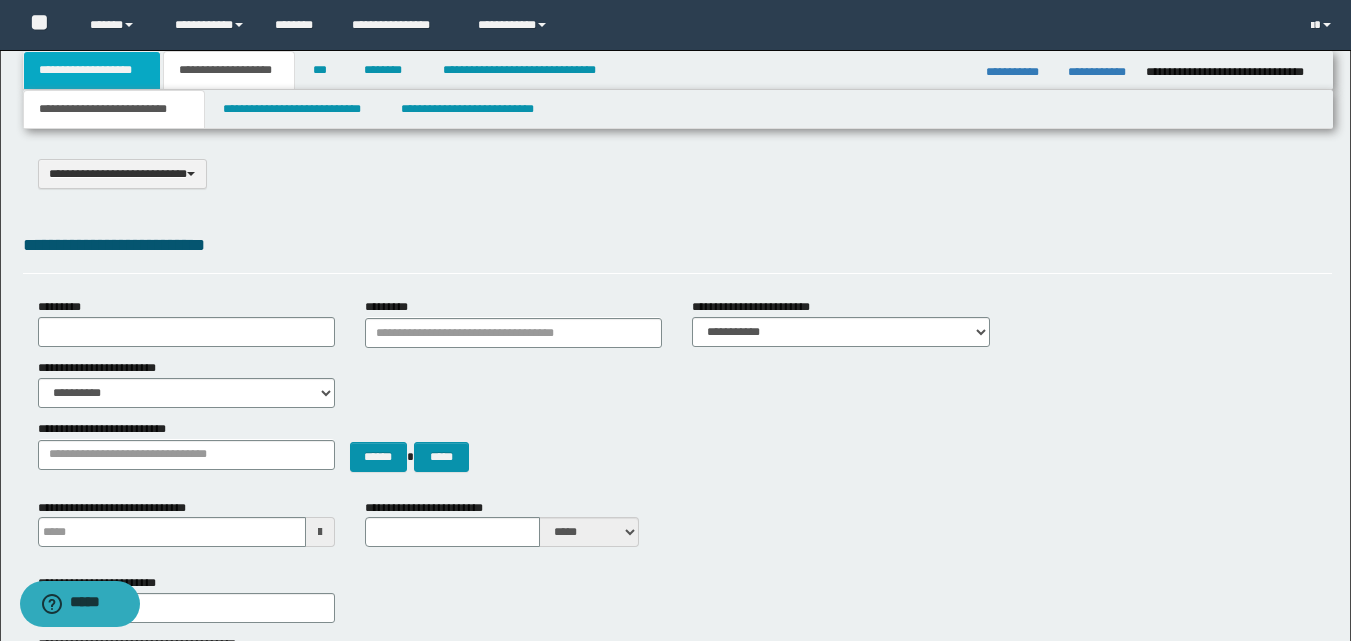 click on "**********" at bounding box center (92, 70) 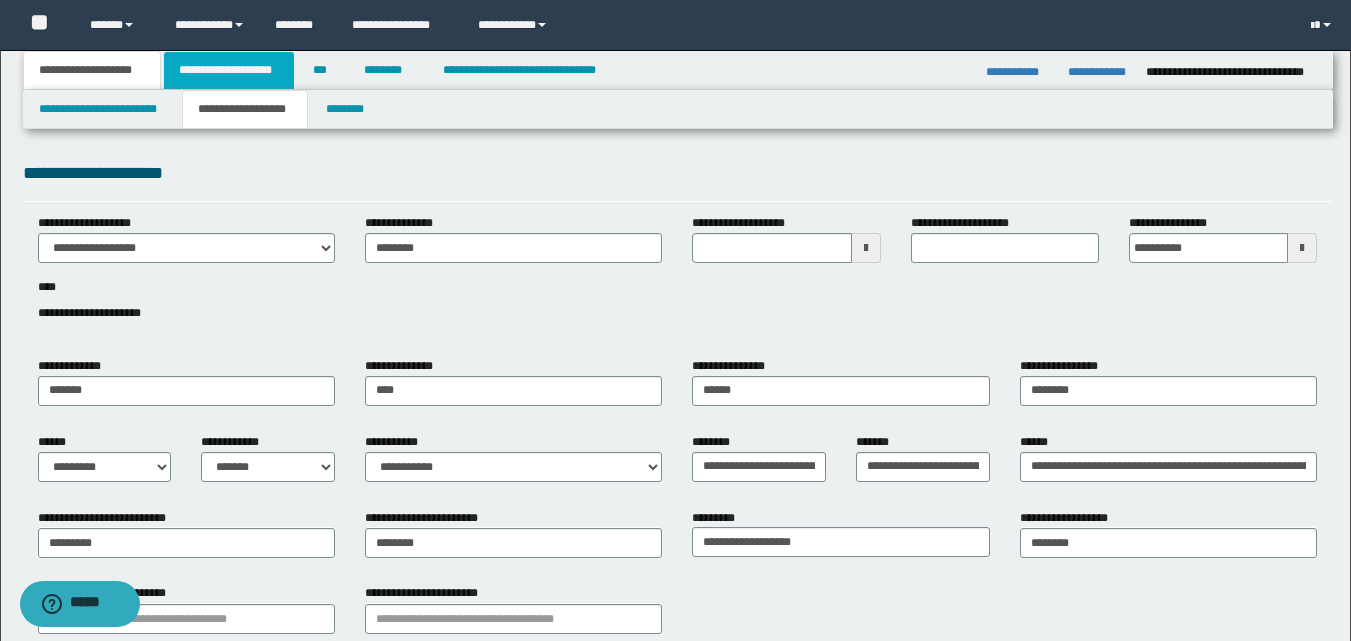 click on "**********" at bounding box center (229, 70) 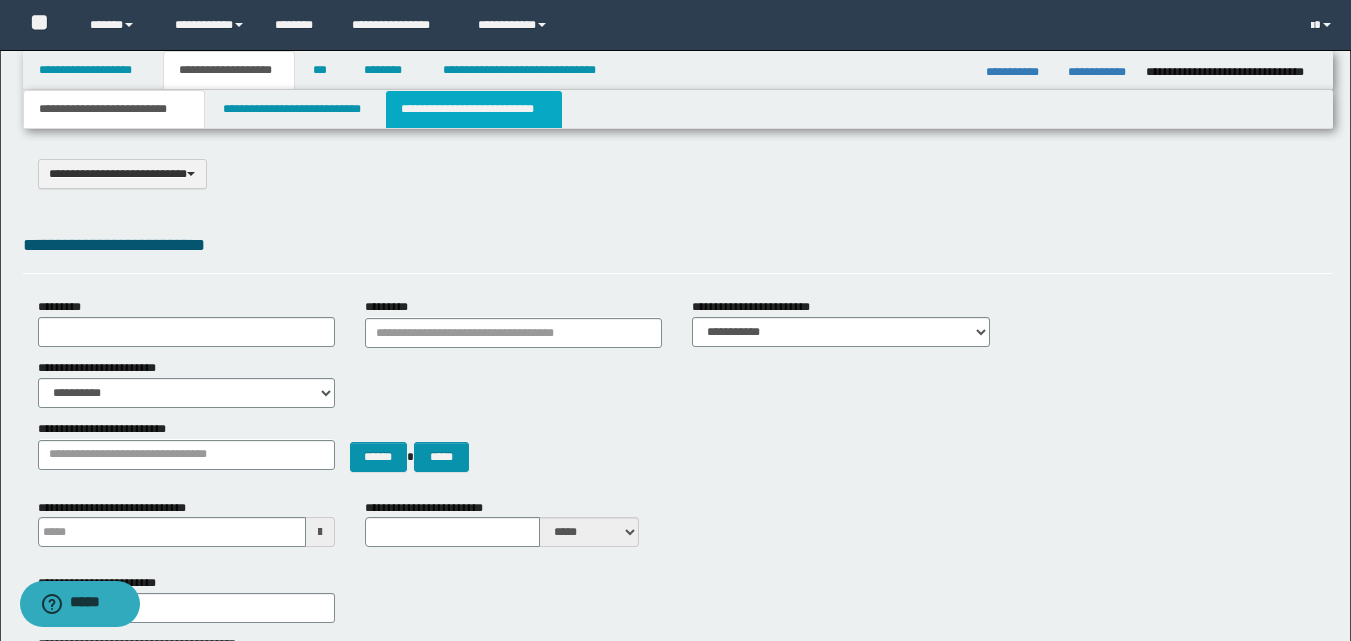 click on "**********" at bounding box center [474, 109] 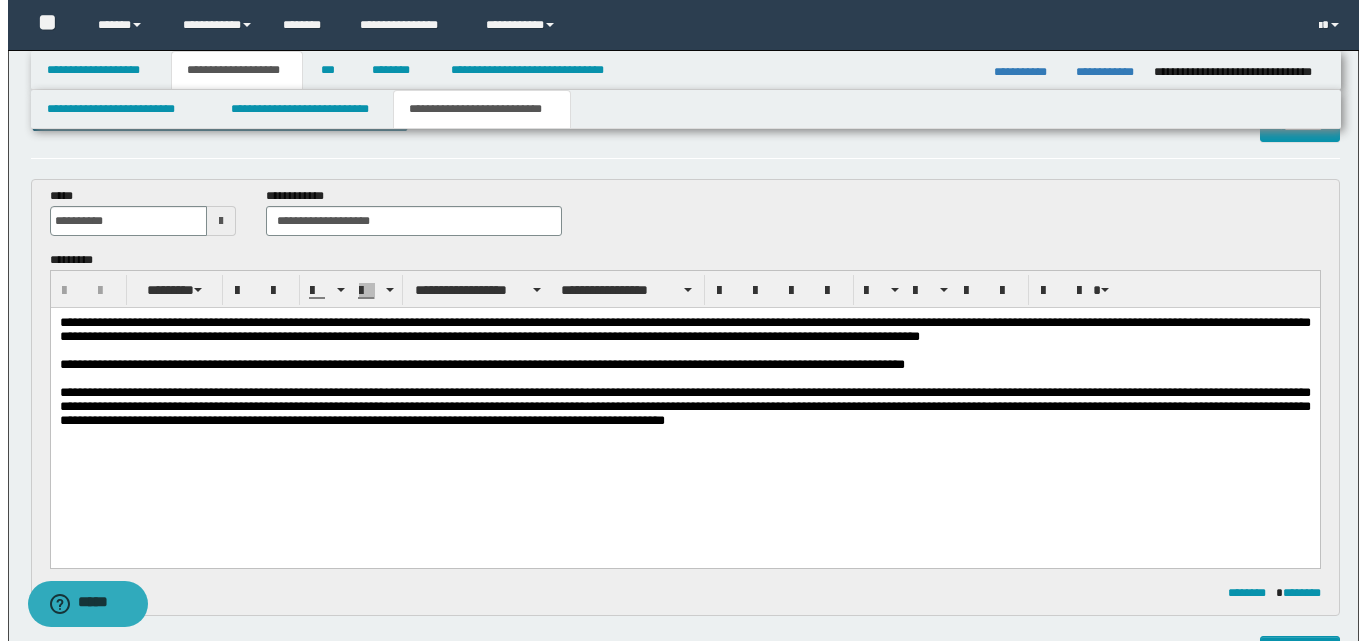 scroll, scrollTop: 0, scrollLeft: 0, axis: both 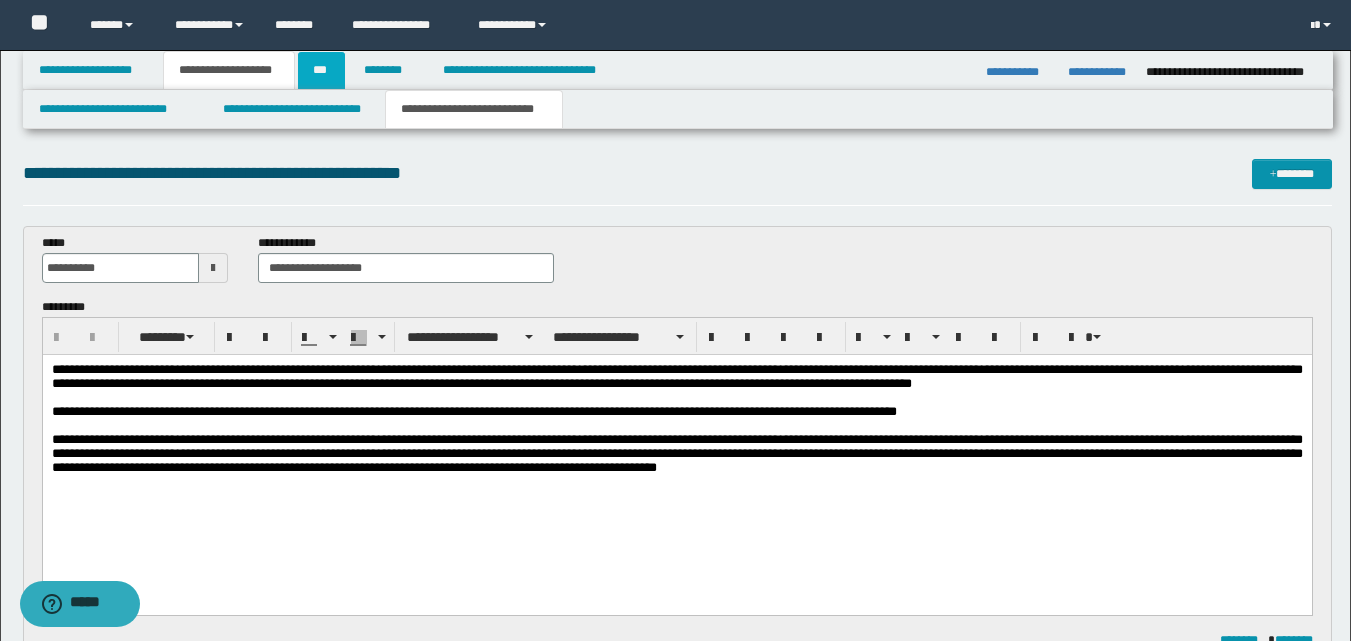 click on "***" at bounding box center (321, 70) 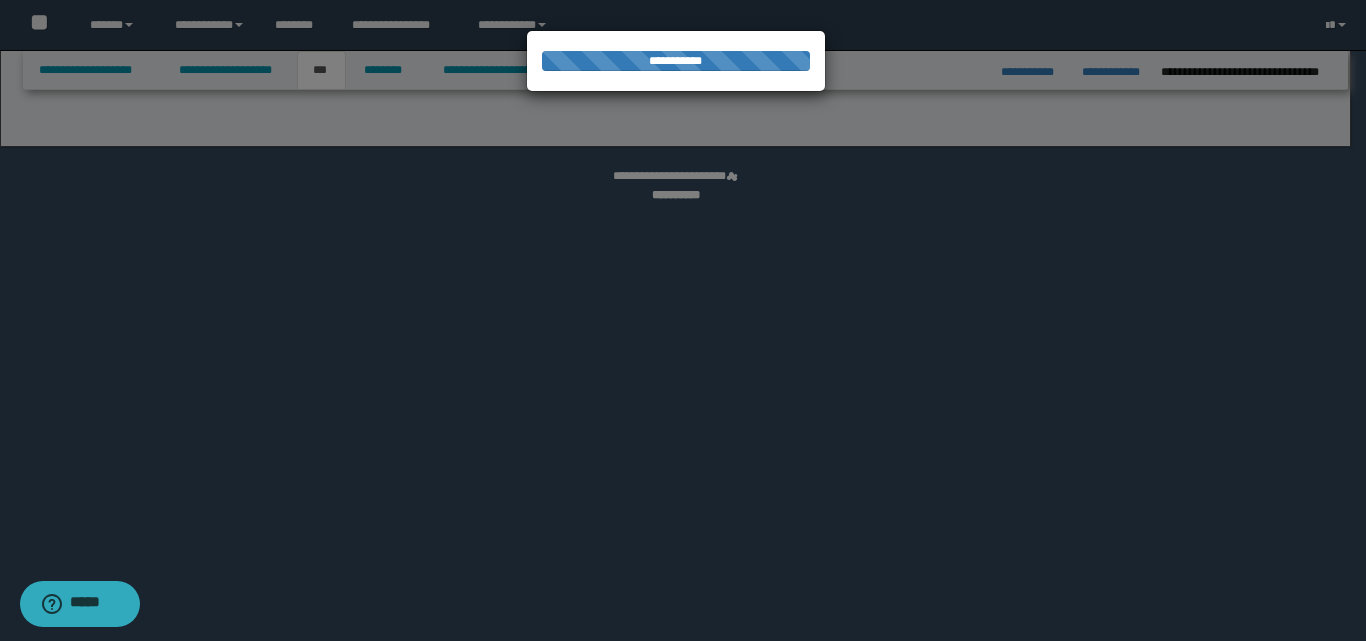 select on "***" 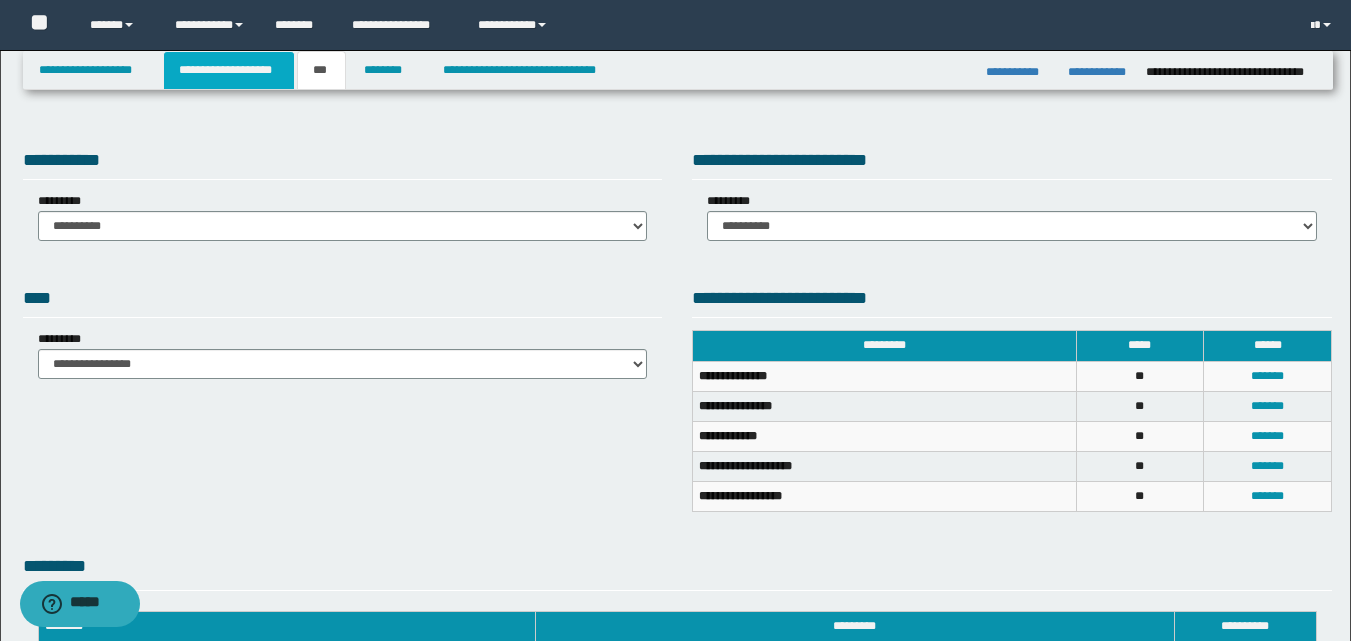 click on "**********" at bounding box center [229, 70] 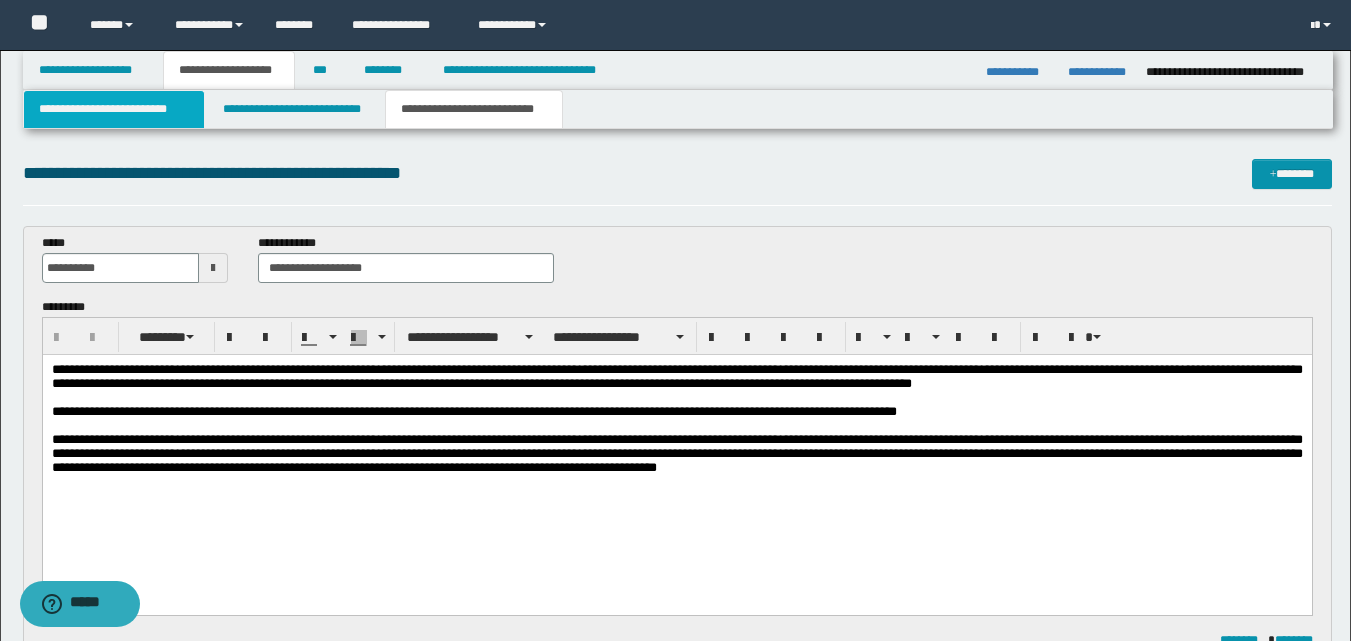 click on "**********" at bounding box center (114, 109) 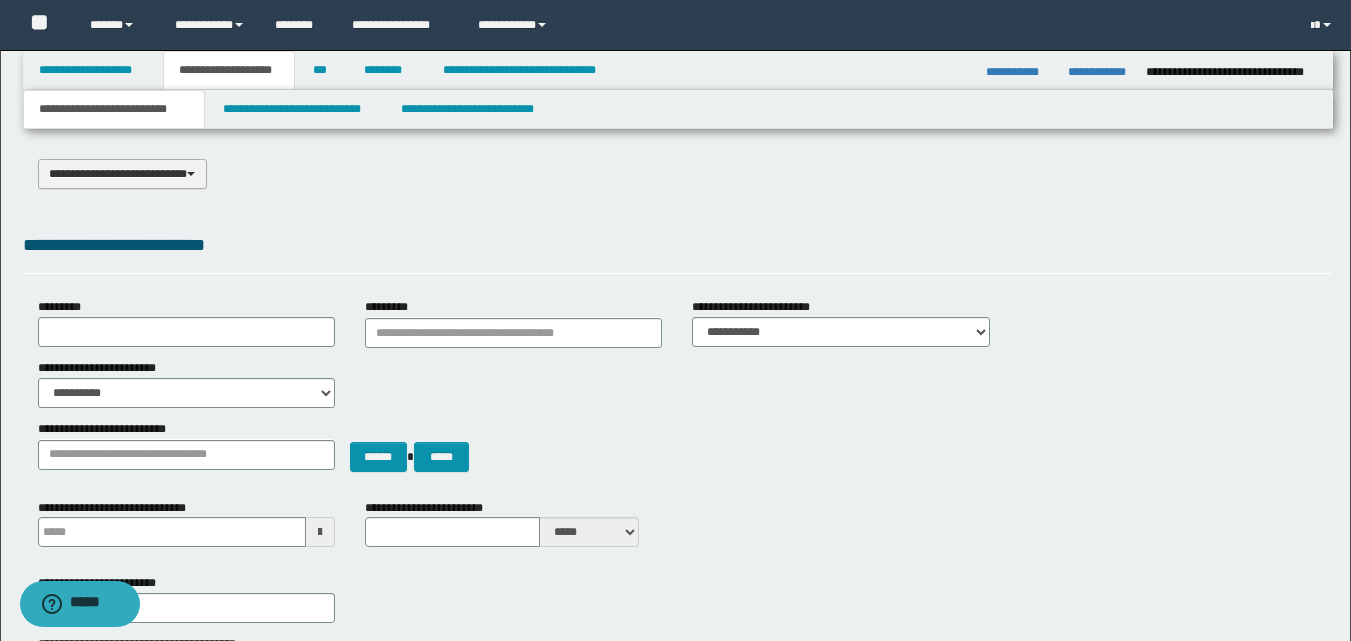 click on "**********" at bounding box center [122, 174] 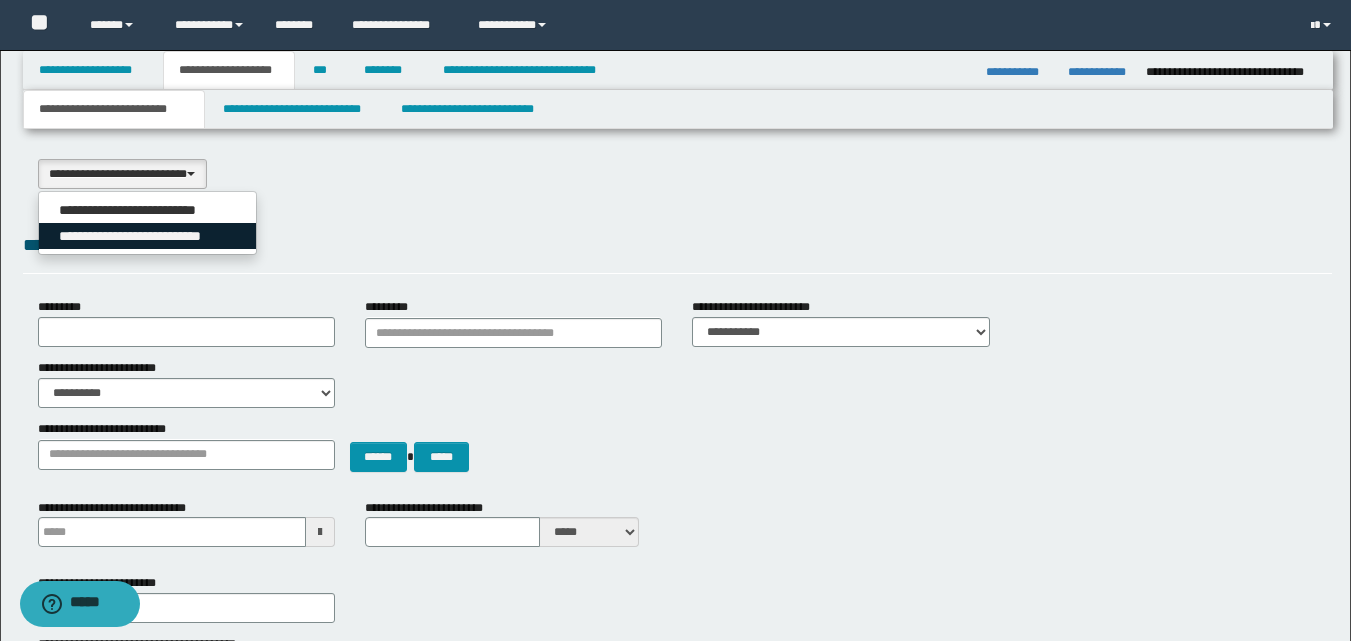 click on "**********" at bounding box center [148, 236] 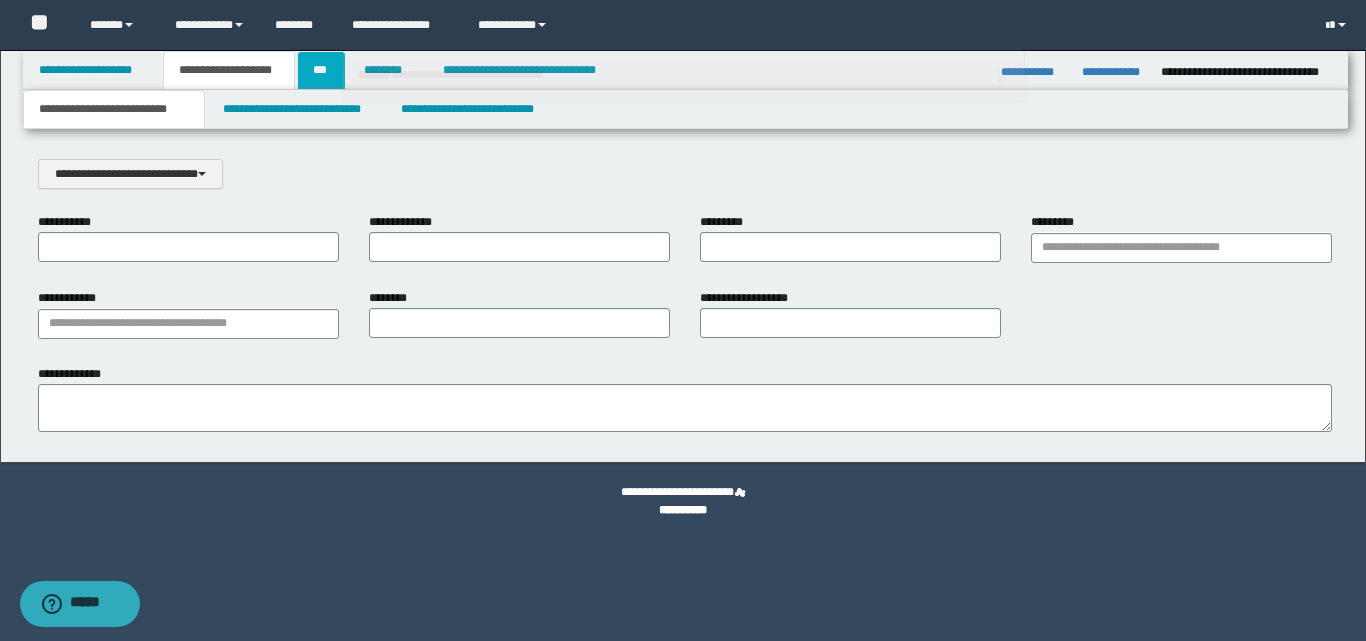 click on "***" at bounding box center (321, 70) 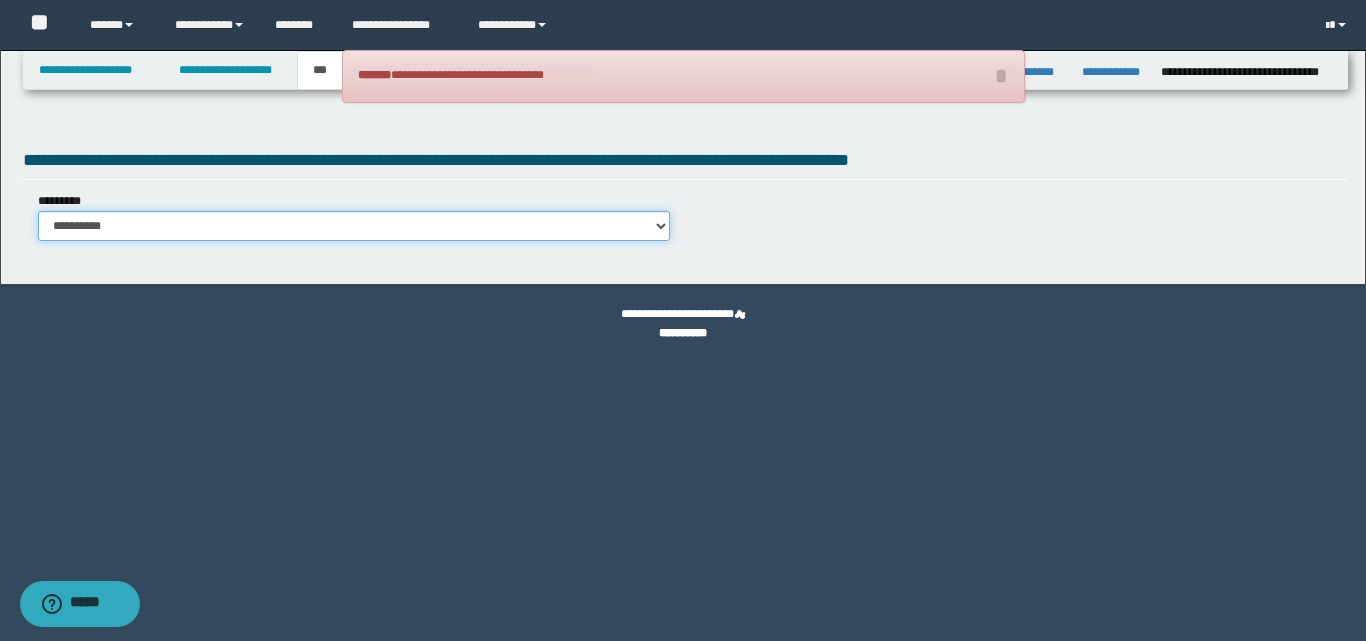 click on "**********" at bounding box center [354, 226] 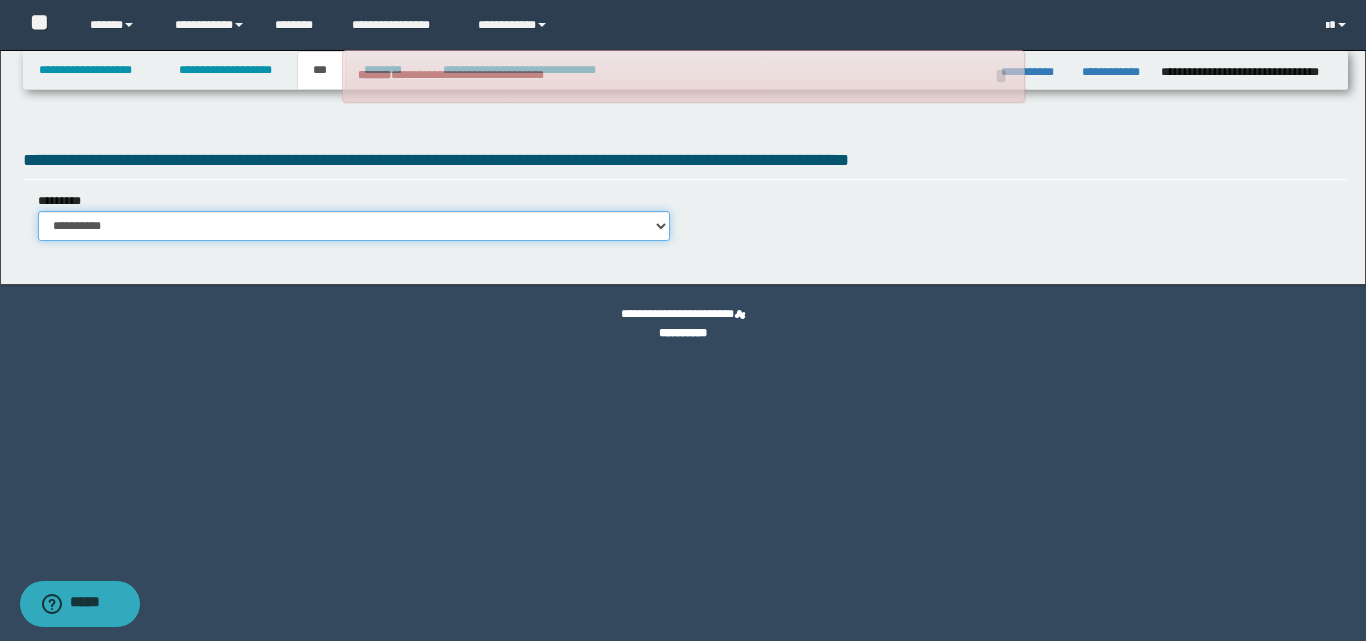select on "**" 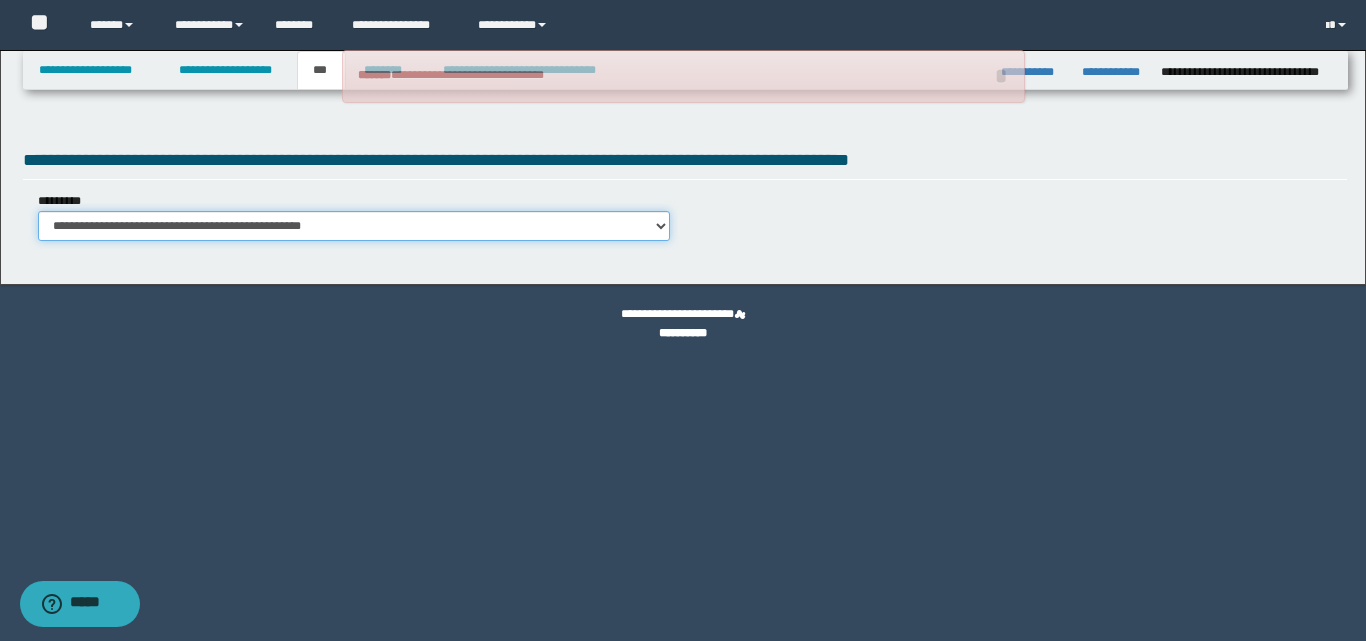 click on "**********" at bounding box center [354, 226] 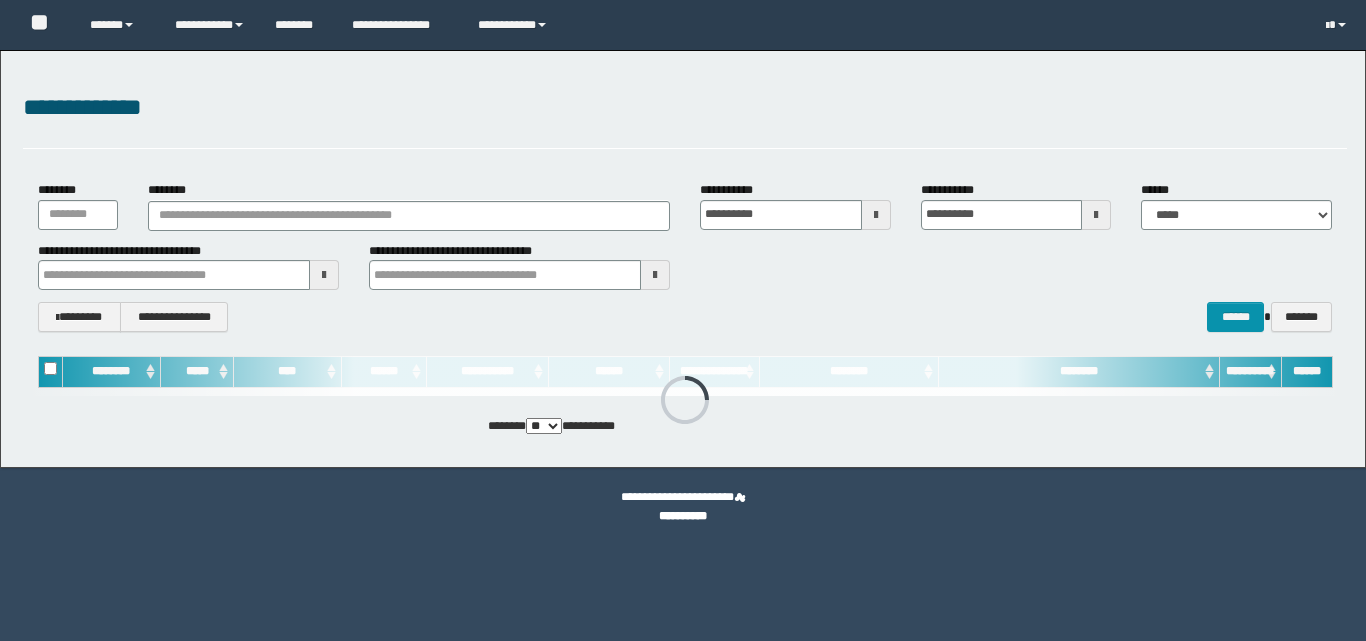 scroll, scrollTop: 0, scrollLeft: 0, axis: both 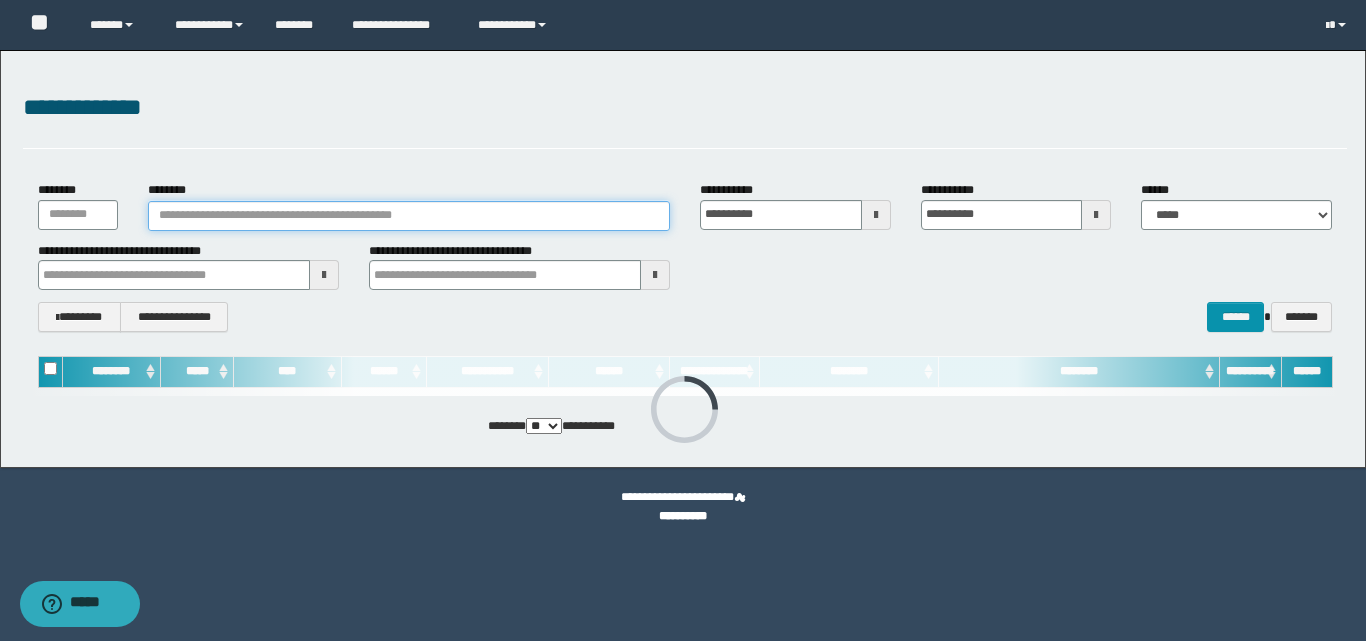 click on "********" at bounding box center (409, 216) 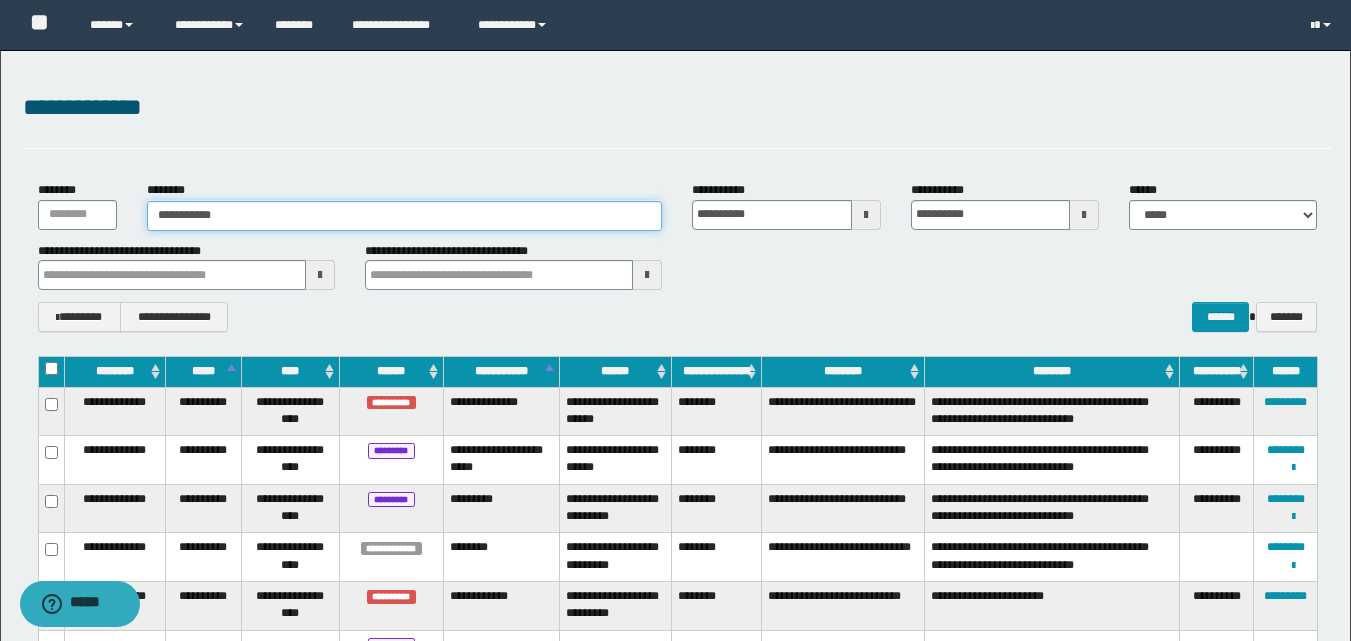 type on "**********" 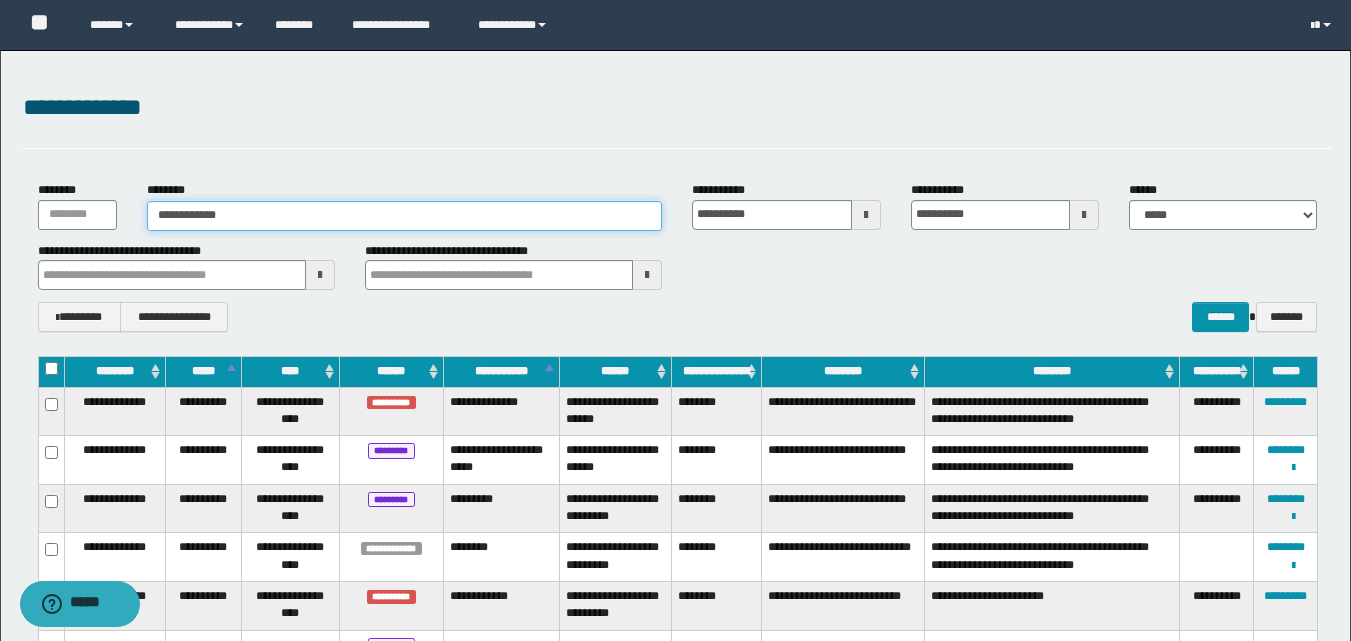 type on "**********" 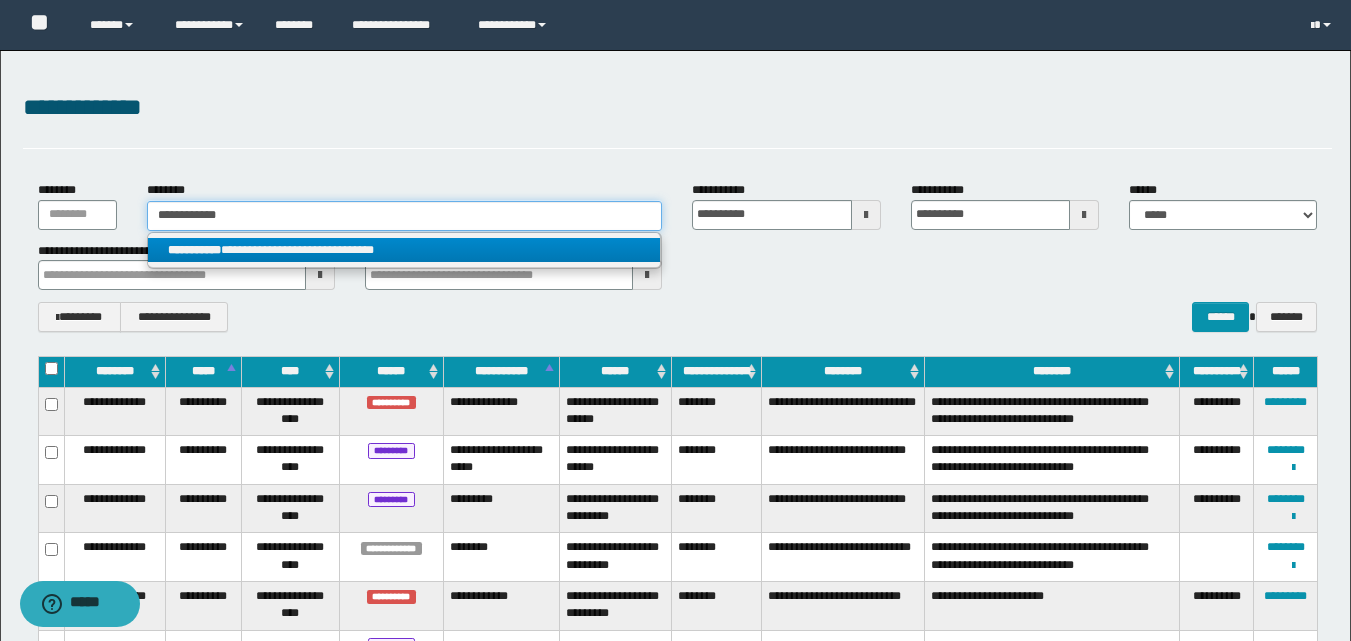 type on "**********" 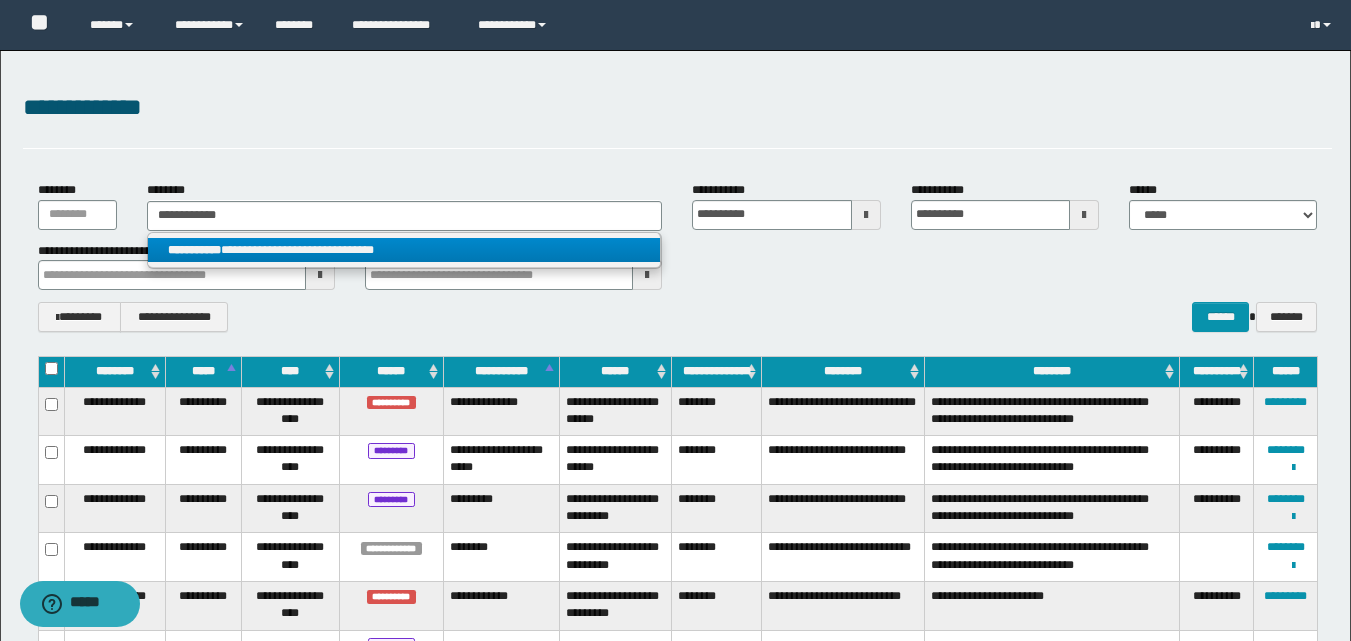 click on "**********" at bounding box center (404, 250) 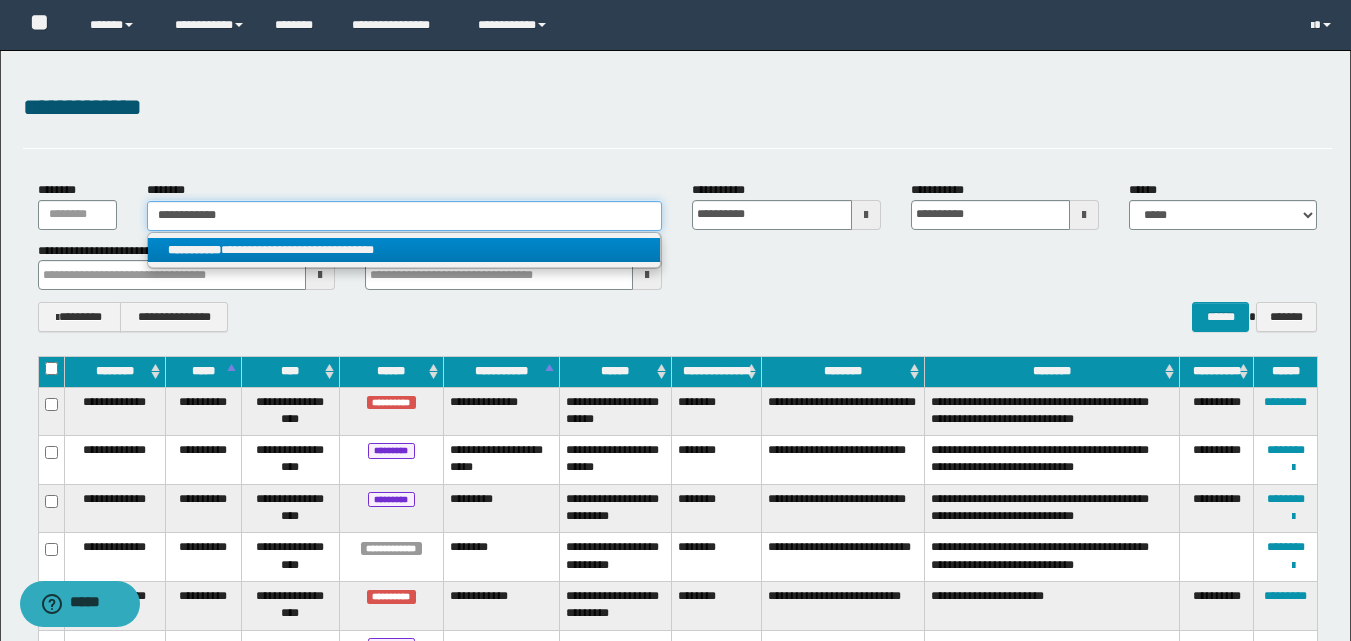 type 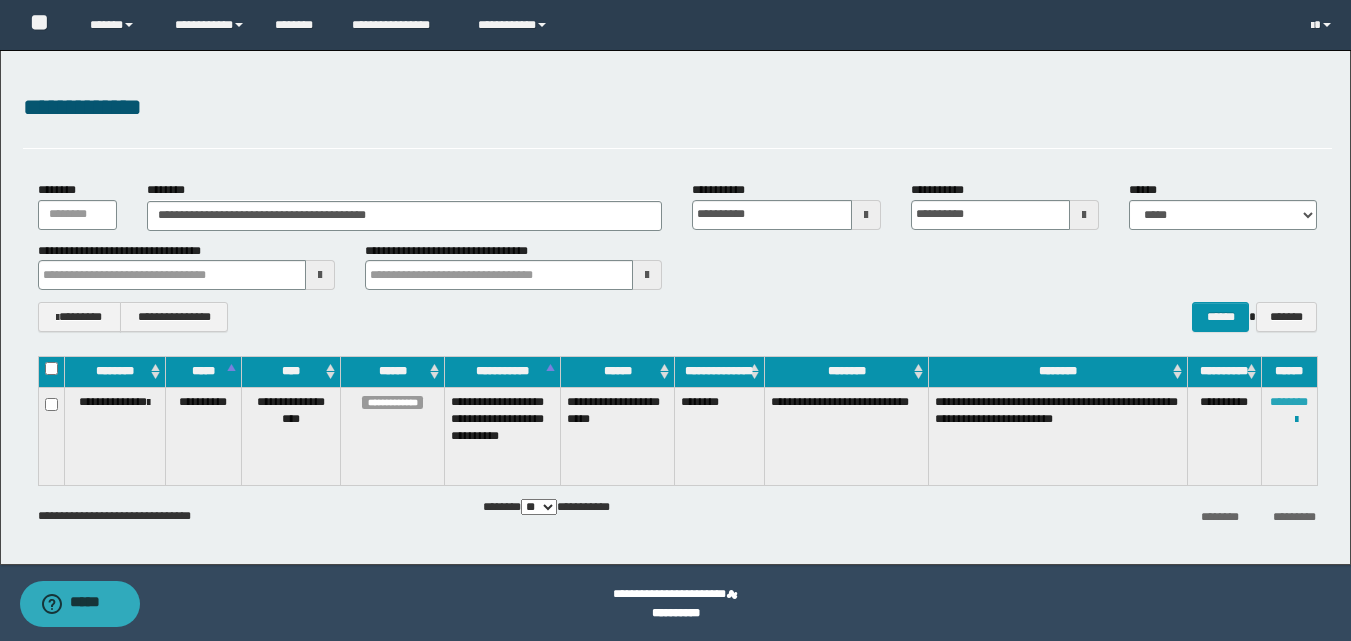 click on "********" at bounding box center (1289, 402) 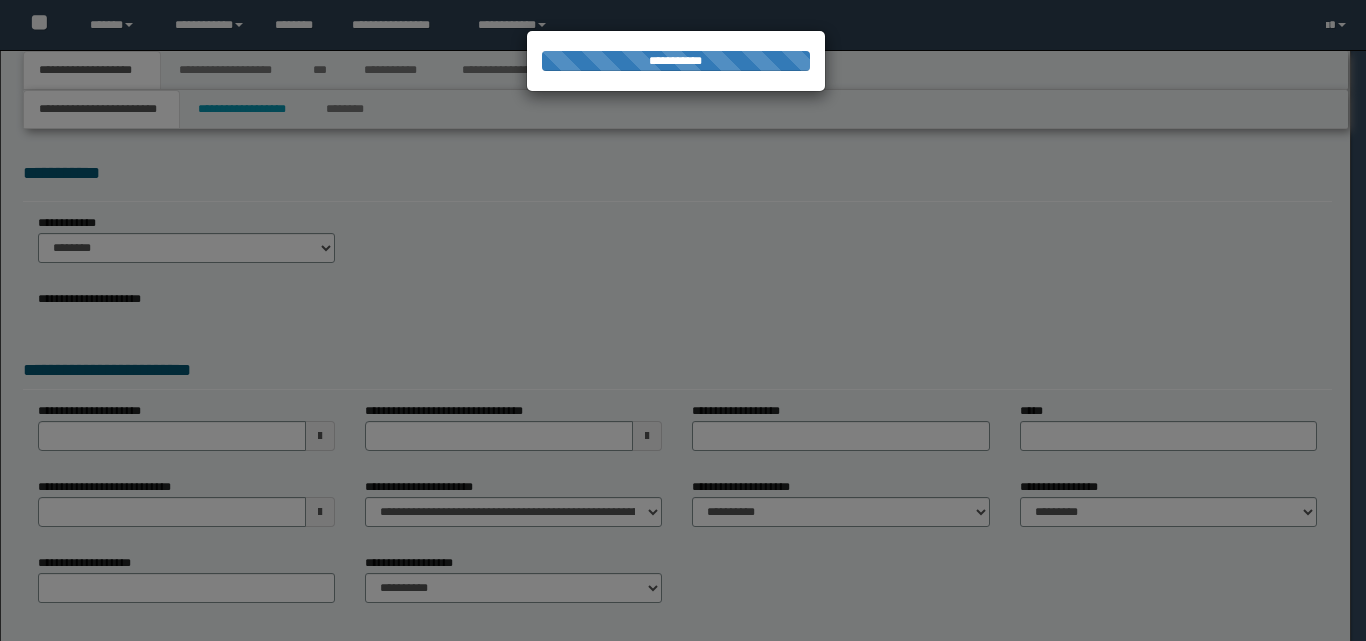 scroll, scrollTop: 0, scrollLeft: 0, axis: both 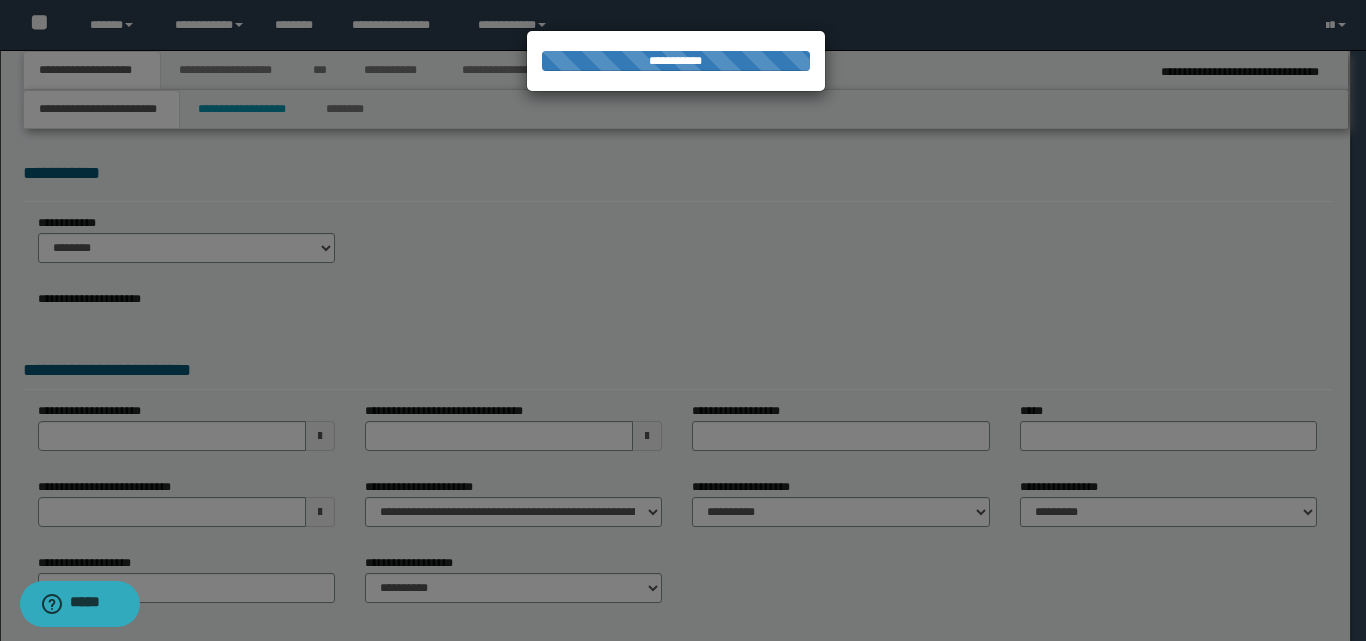 select on "**" 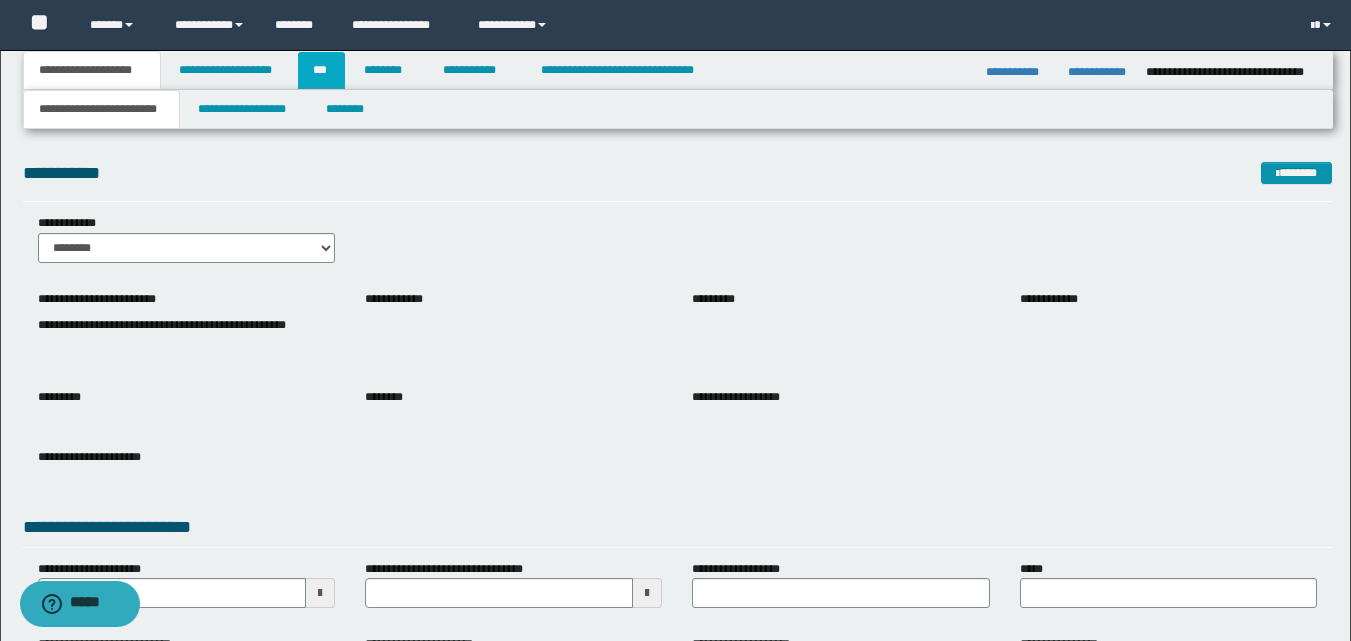 click on "***" at bounding box center (321, 70) 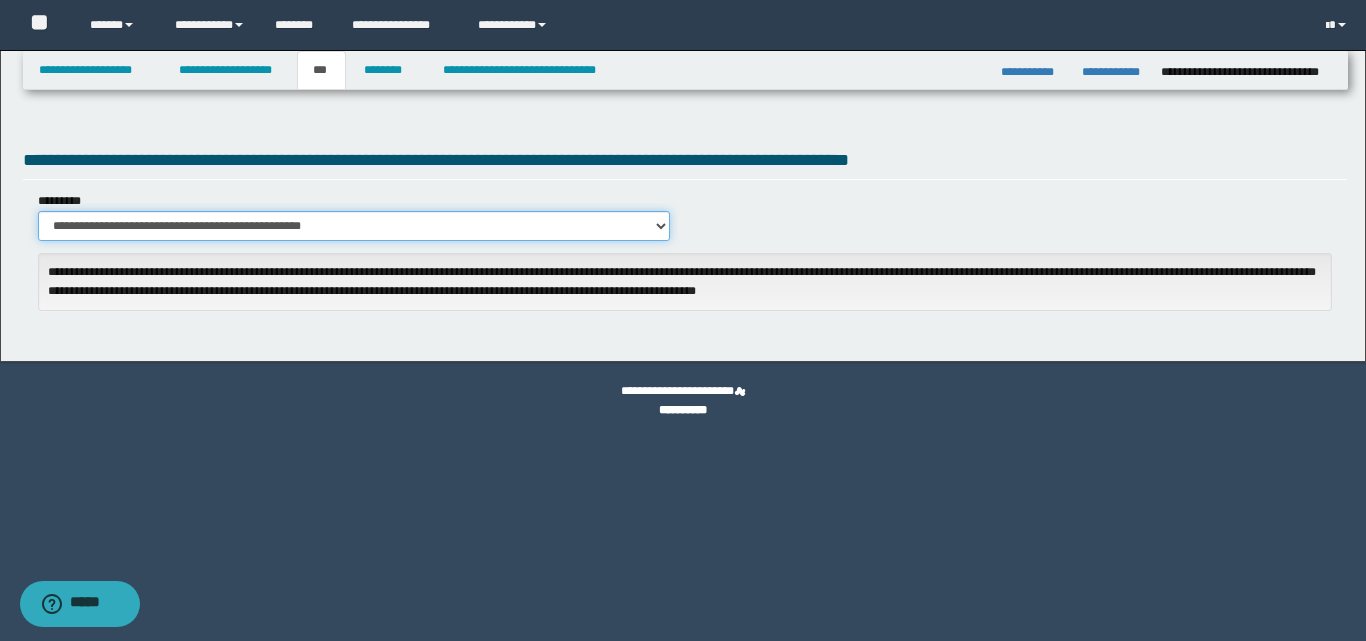 click on "**********" at bounding box center [354, 226] 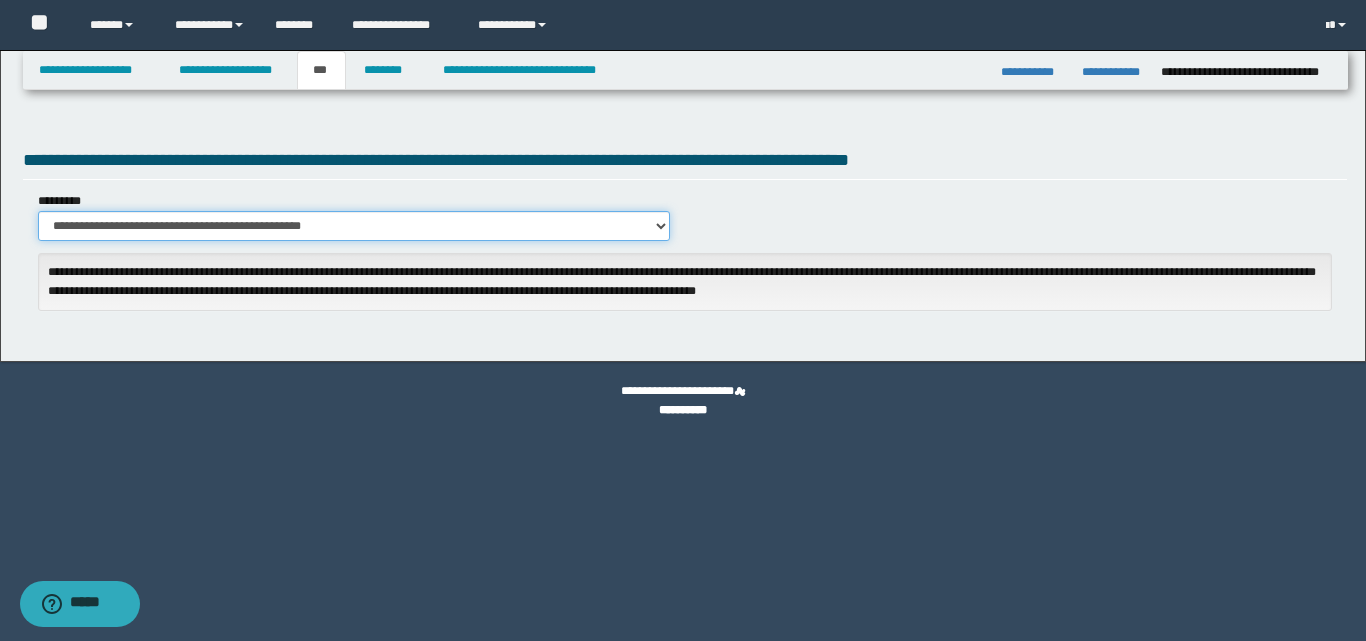 select on "*" 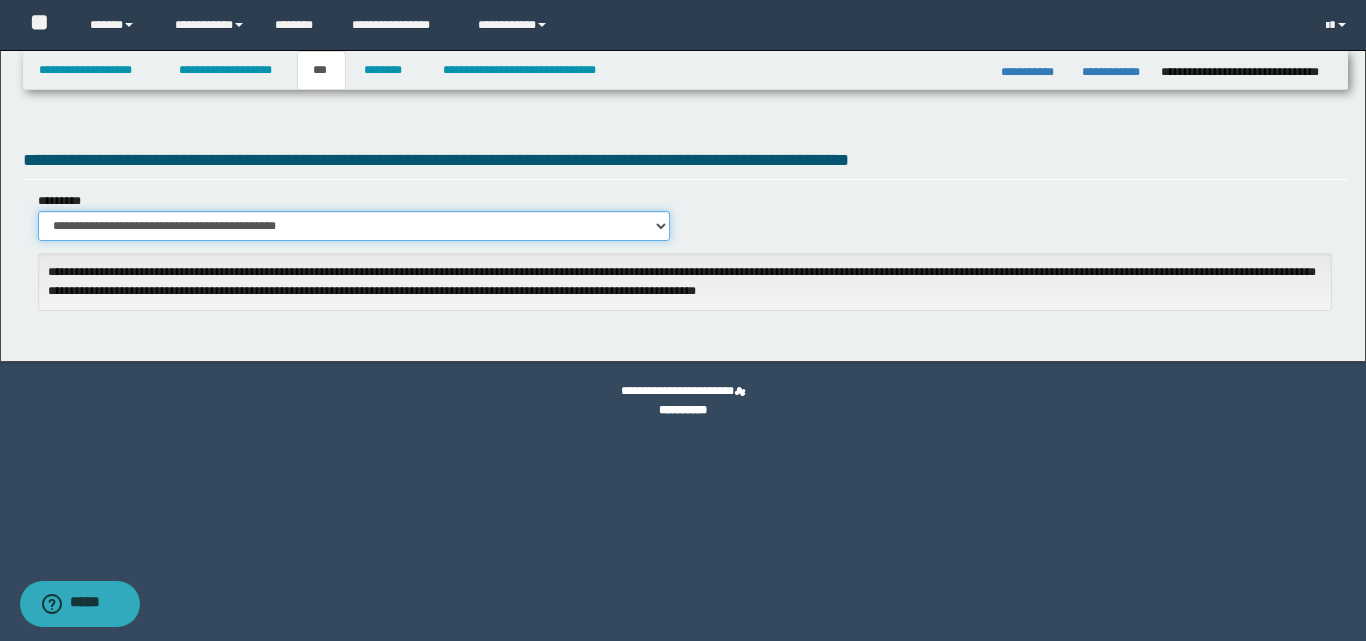 click on "**********" at bounding box center (354, 226) 